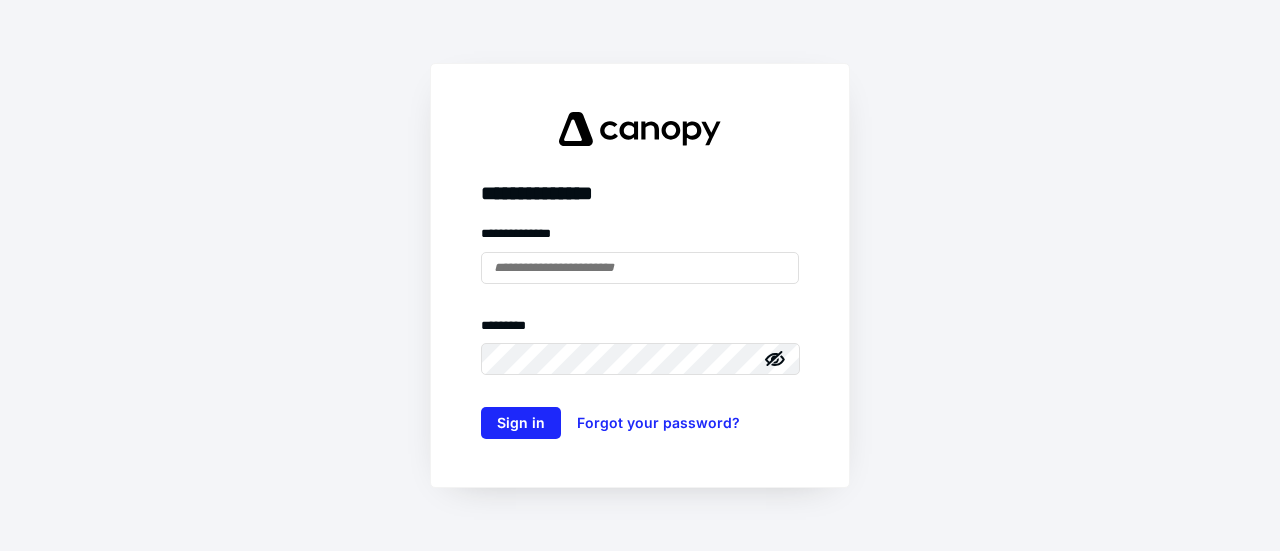 scroll, scrollTop: 0, scrollLeft: 0, axis: both 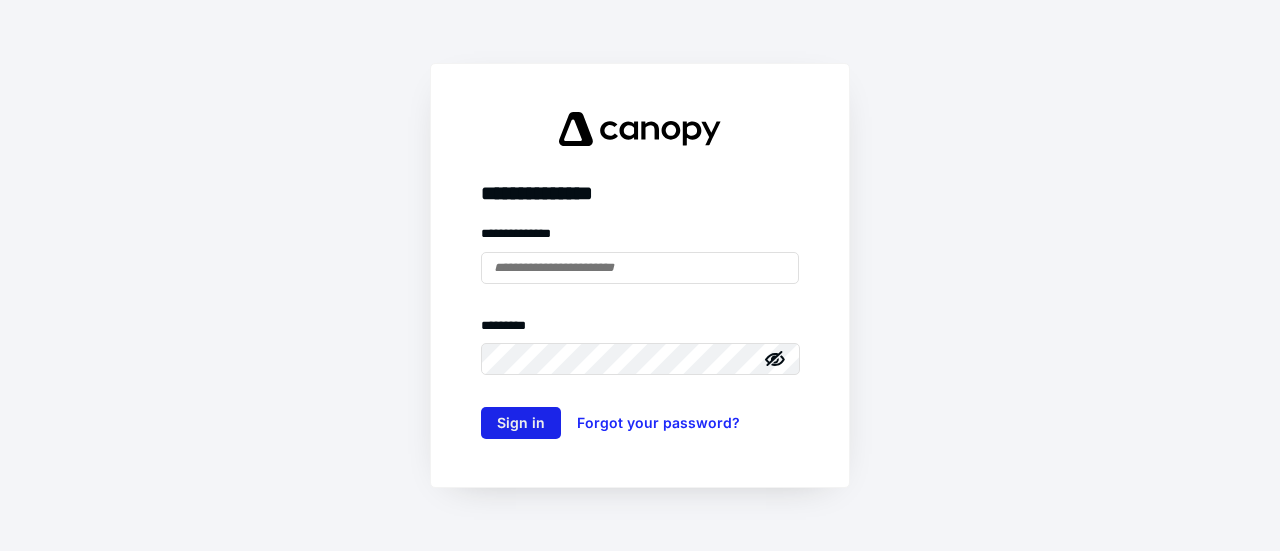 type on "**********" 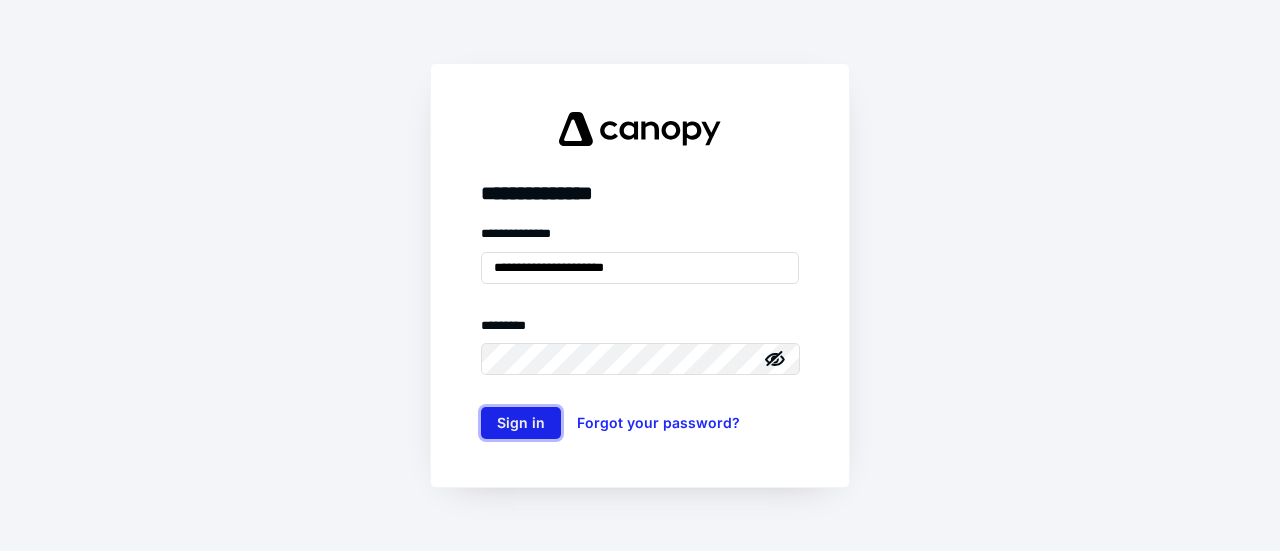 click on "Sign in" at bounding box center [521, 423] 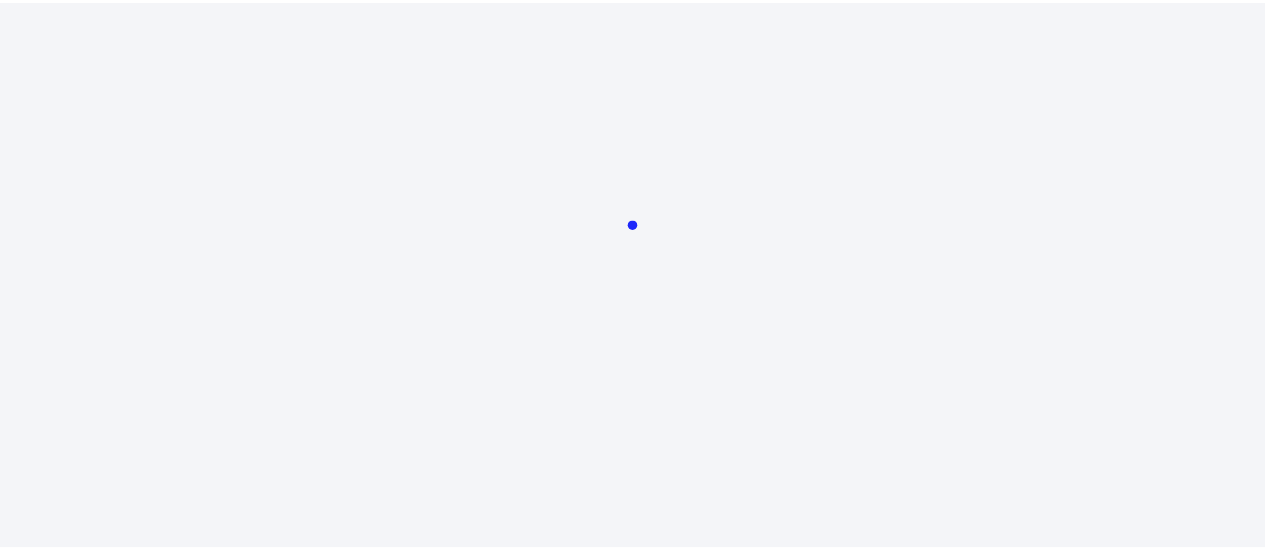 scroll, scrollTop: 0, scrollLeft: 0, axis: both 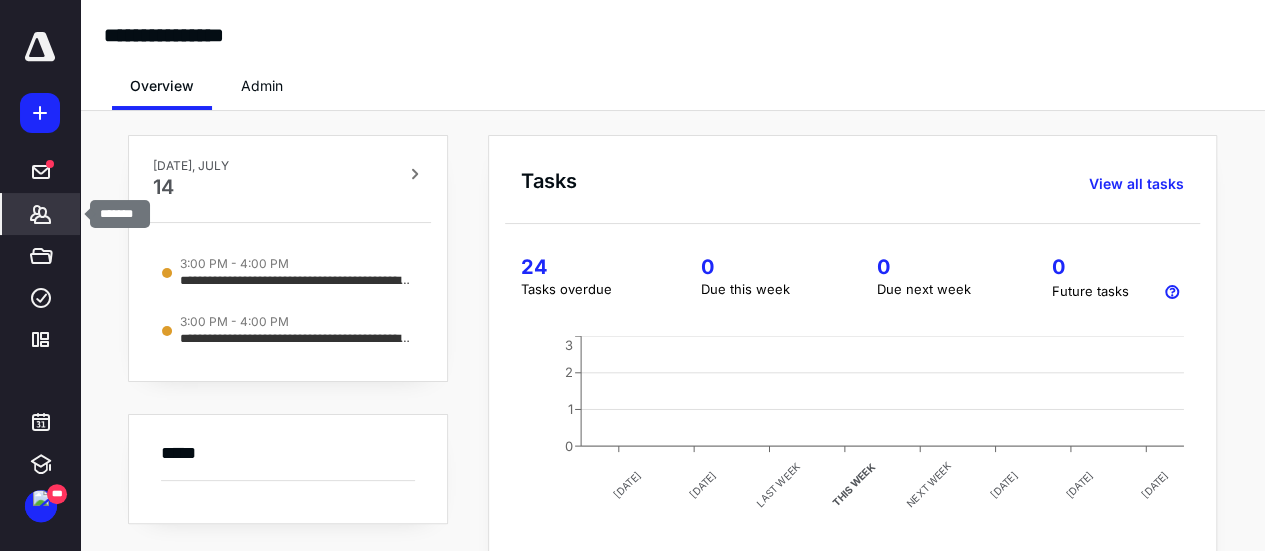 click 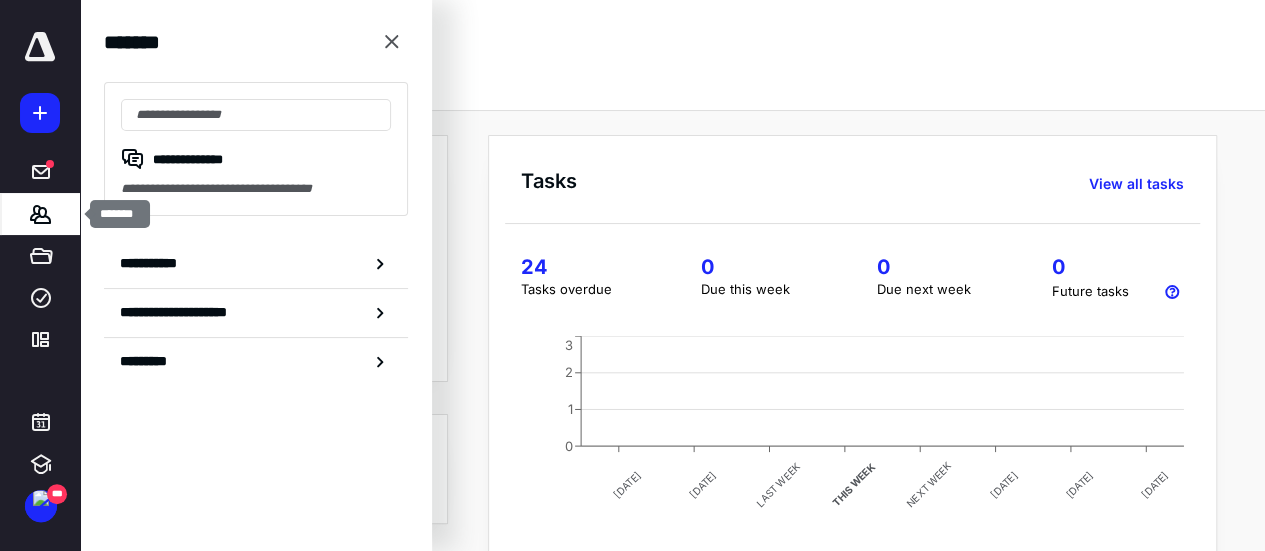 click 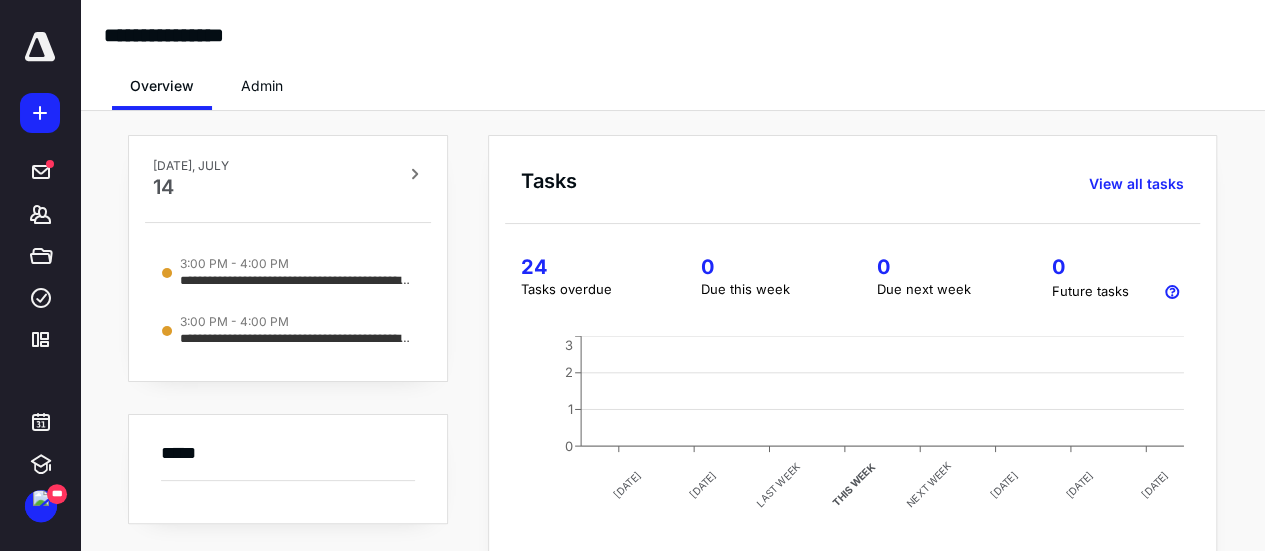 click on "**********" at bounding box center [672, 19] 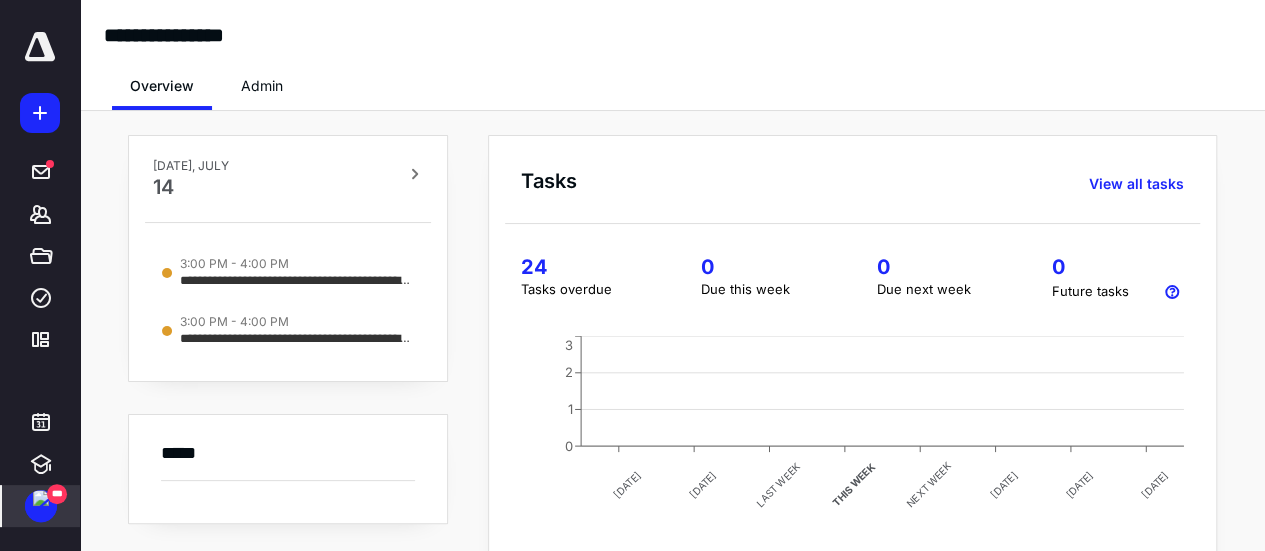 click at bounding box center (41, 498) 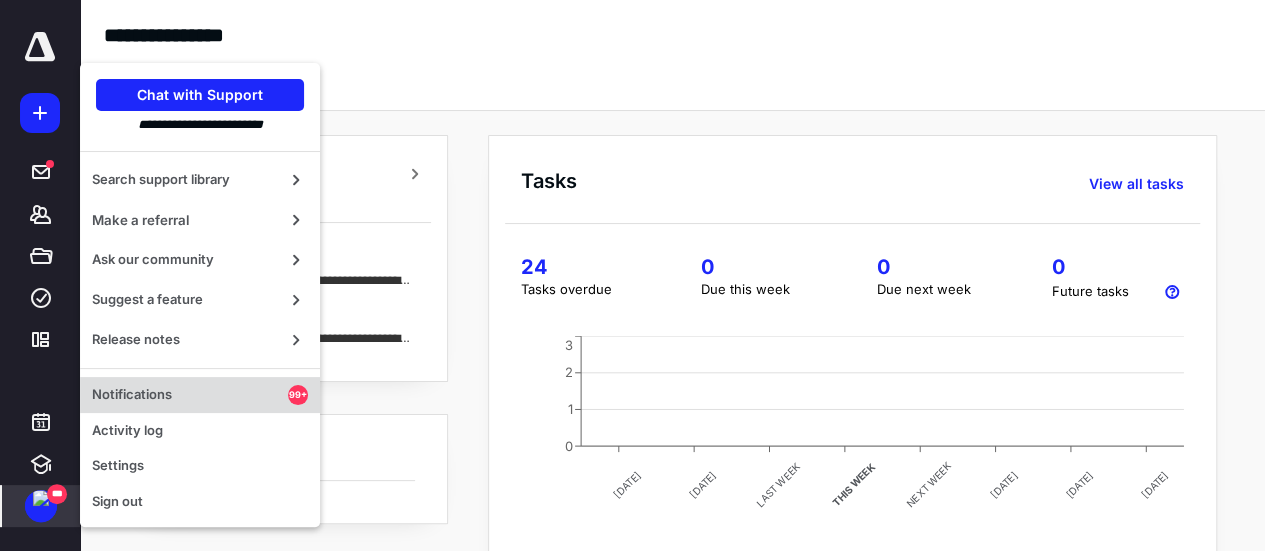 click on "Notifications" at bounding box center [190, 395] 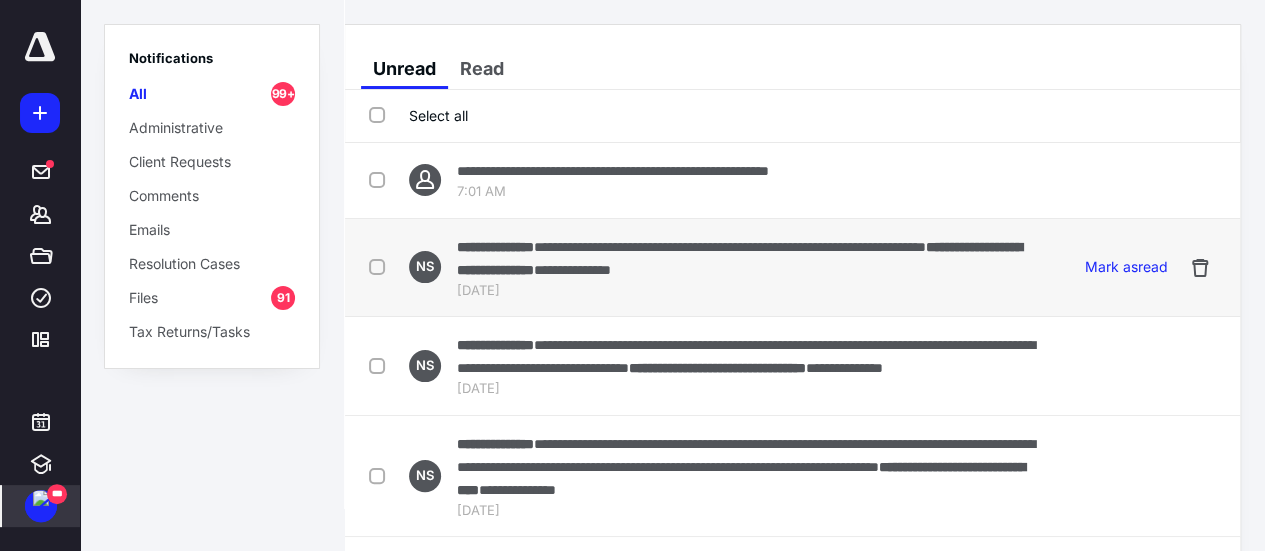 click at bounding box center [381, 266] 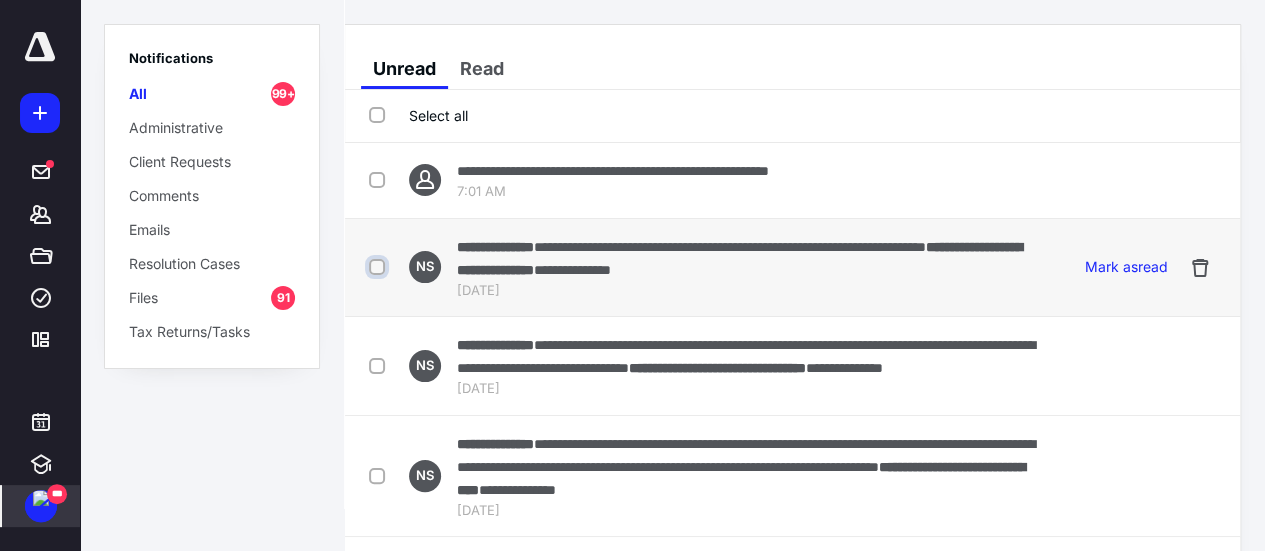 click at bounding box center (379, 267) 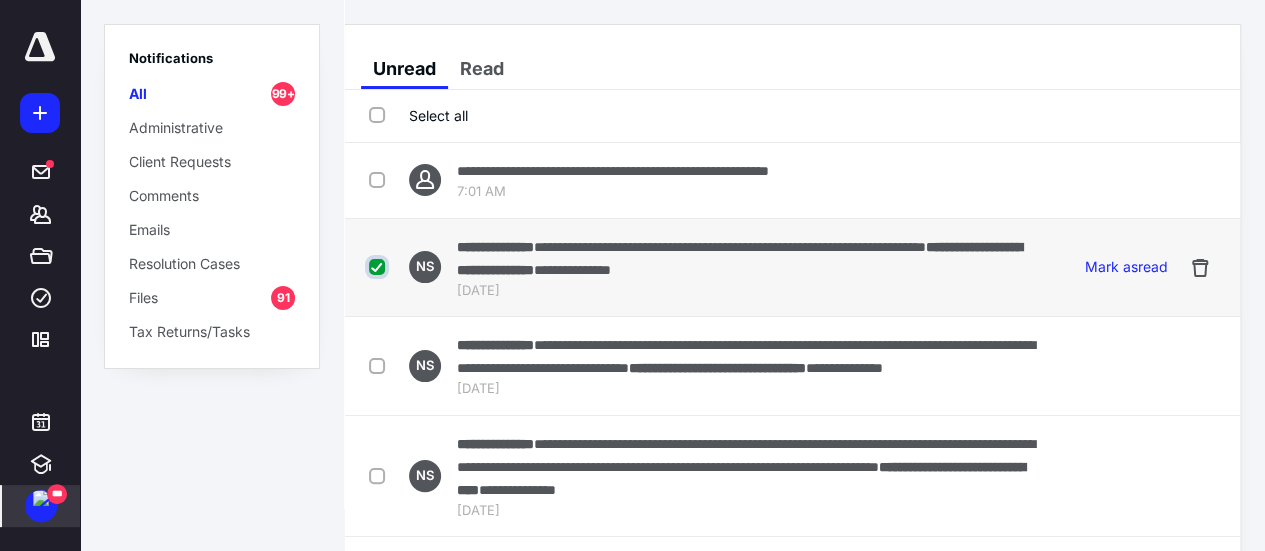 checkbox on "true" 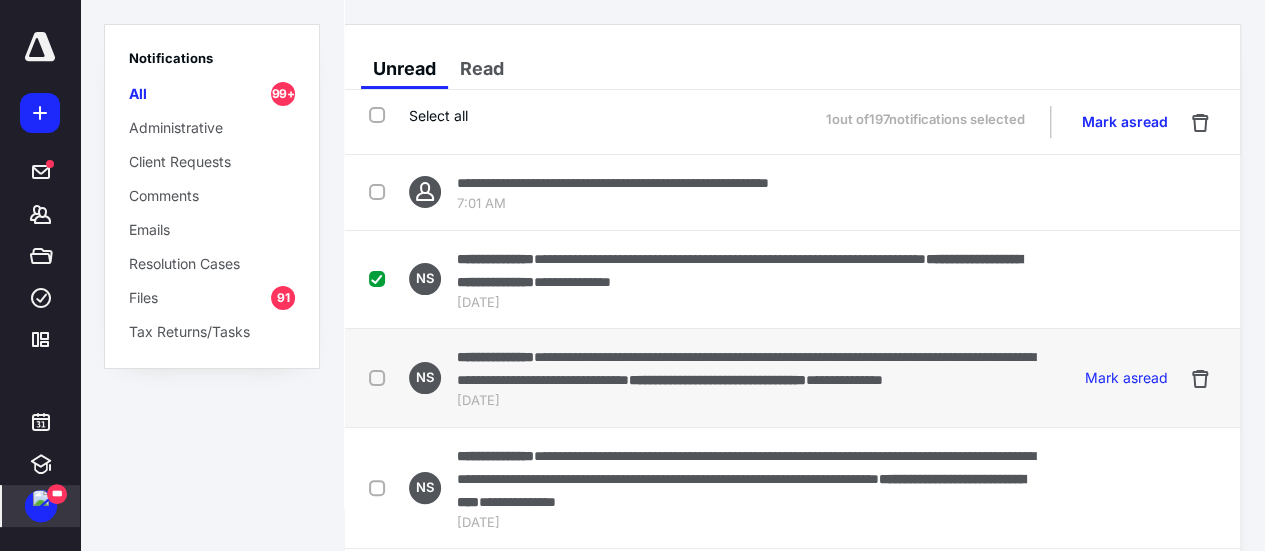 click at bounding box center [381, 377] 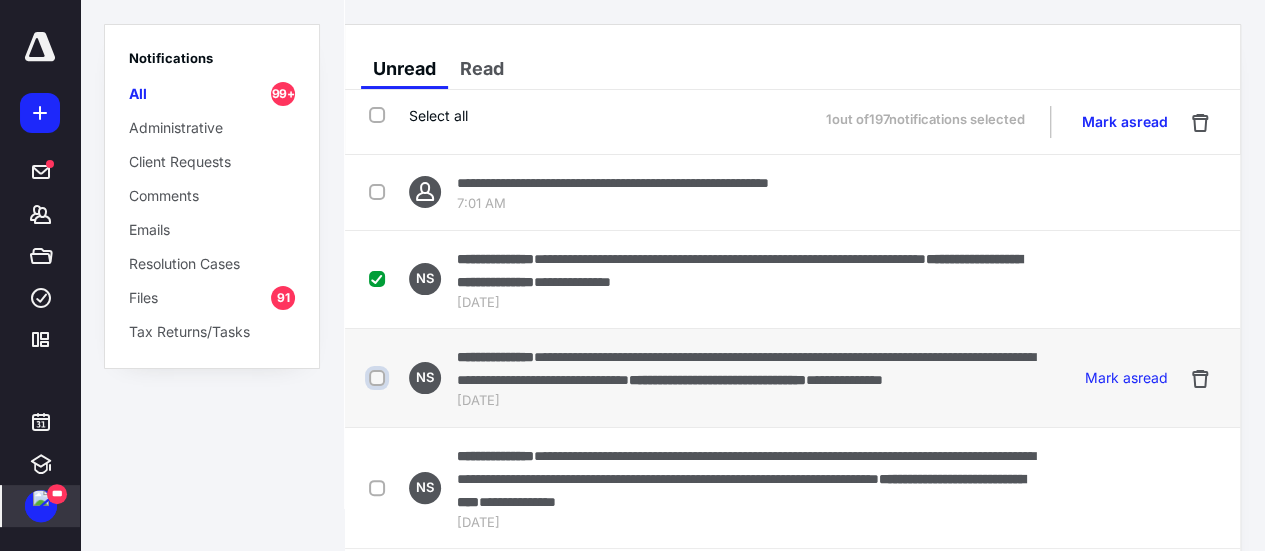 click at bounding box center [379, 378] 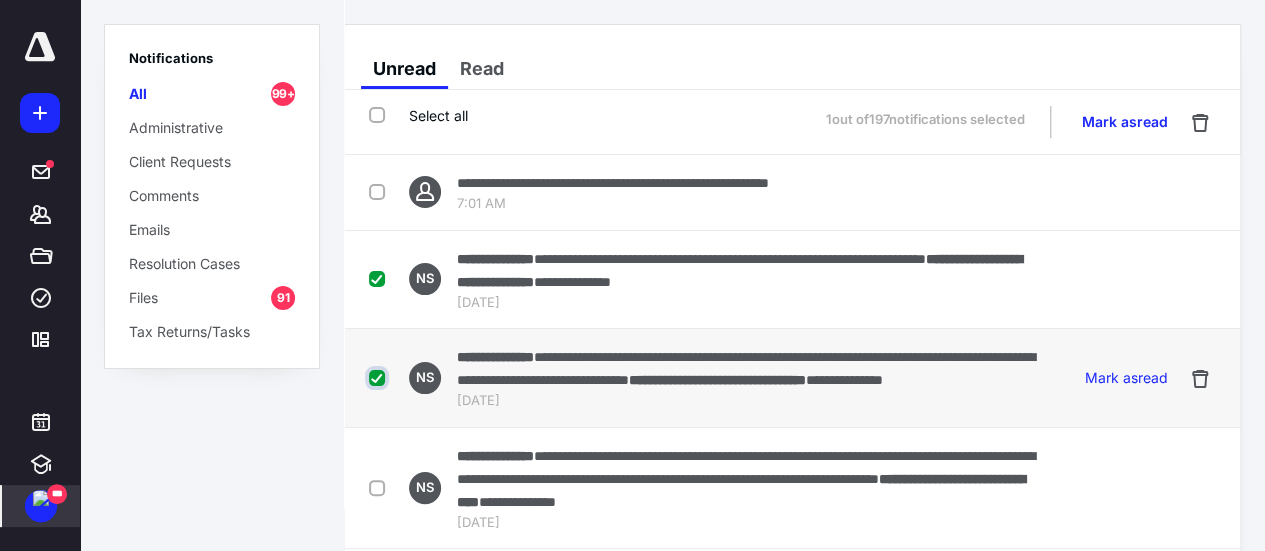checkbox on "true" 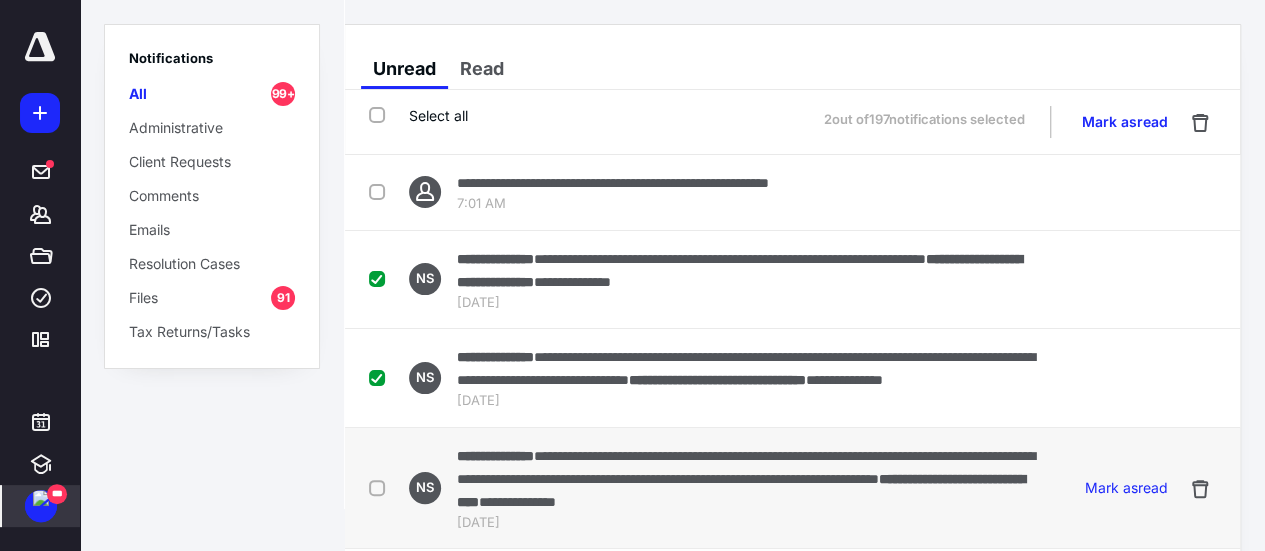 click at bounding box center (381, 487) 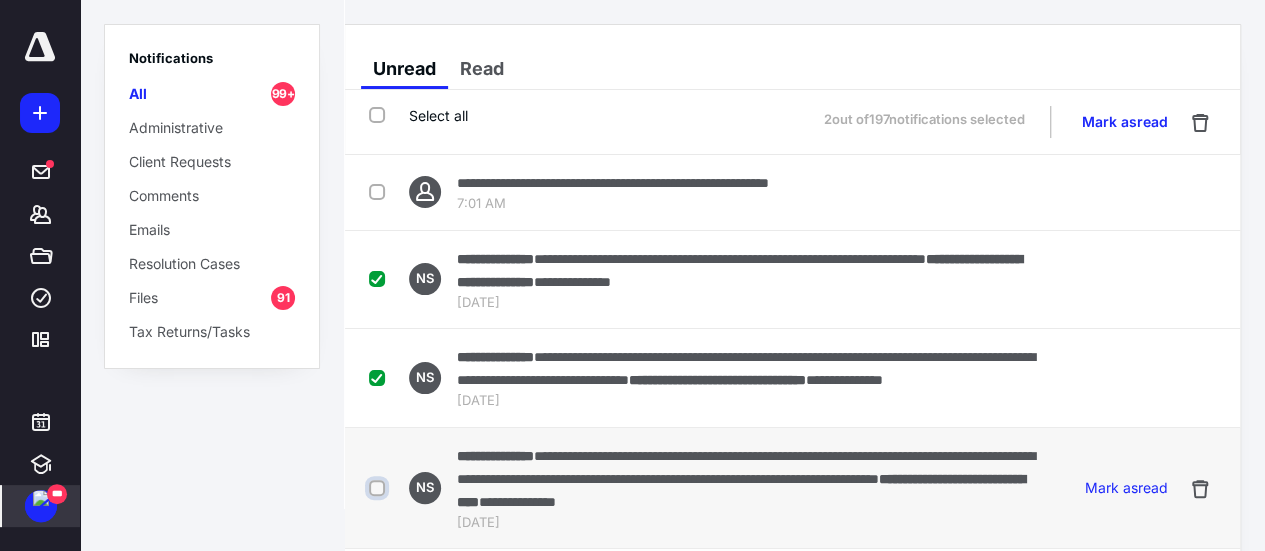 click at bounding box center [379, 488] 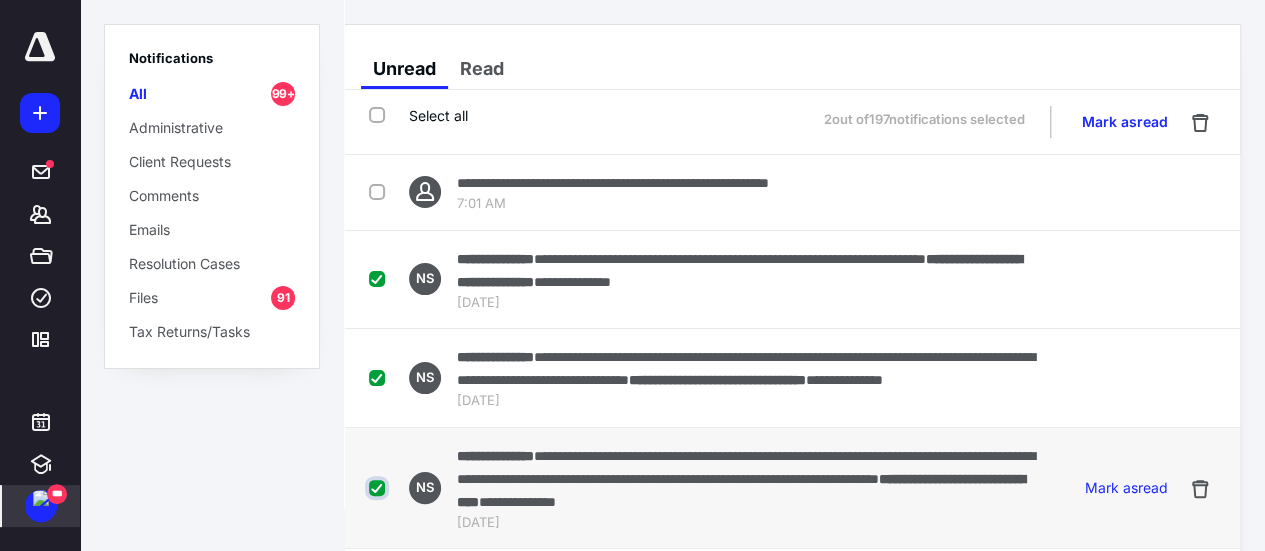 checkbox on "true" 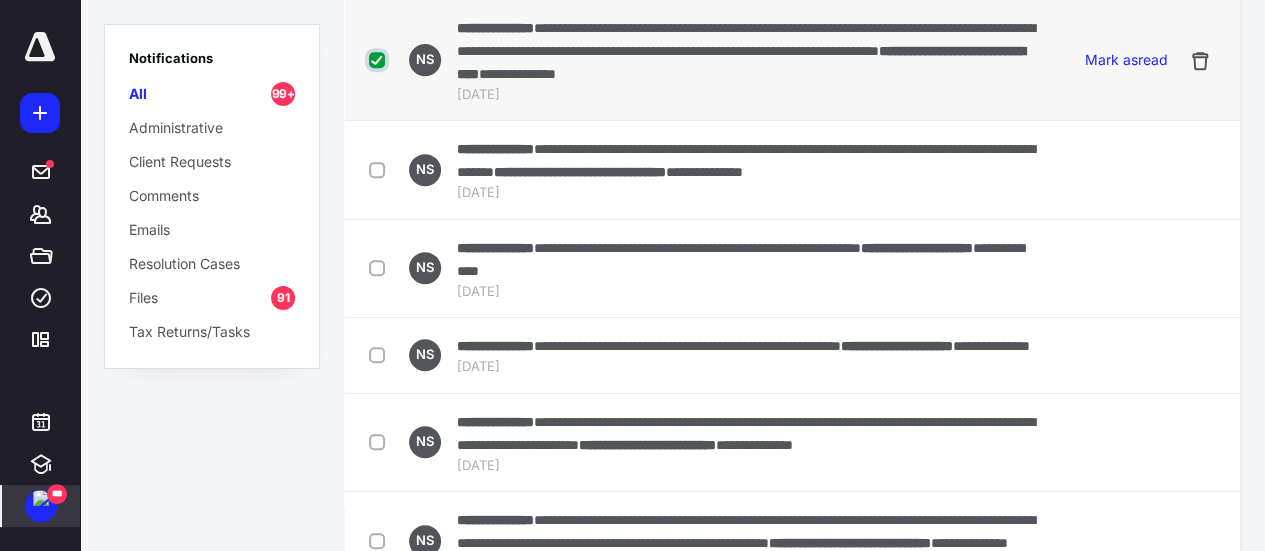 scroll, scrollTop: 434, scrollLeft: 0, axis: vertical 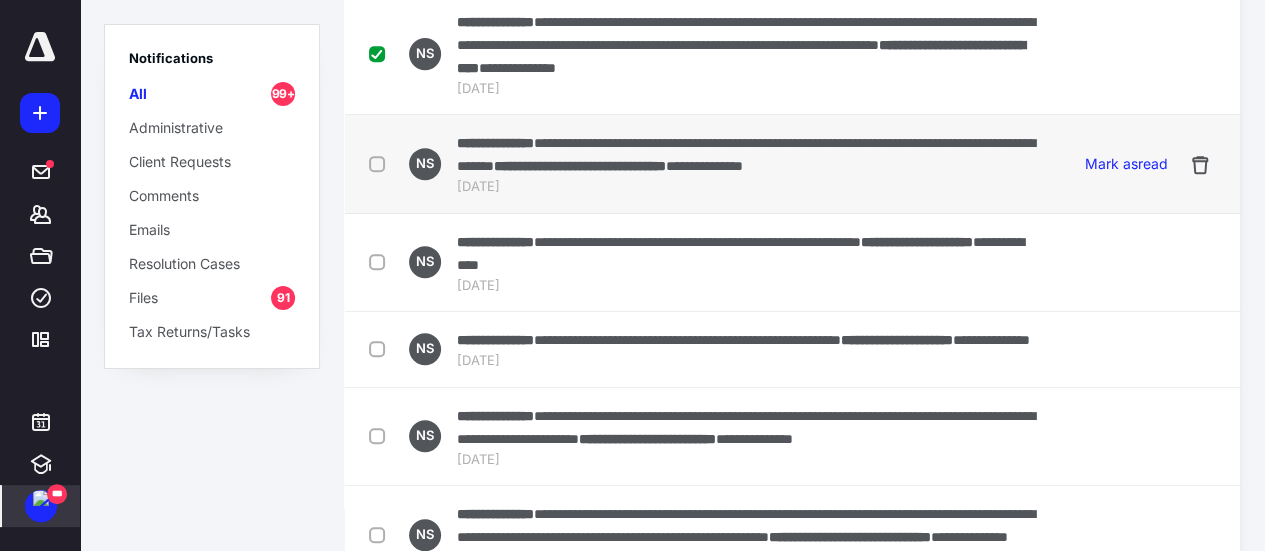 click at bounding box center (381, 163) 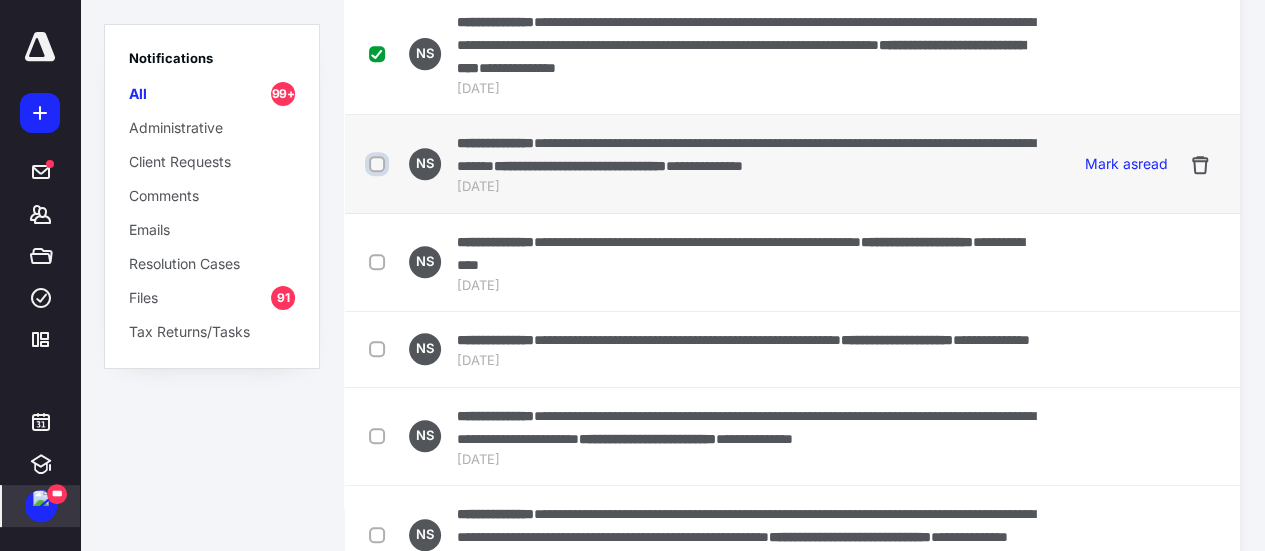click at bounding box center [379, 164] 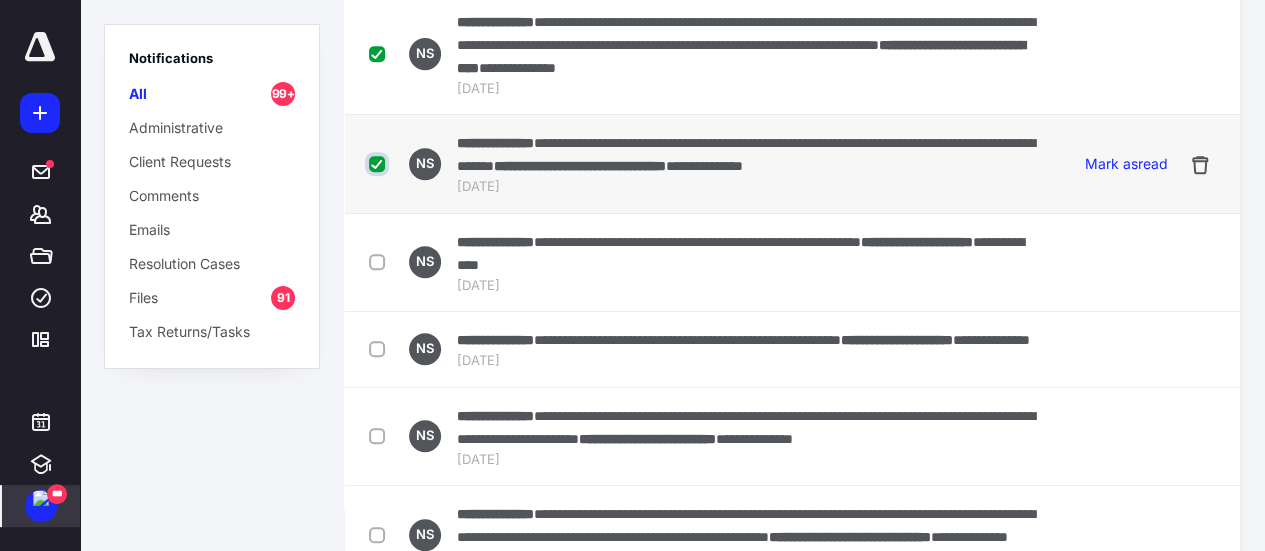 checkbox on "true" 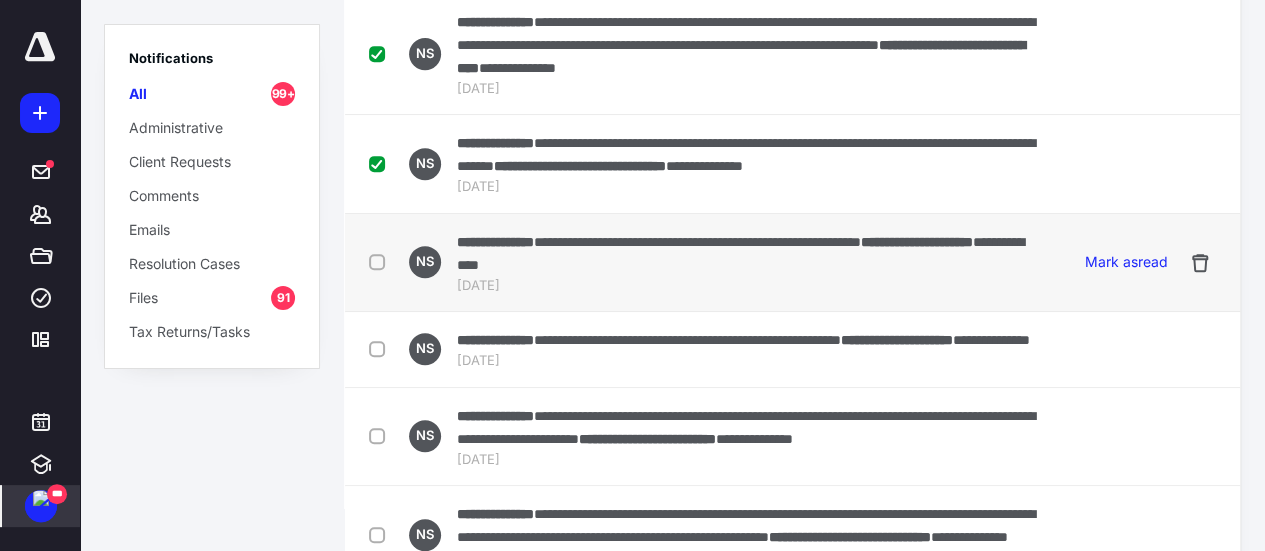 click at bounding box center (381, 261) 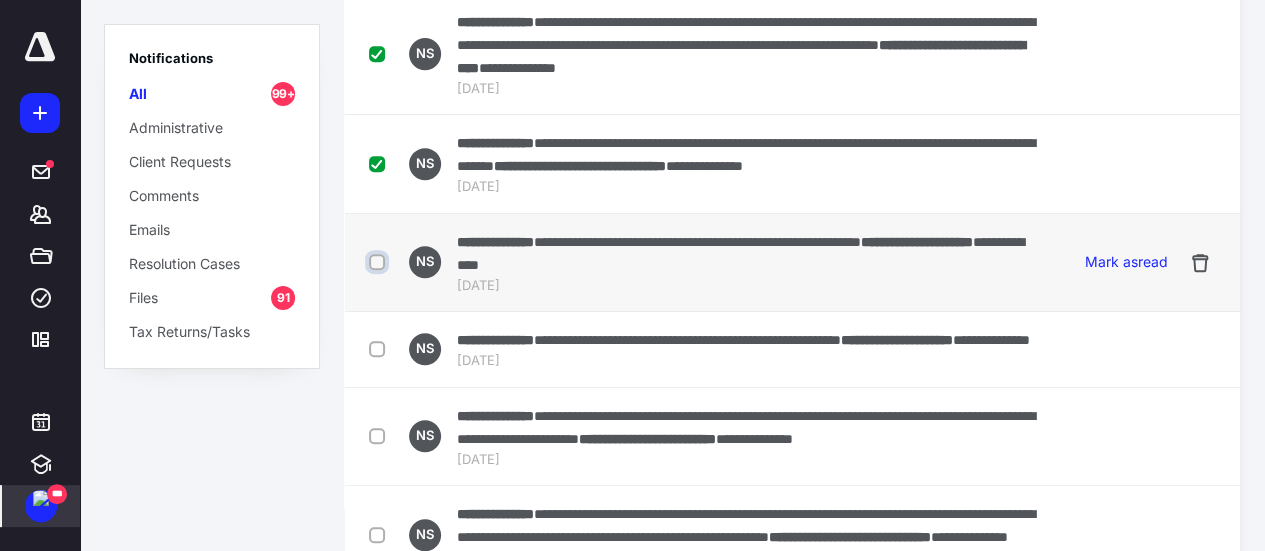 click at bounding box center [379, 262] 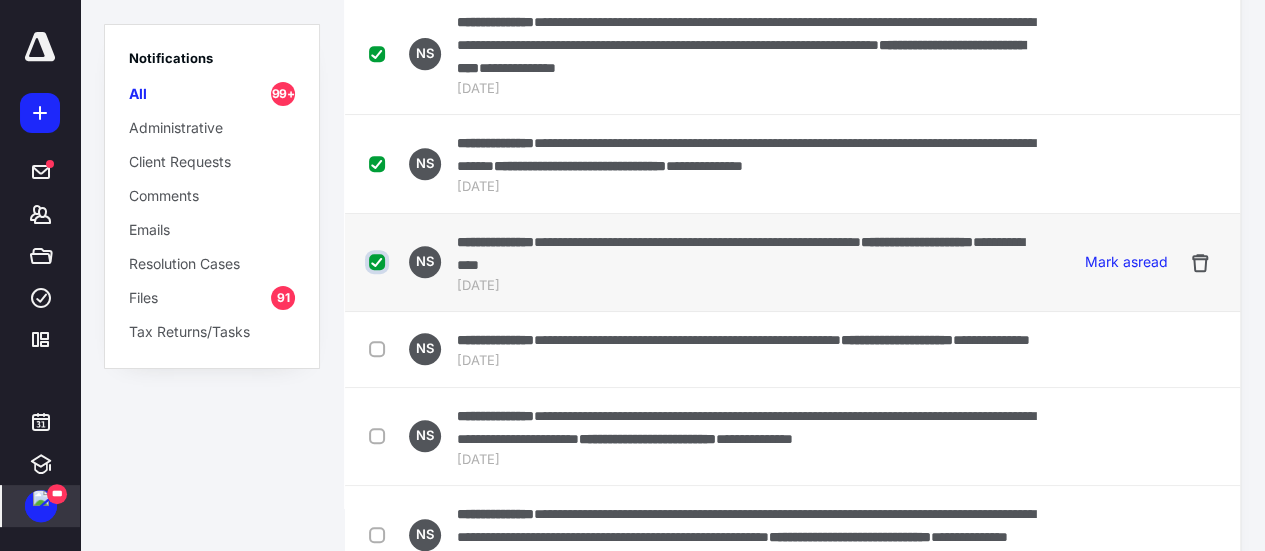 checkbox on "true" 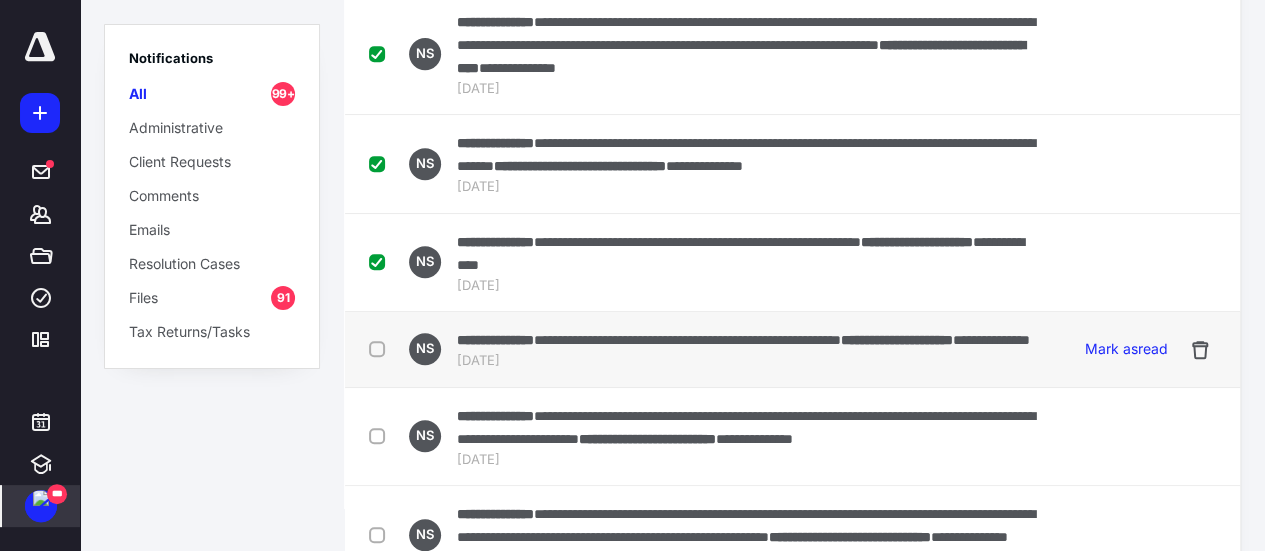 click at bounding box center [381, 348] 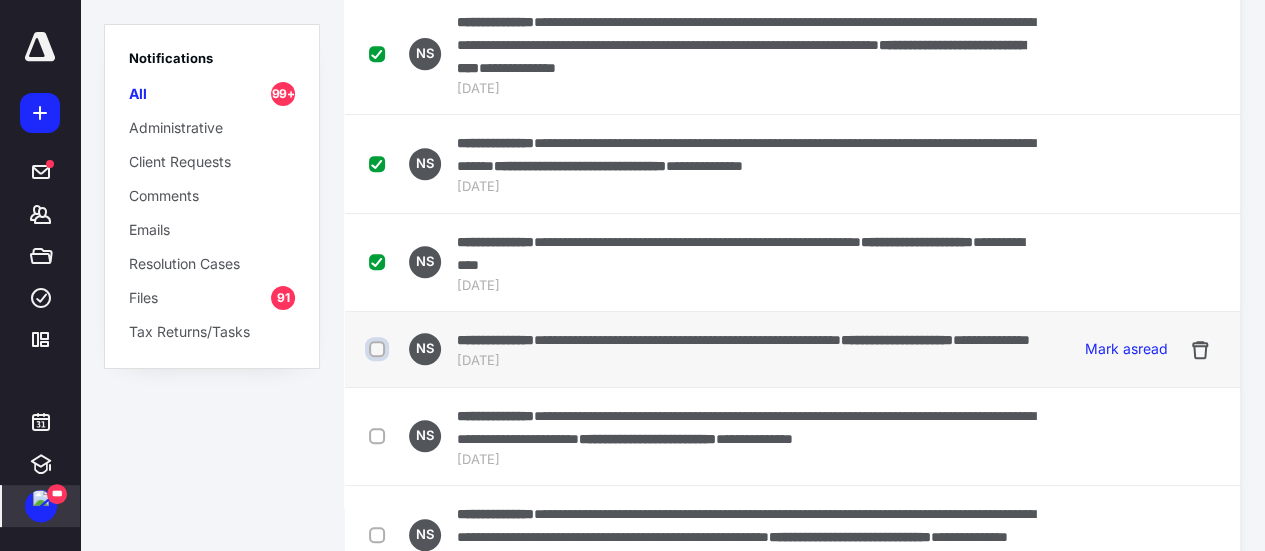 click at bounding box center [379, 349] 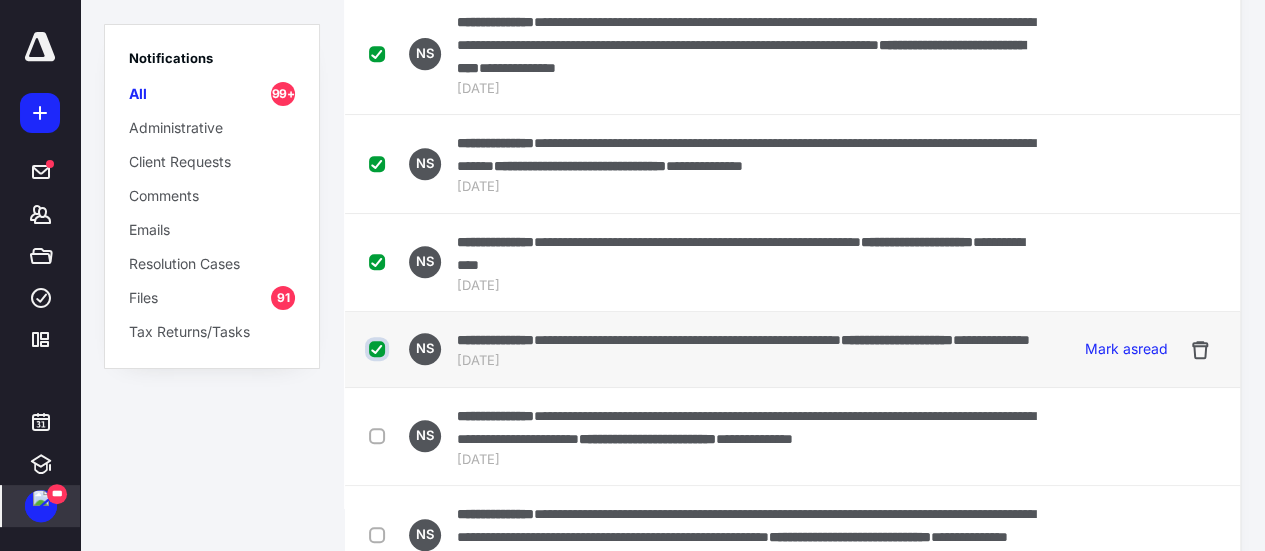 checkbox on "true" 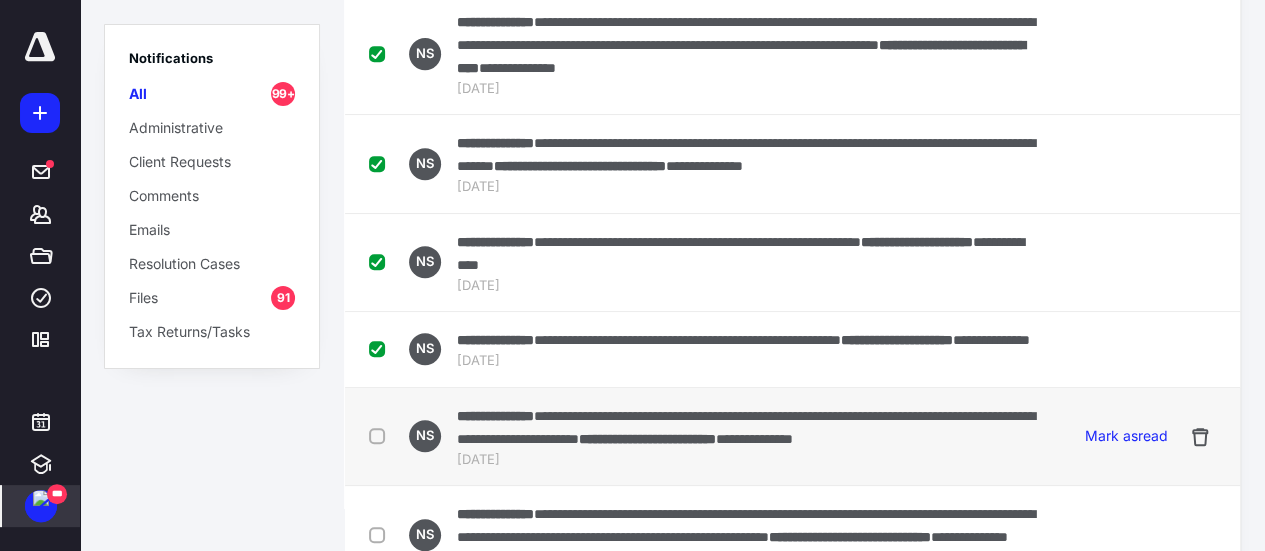 click at bounding box center (381, 435) 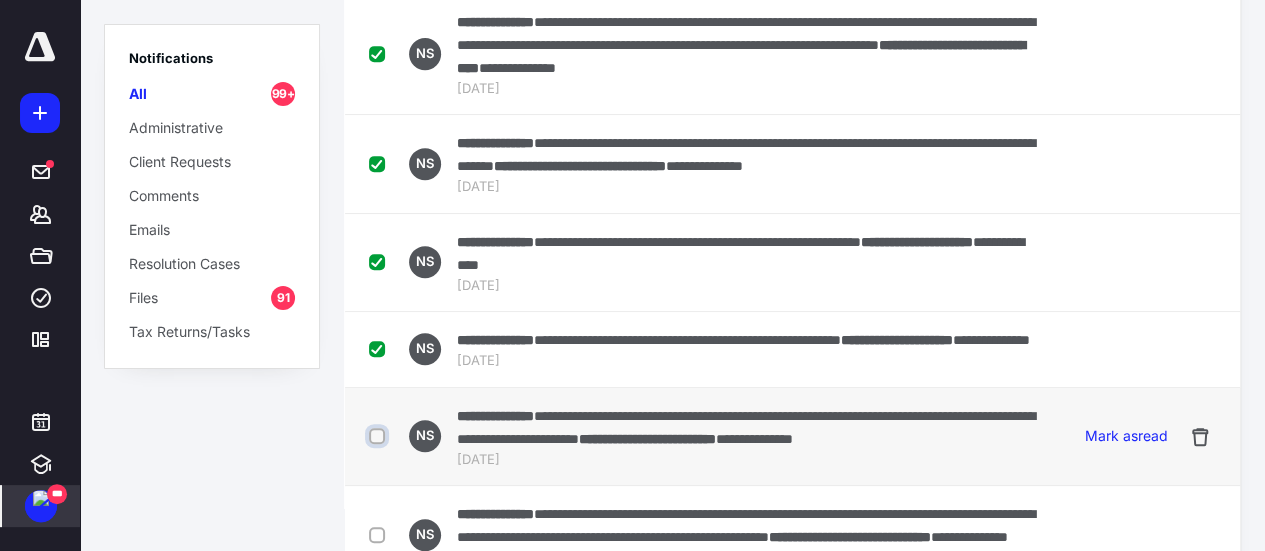 click at bounding box center [379, 436] 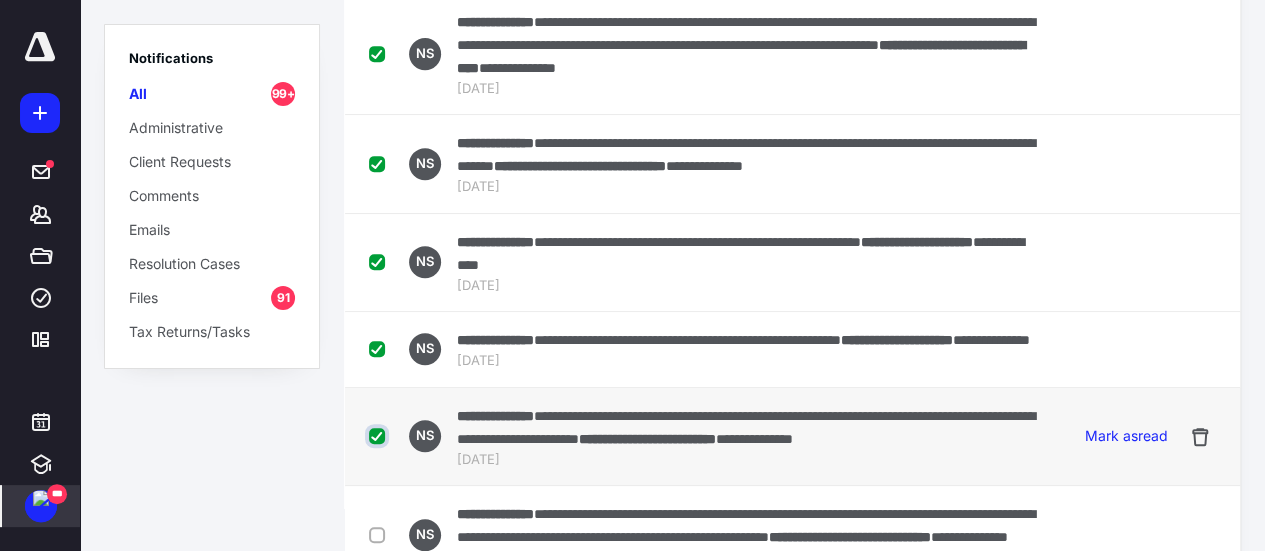 checkbox on "true" 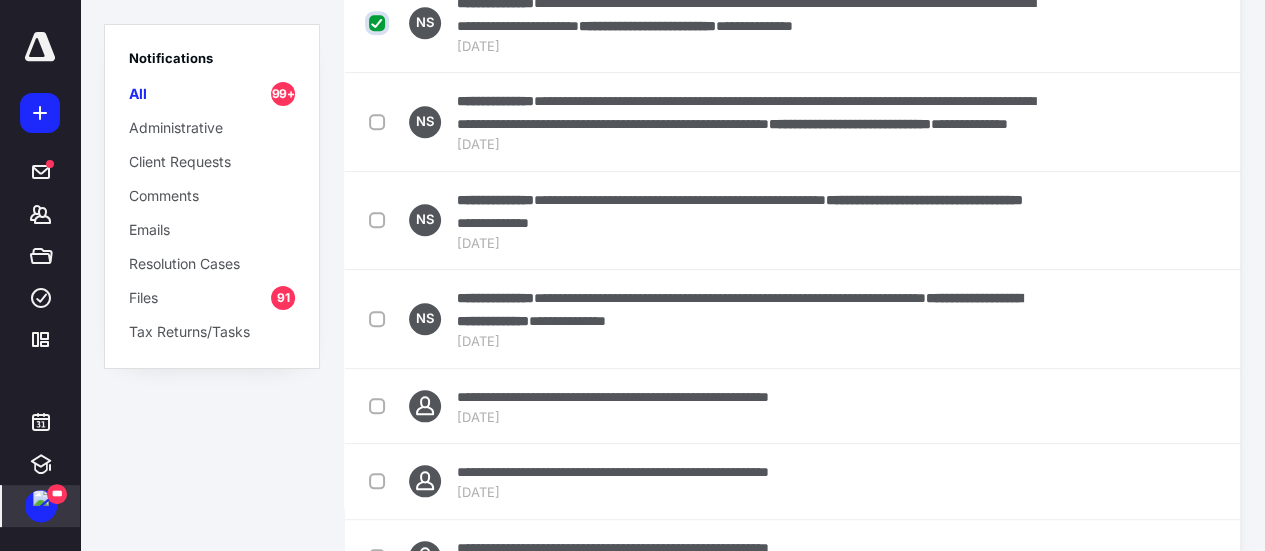 scroll, scrollTop: 861, scrollLeft: 0, axis: vertical 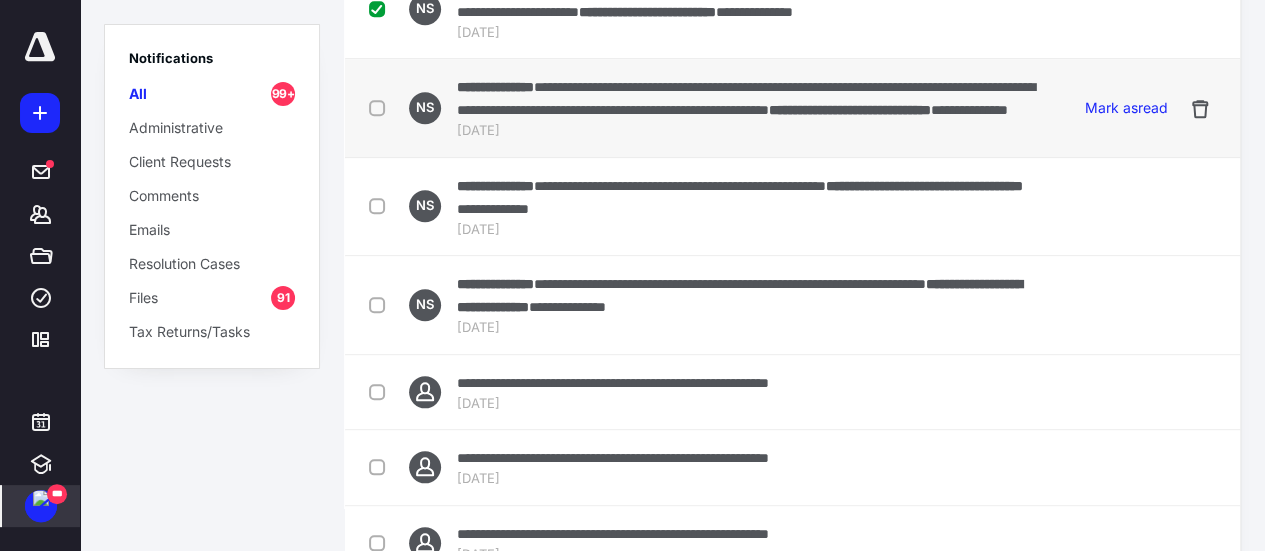 click at bounding box center (381, 107) 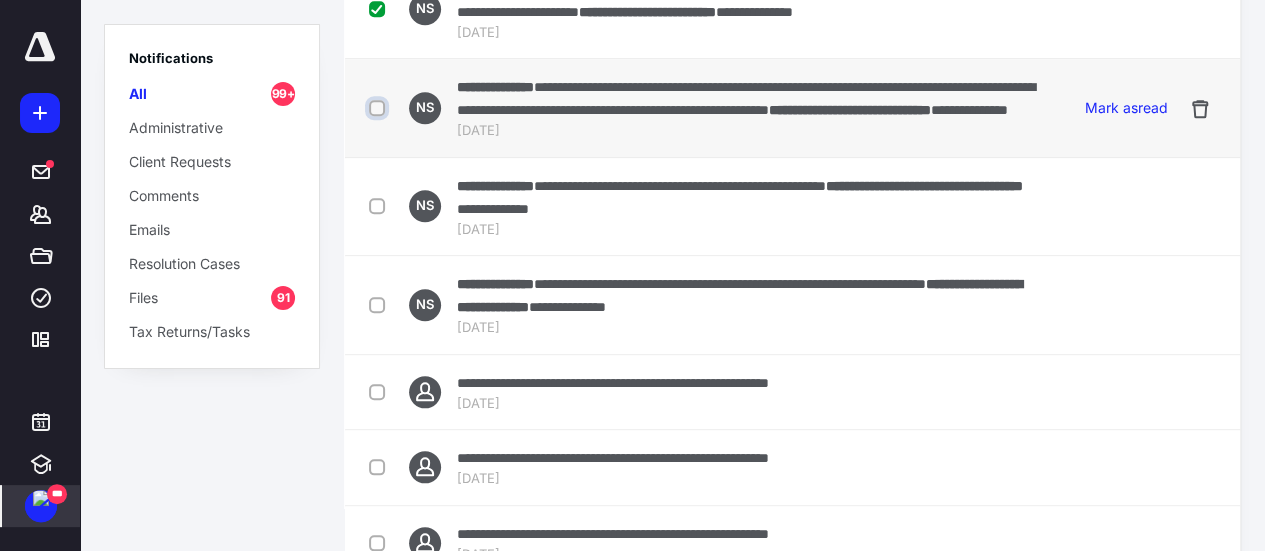 click at bounding box center [379, 108] 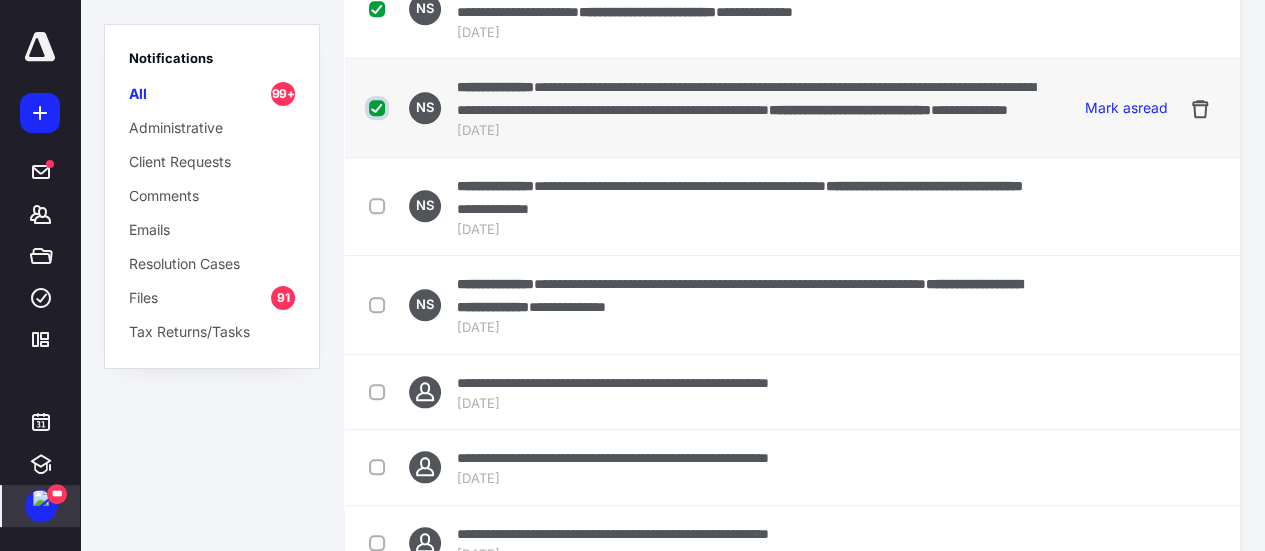 checkbox on "true" 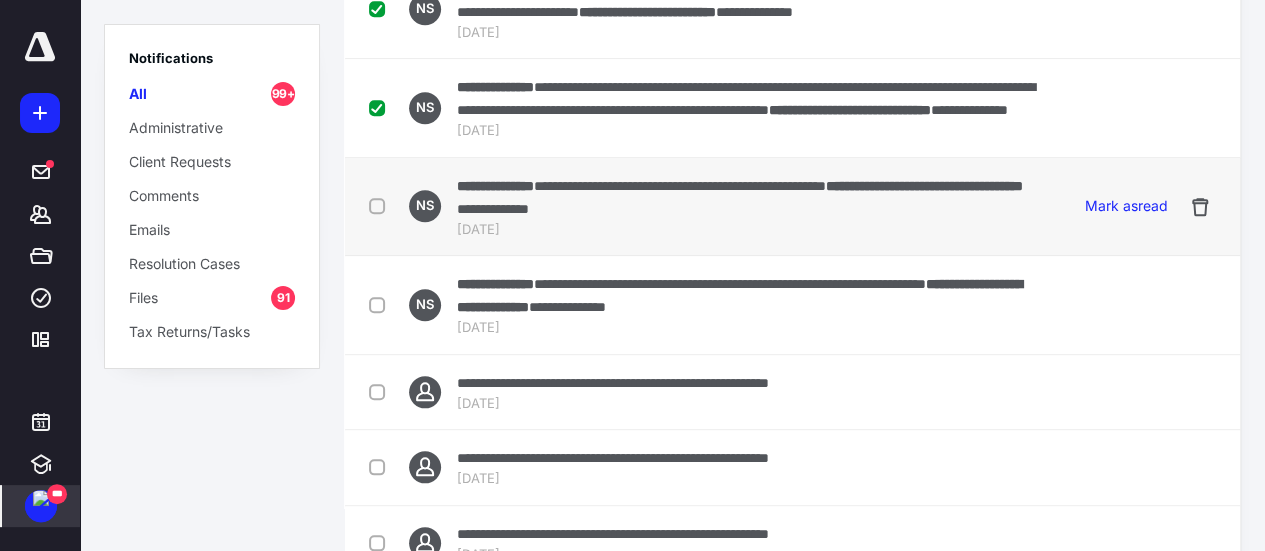 click at bounding box center [381, 205] 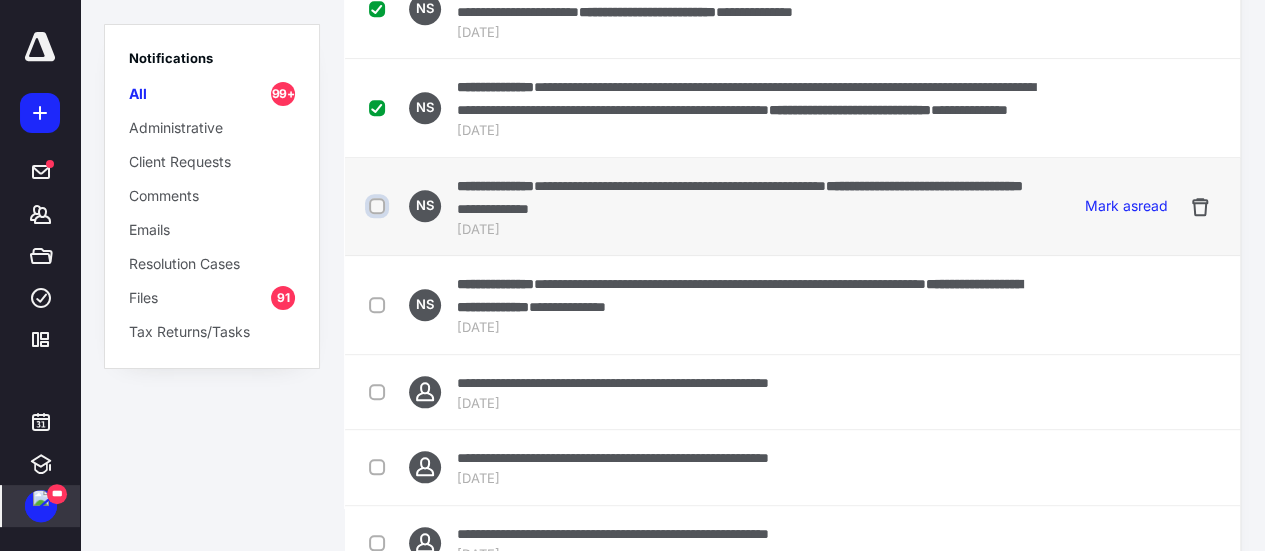 click at bounding box center (379, 206) 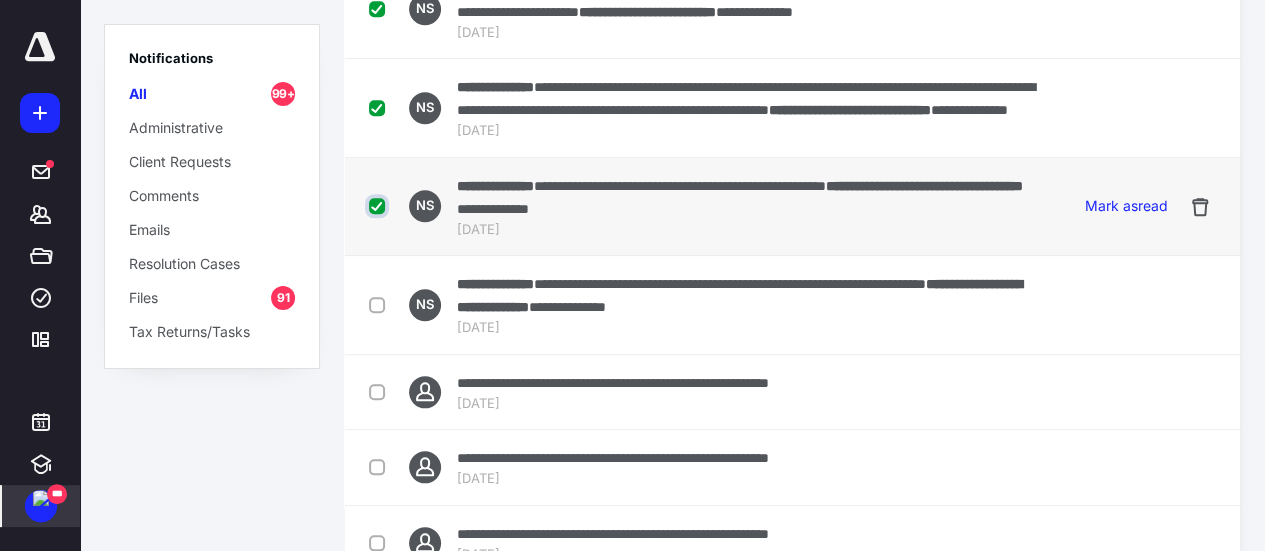 checkbox on "true" 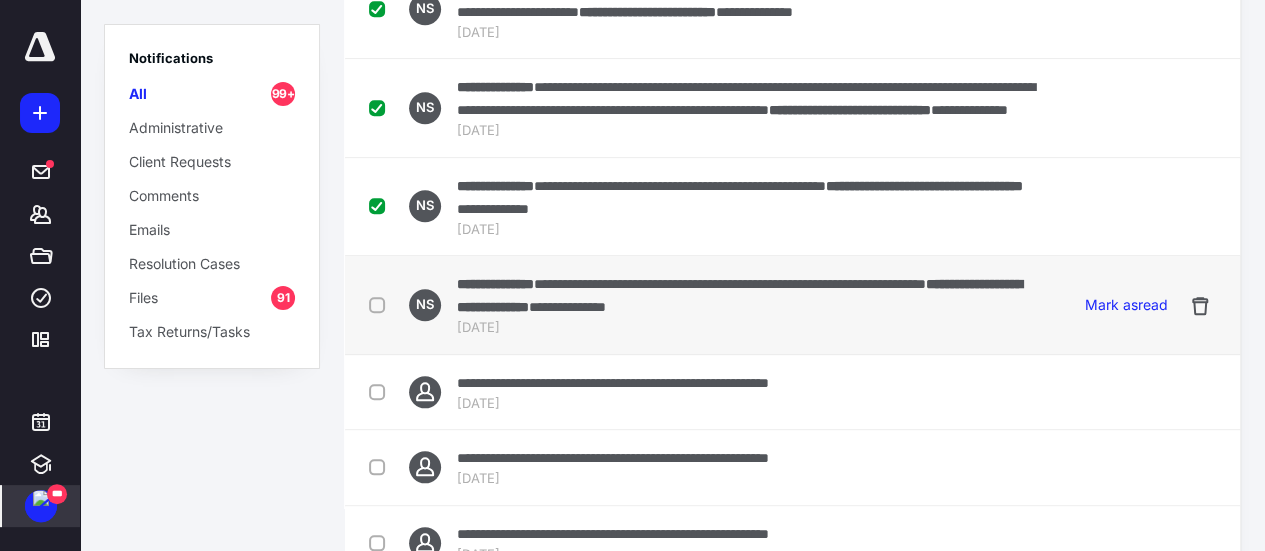 click at bounding box center [381, 304] 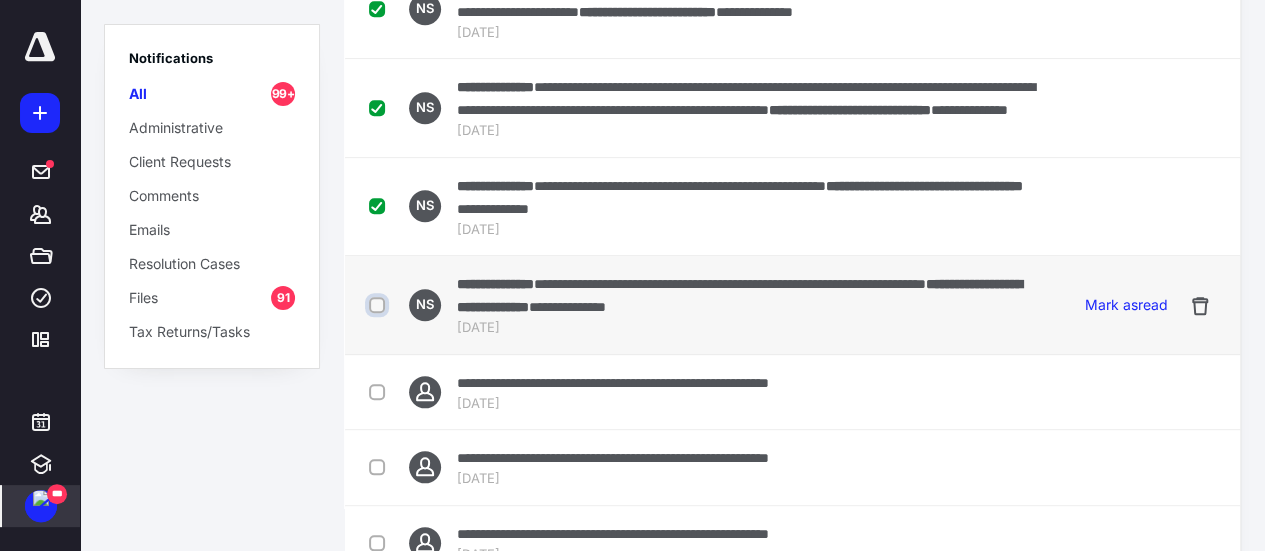 click at bounding box center (379, 305) 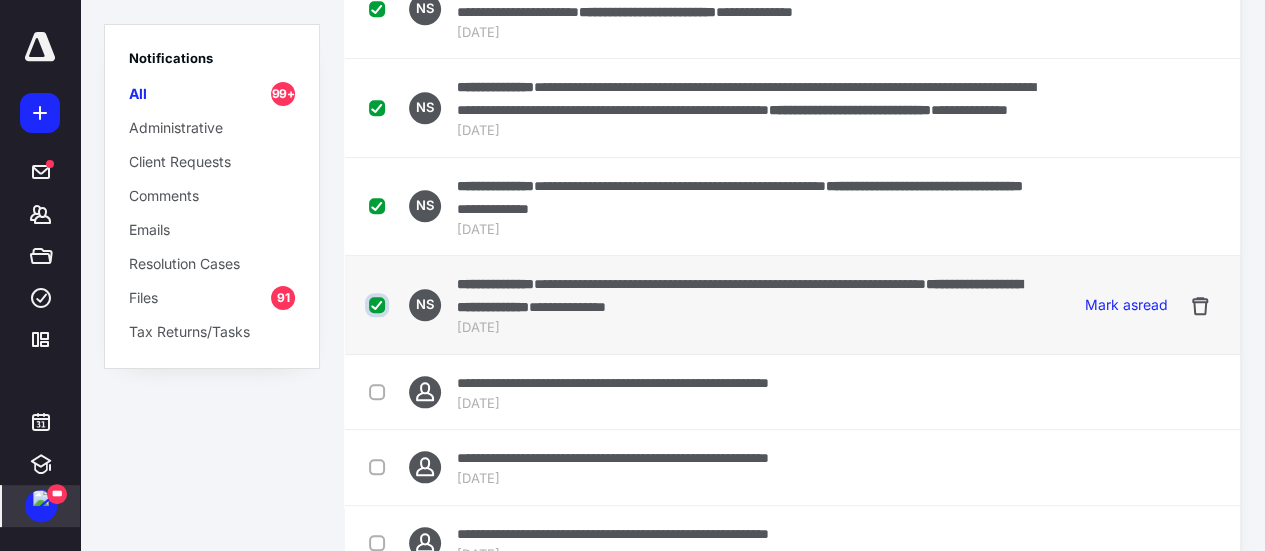 checkbox on "true" 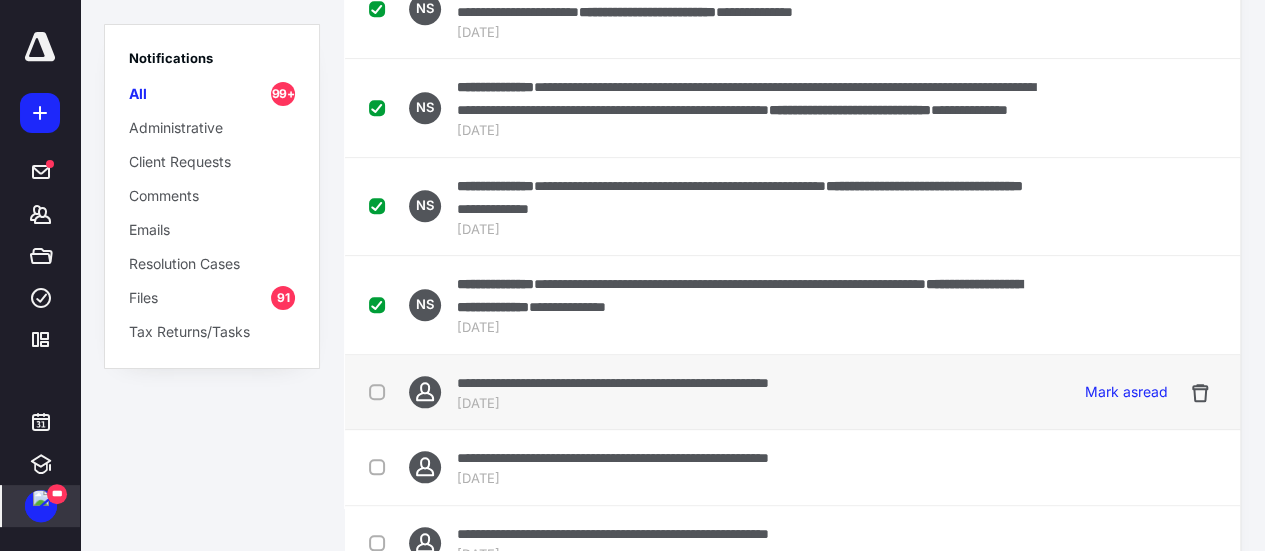 click at bounding box center (381, 391) 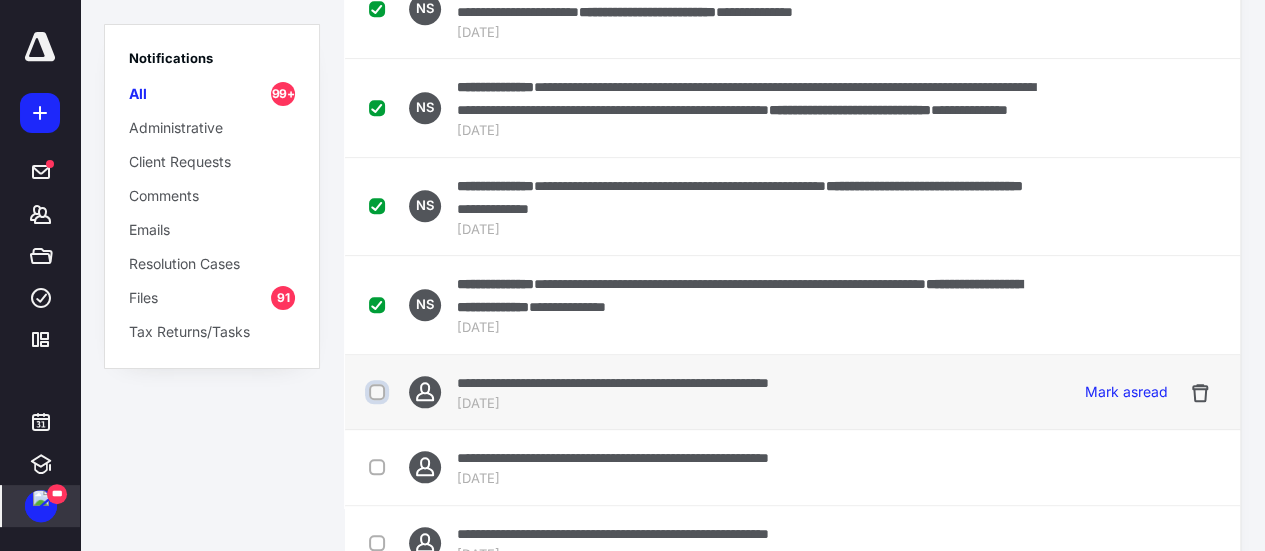 click at bounding box center [379, 392] 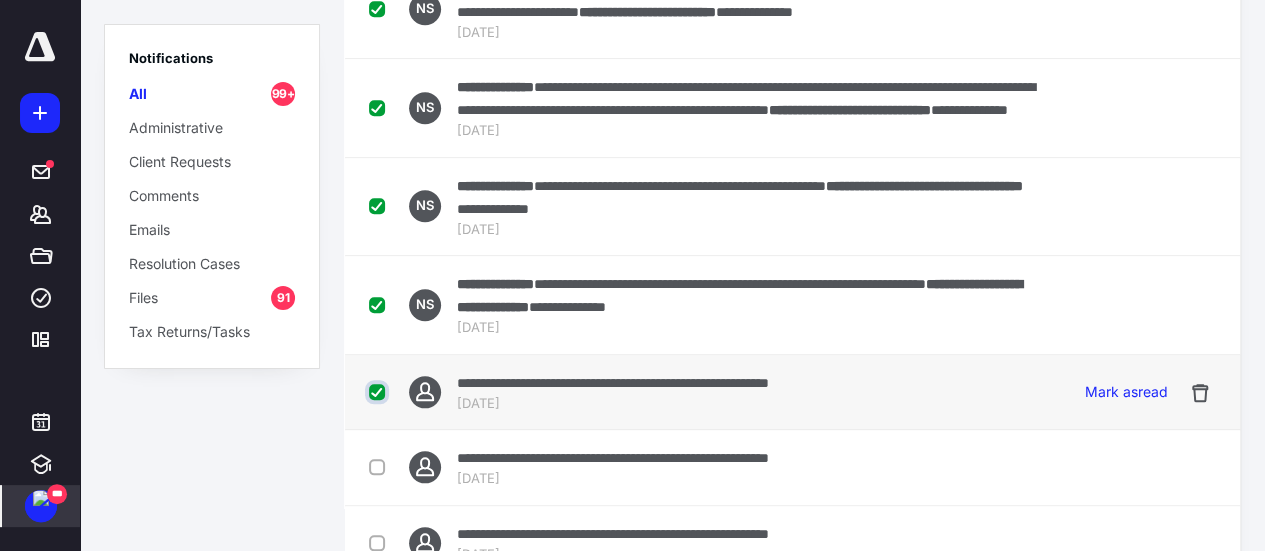 checkbox on "true" 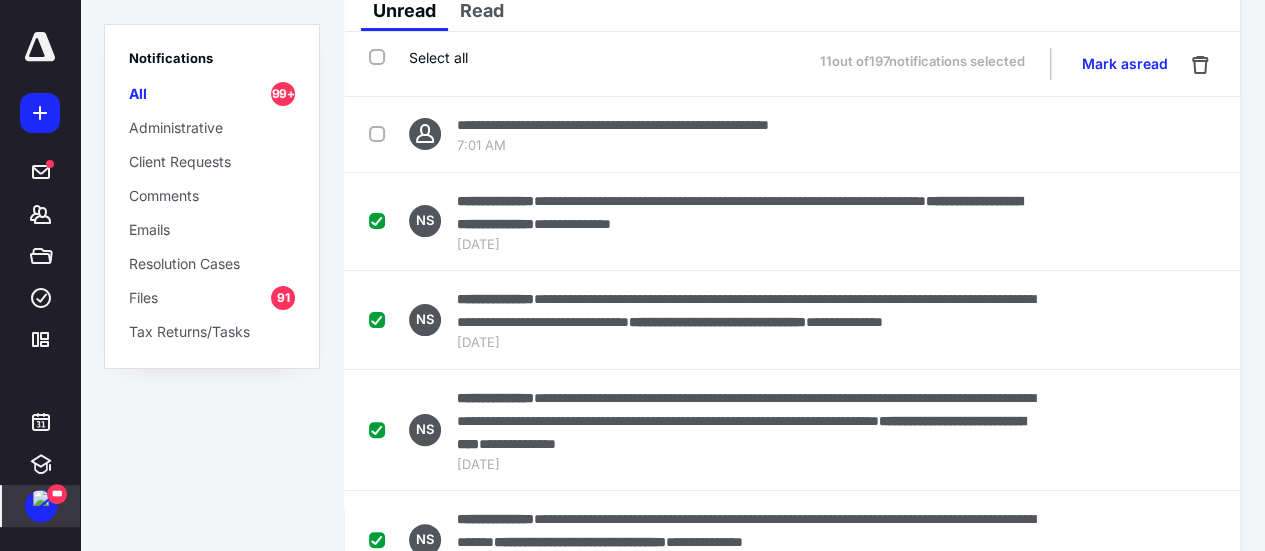 scroll, scrollTop: 0, scrollLeft: 0, axis: both 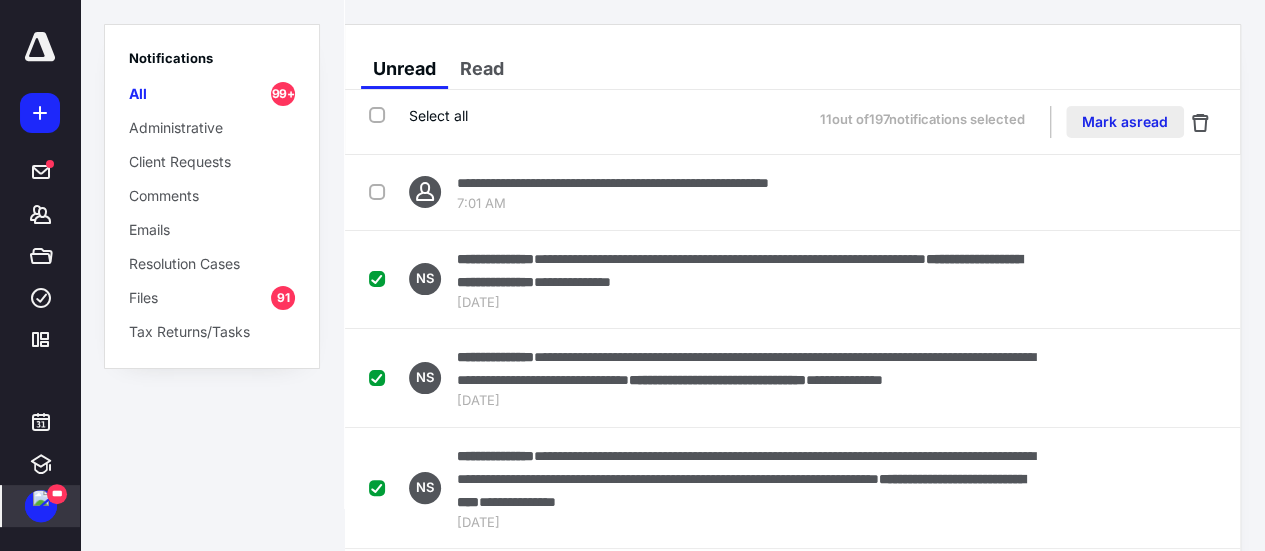click on "Mark as  read" at bounding box center (1125, 122) 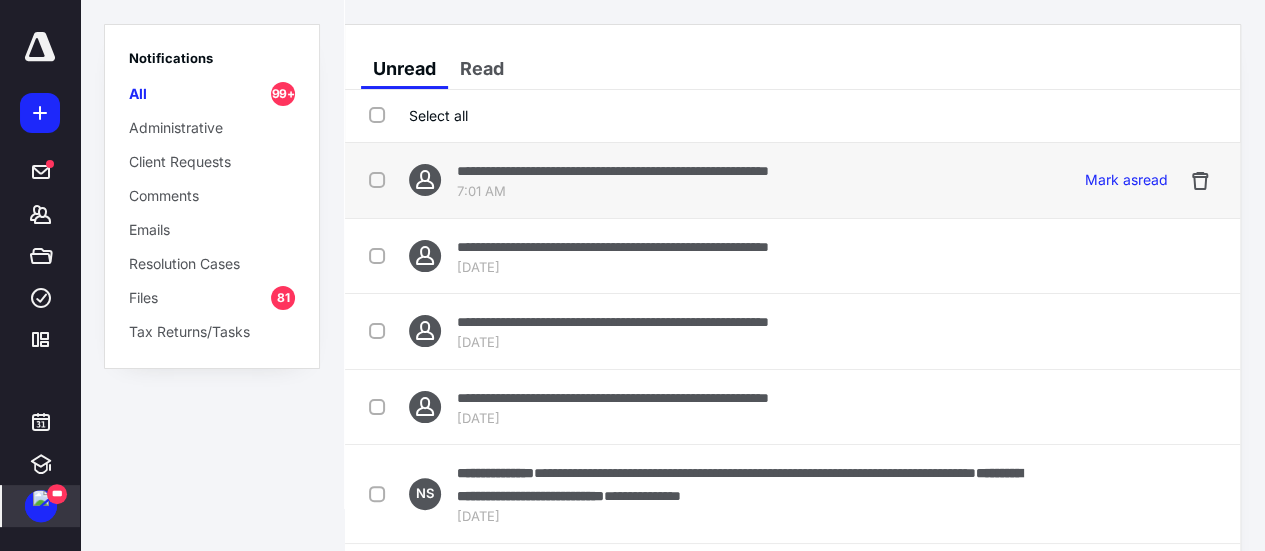 click at bounding box center [381, 179] 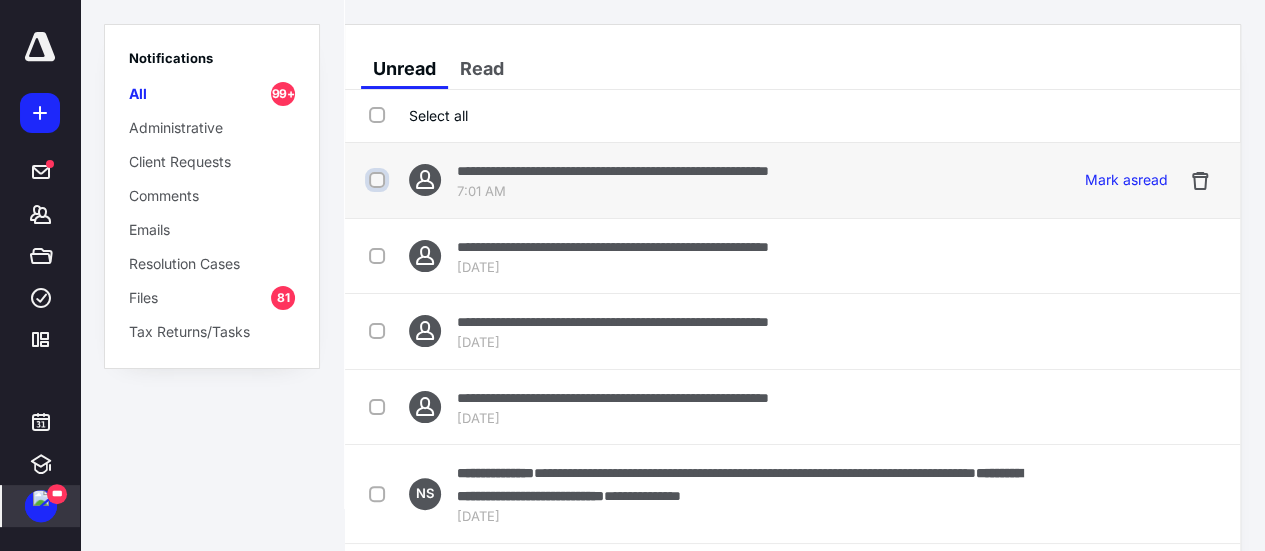 click at bounding box center (379, 180) 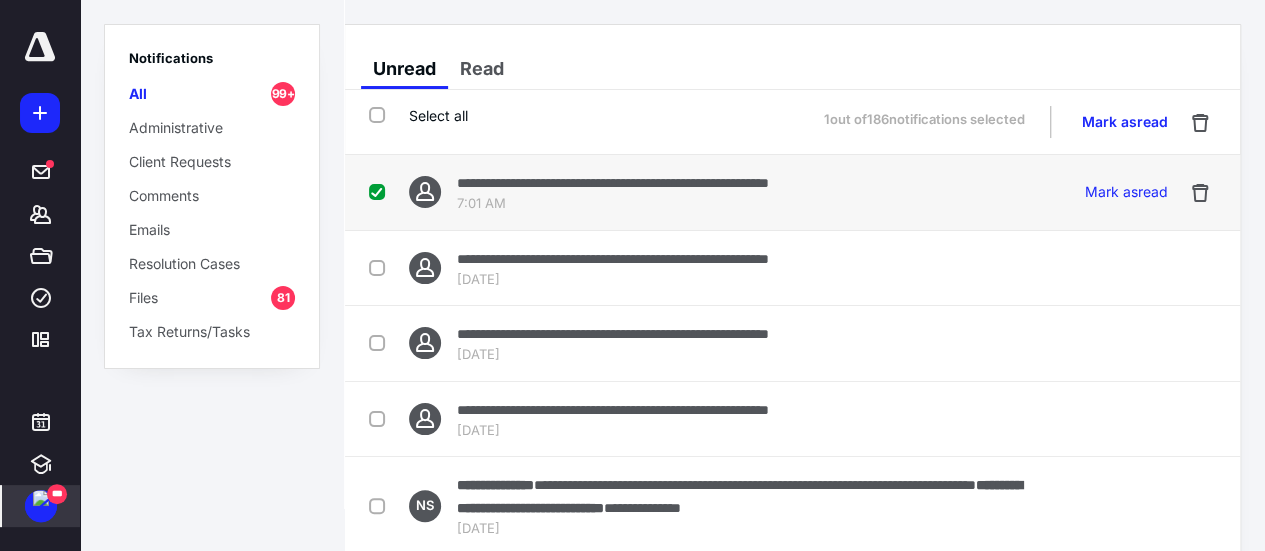 click at bounding box center [381, 191] 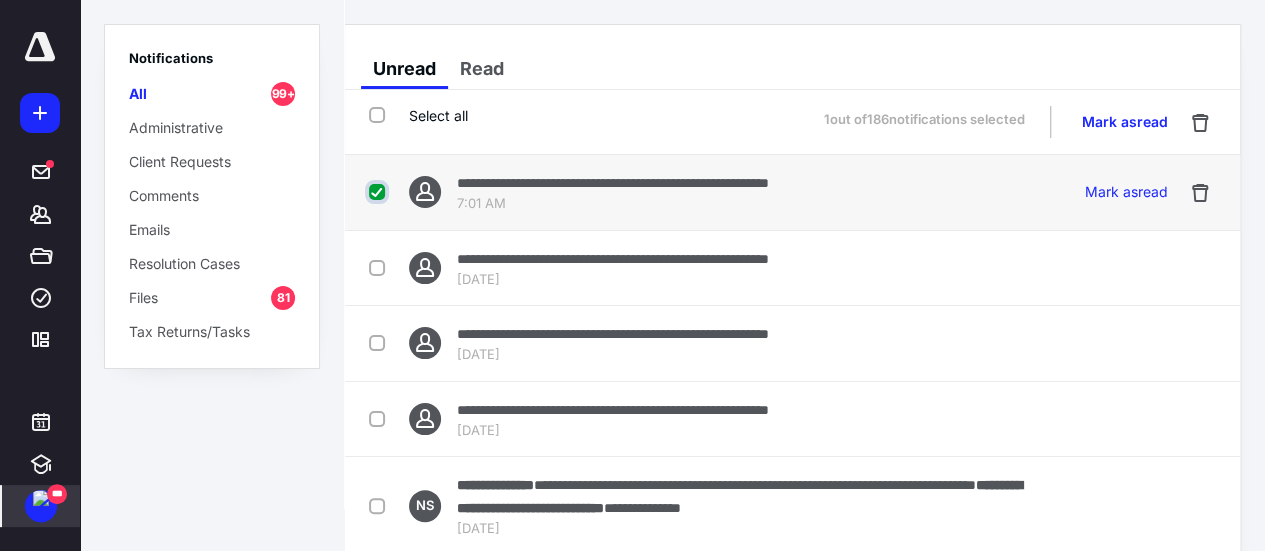 click at bounding box center [379, 192] 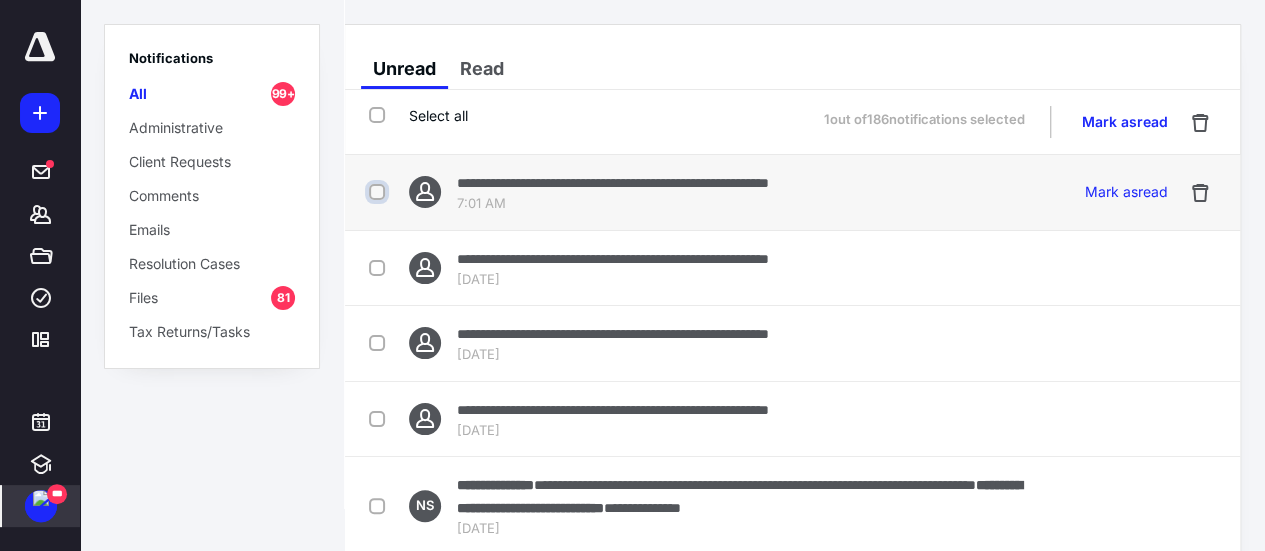 checkbox on "false" 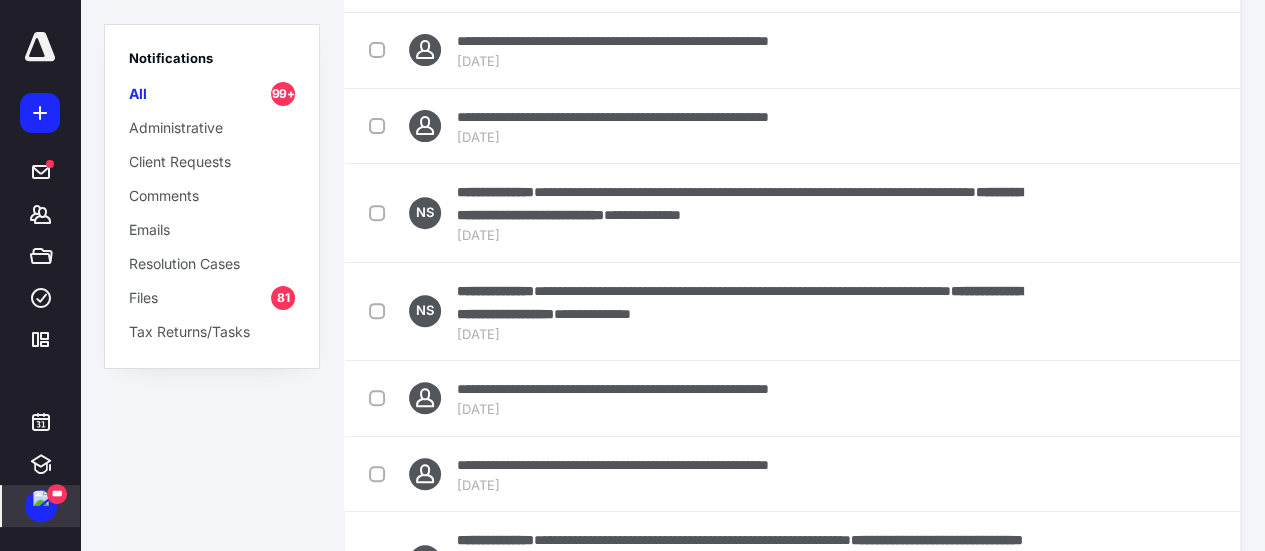 scroll, scrollTop: 307, scrollLeft: 0, axis: vertical 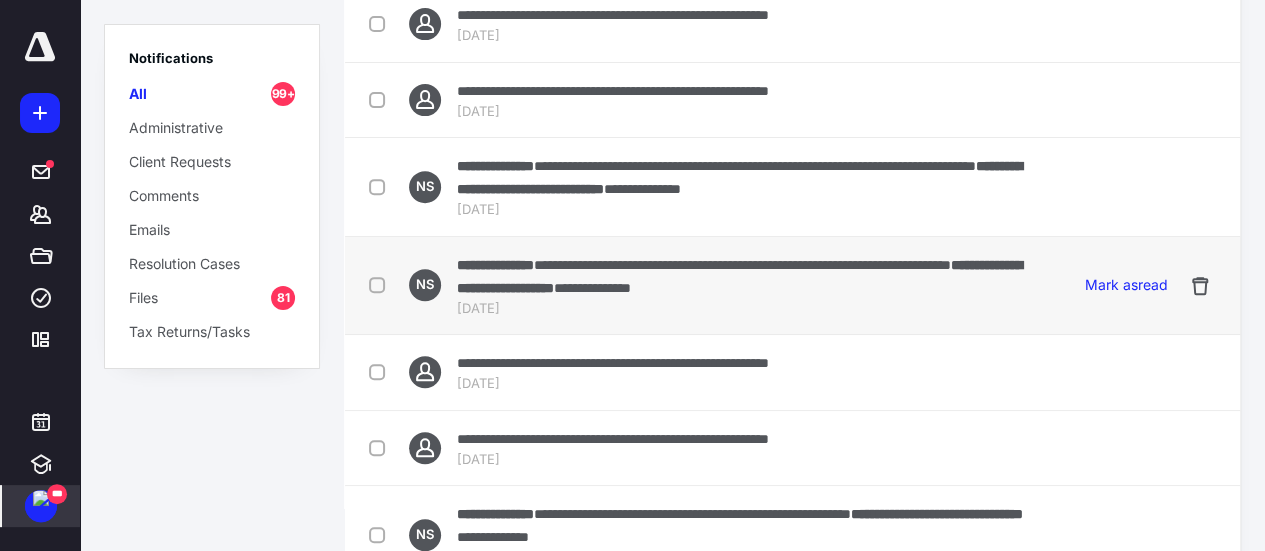 click at bounding box center (381, 284) 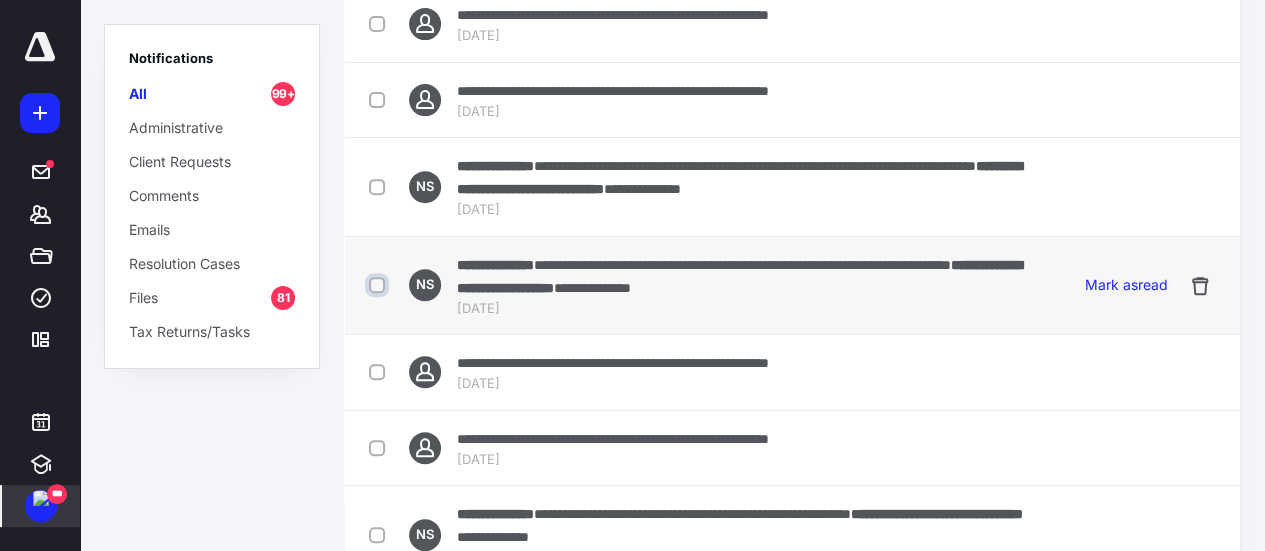 click at bounding box center (379, 285) 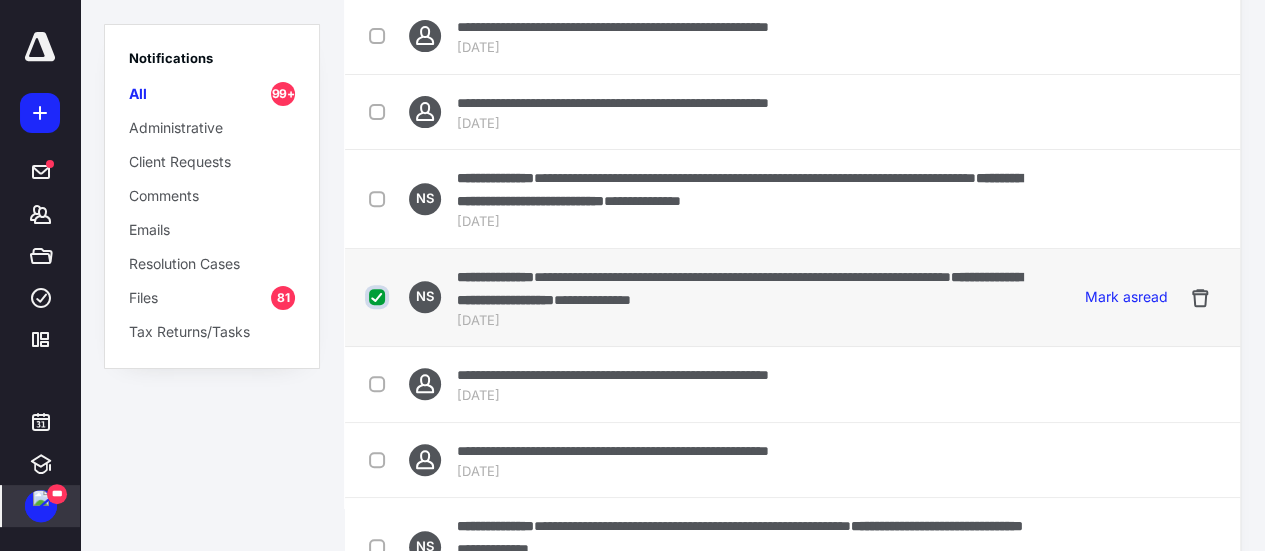 scroll, scrollTop: 319, scrollLeft: 0, axis: vertical 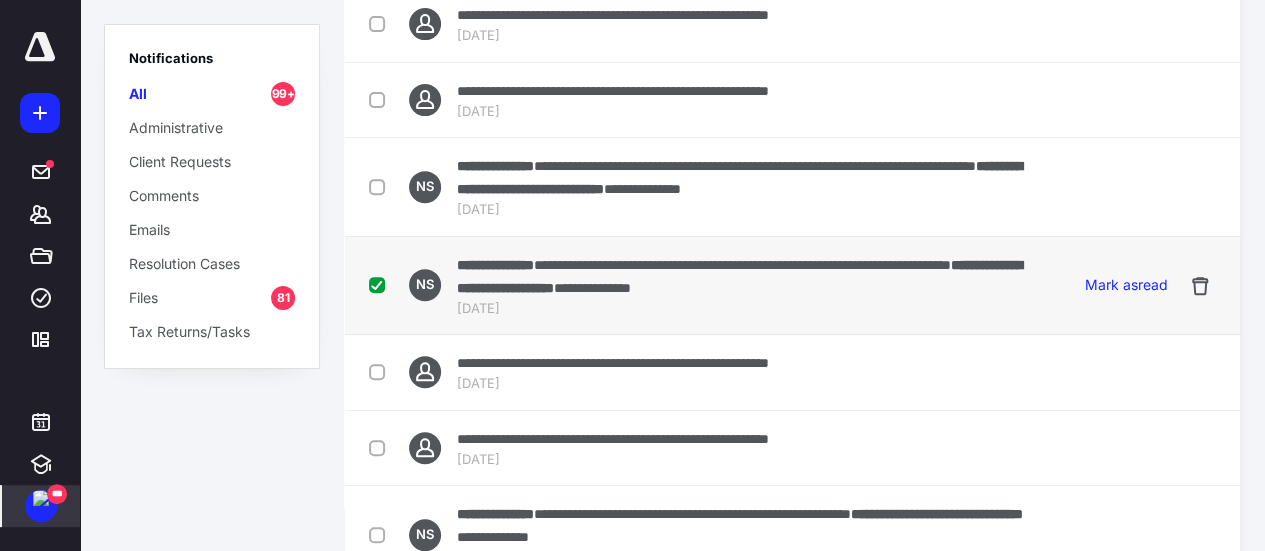 click at bounding box center [381, 284] 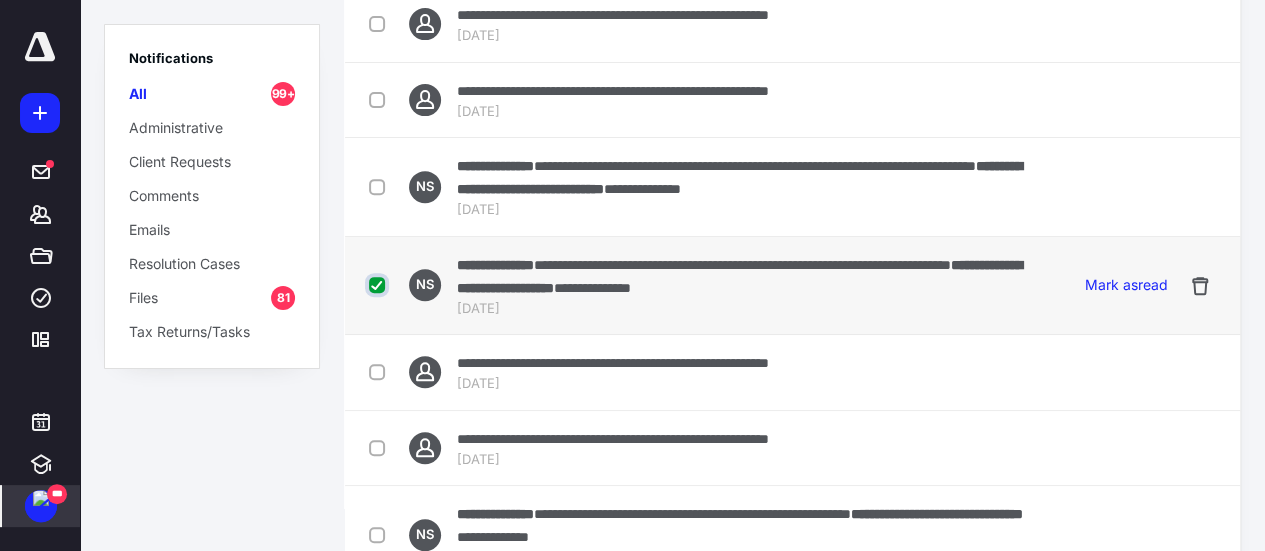 click at bounding box center (379, 285) 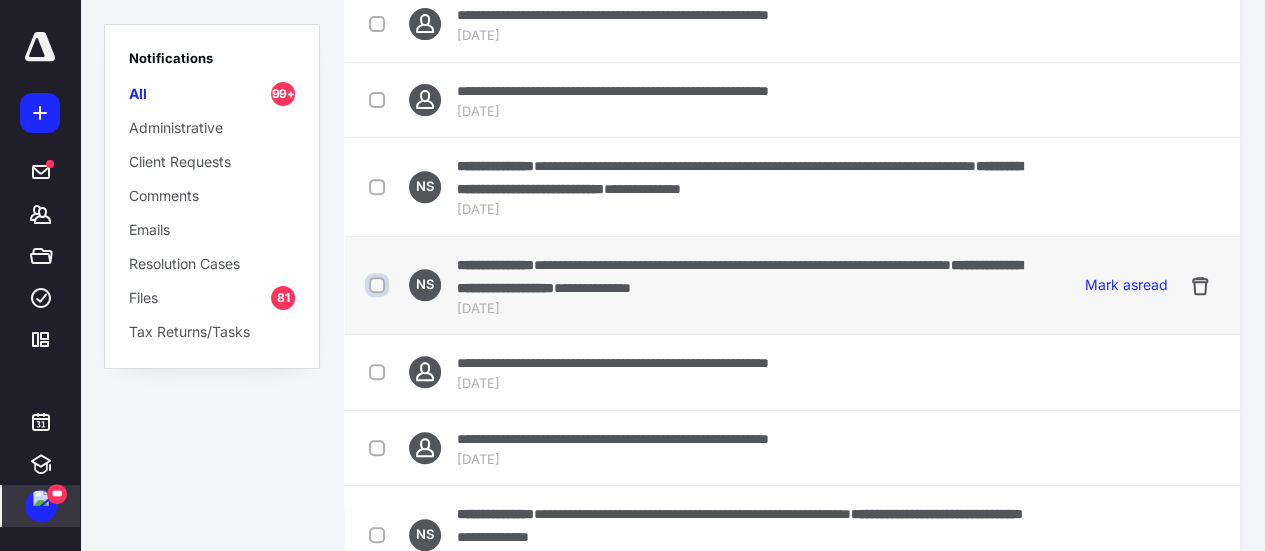 checkbox on "false" 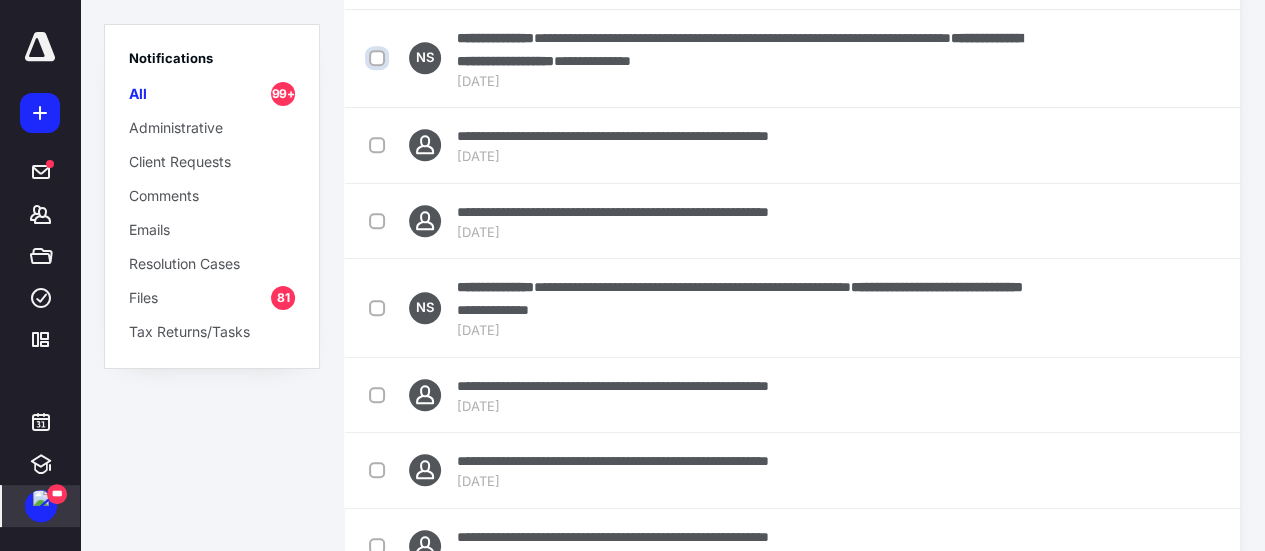 scroll, scrollTop: 654, scrollLeft: 0, axis: vertical 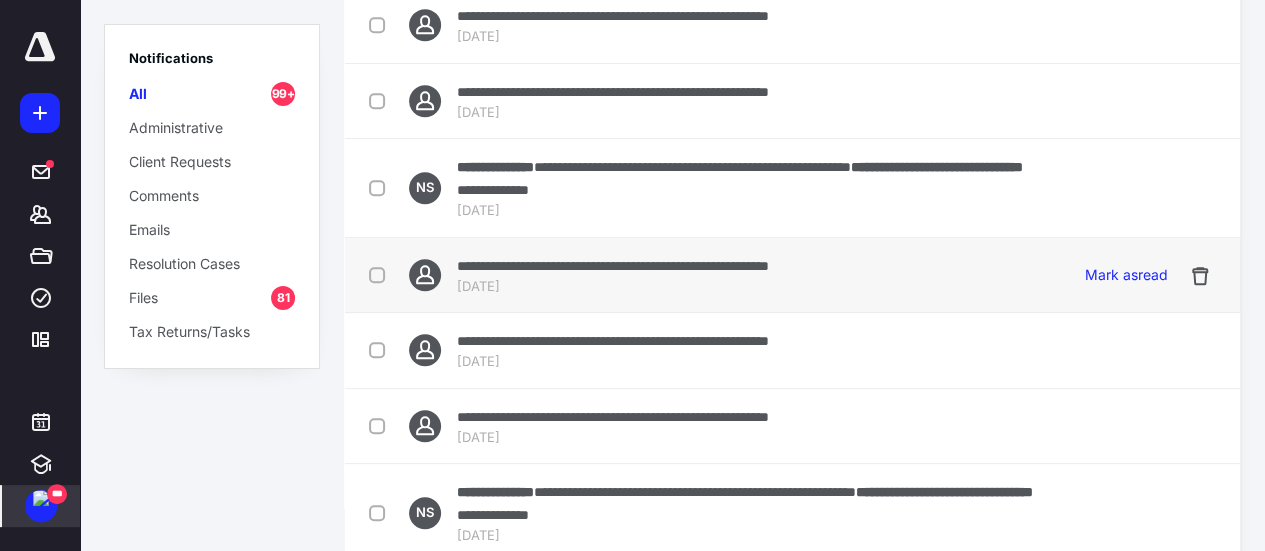 click at bounding box center [381, 274] 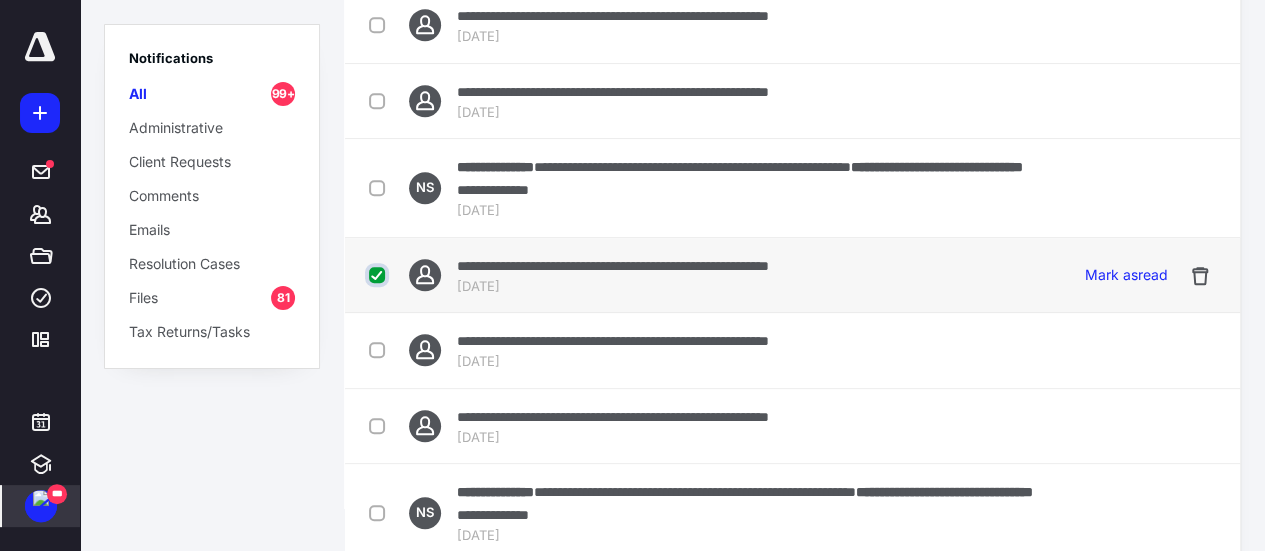 checkbox on "true" 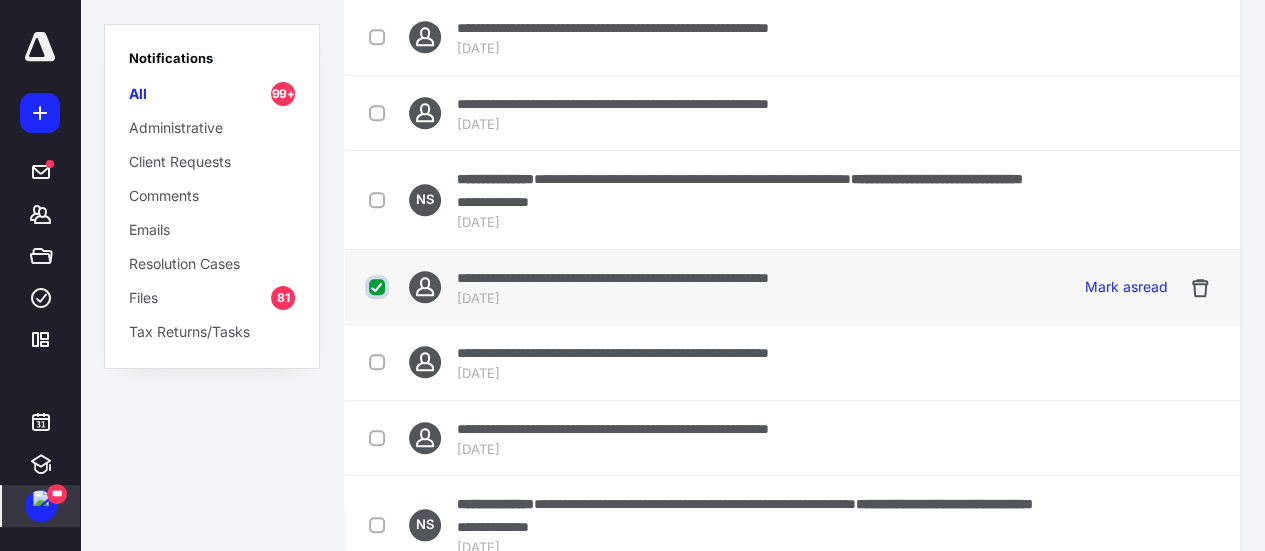 scroll, scrollTop: 666, scrollLeft: 0, axis: vertical 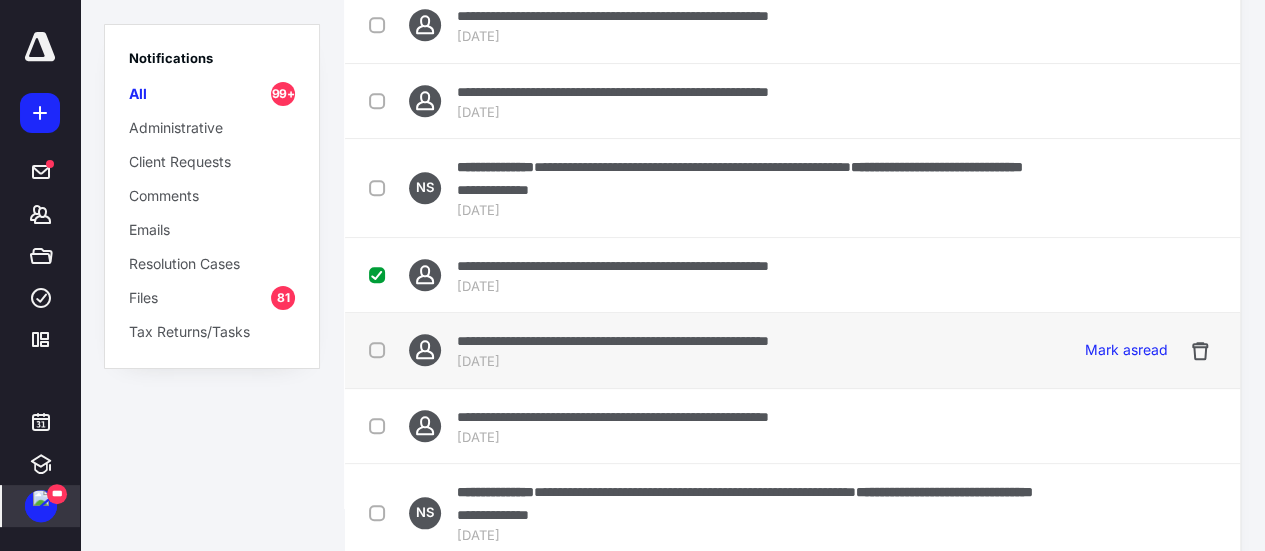 click at bounding box center [381, 350] 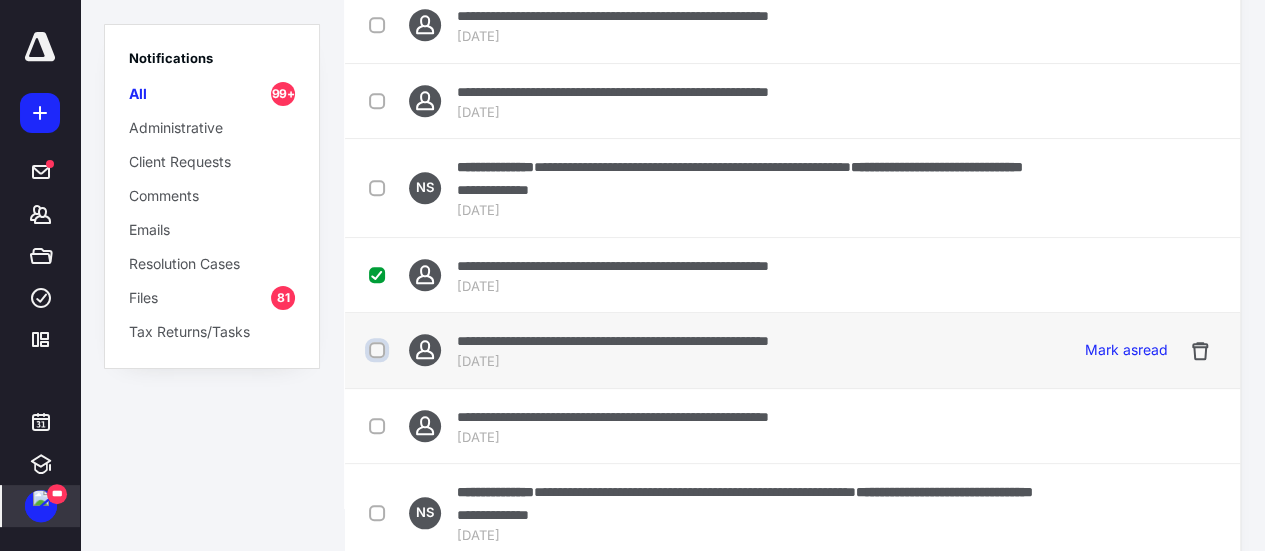 click at bounding box center (379, 350) 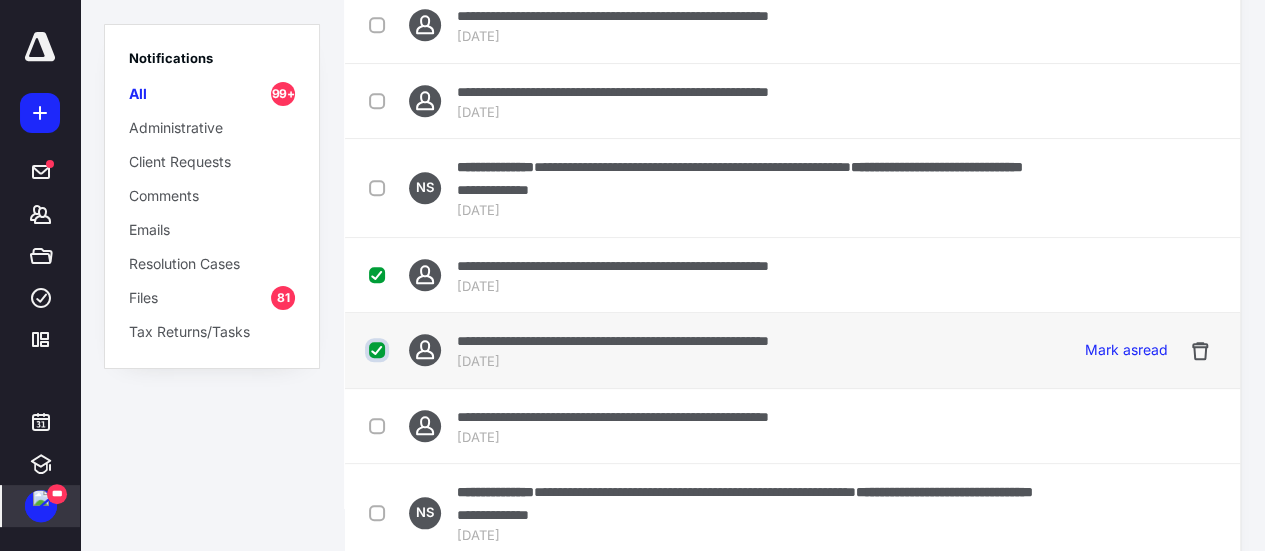 checkbox on "true" 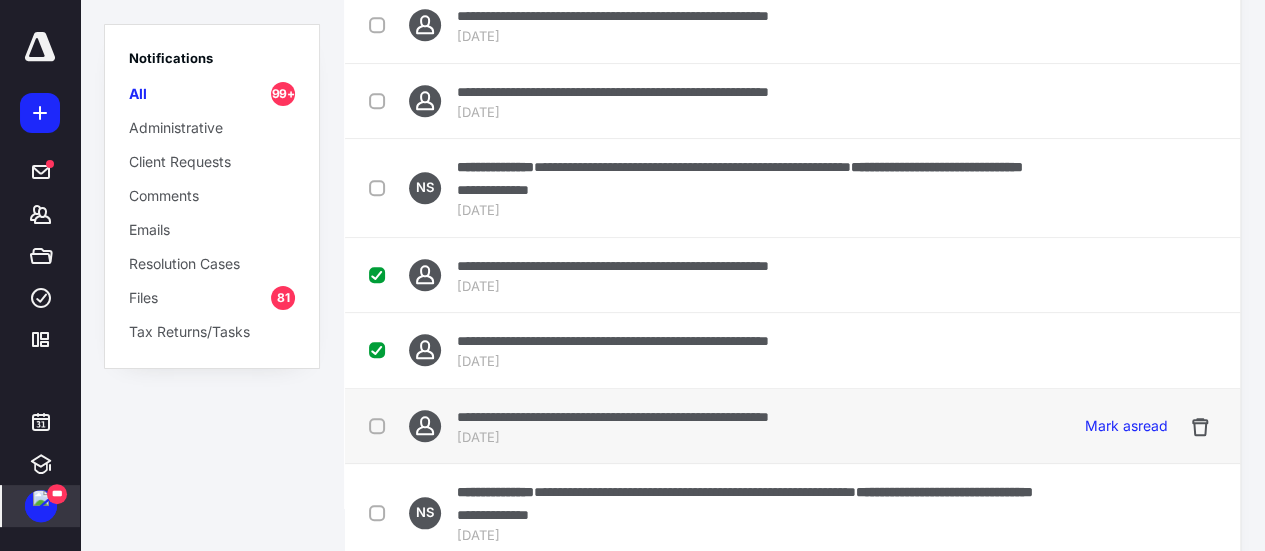 click at bounding box center (381, 425) 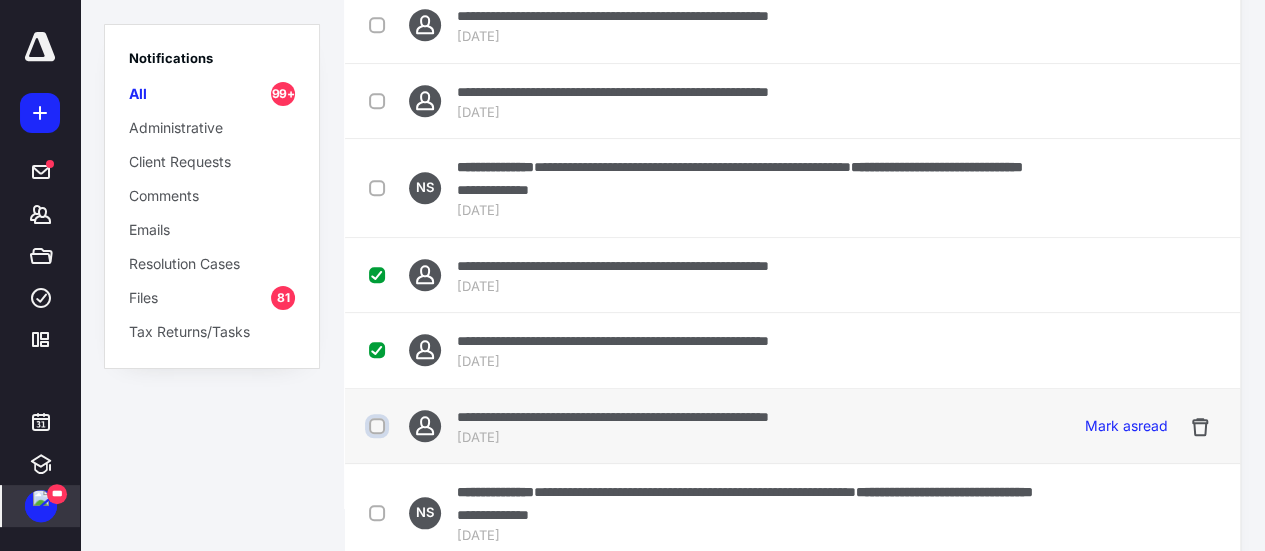 click at bounding box center (379, 426) 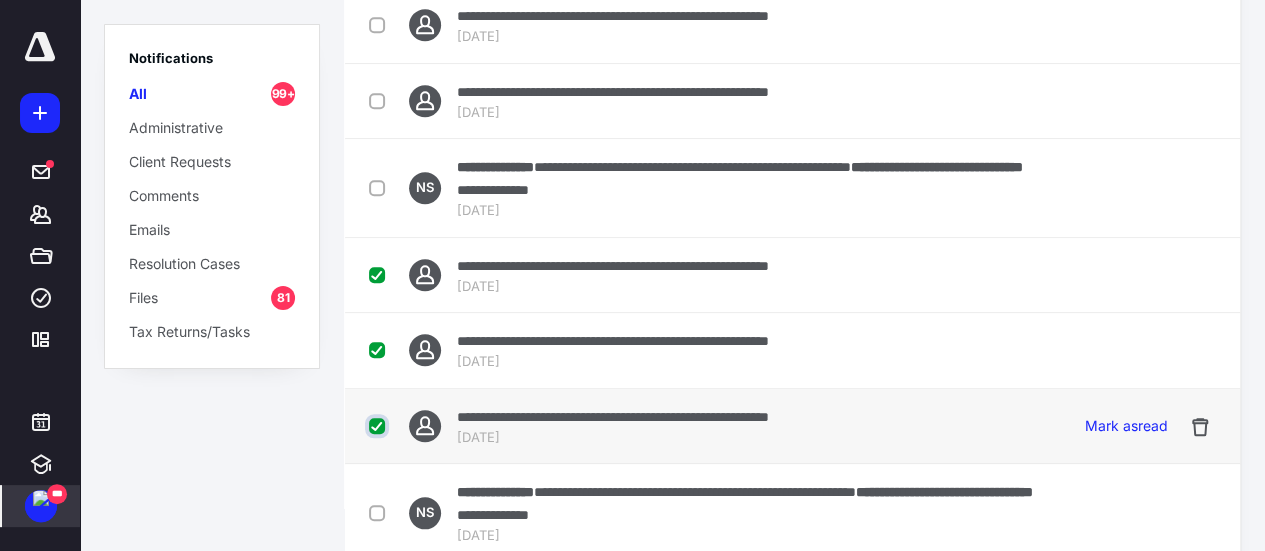 checkbox on "true" 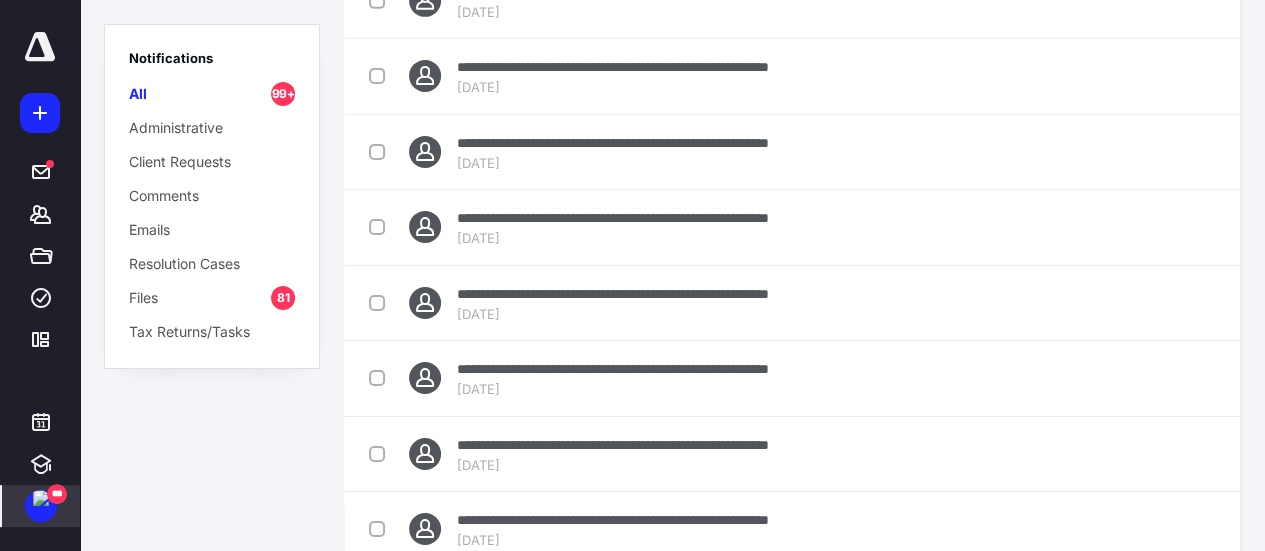 scroll, scrollTop: 3522, scrollLeft: 0, axis: vertical 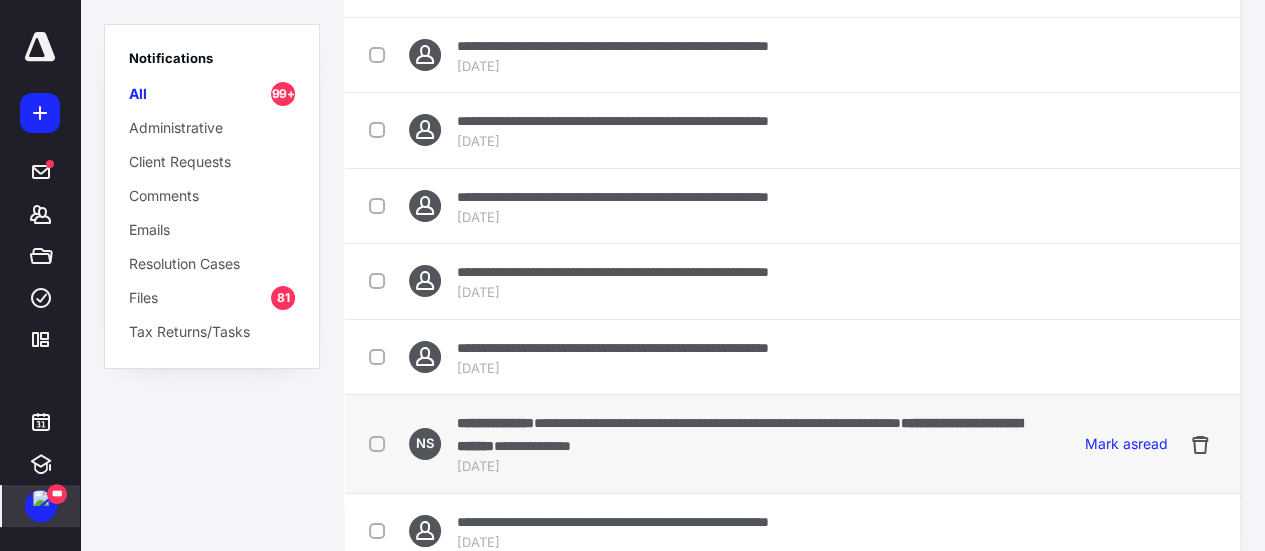 click at bounding box center [381, 443] 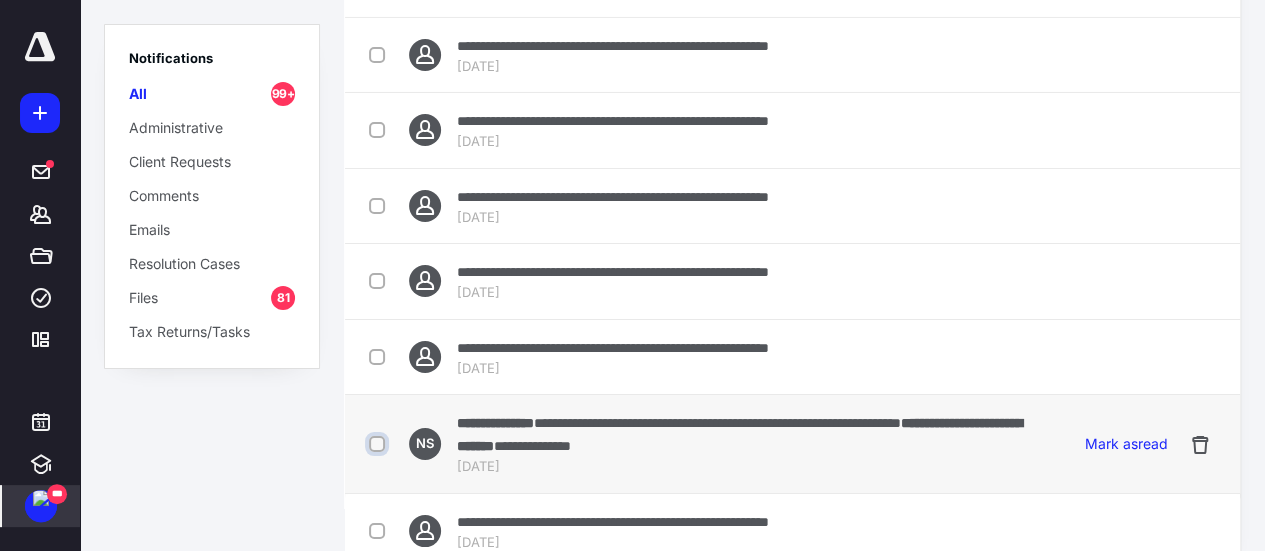 click at bounding box center [379, 444] 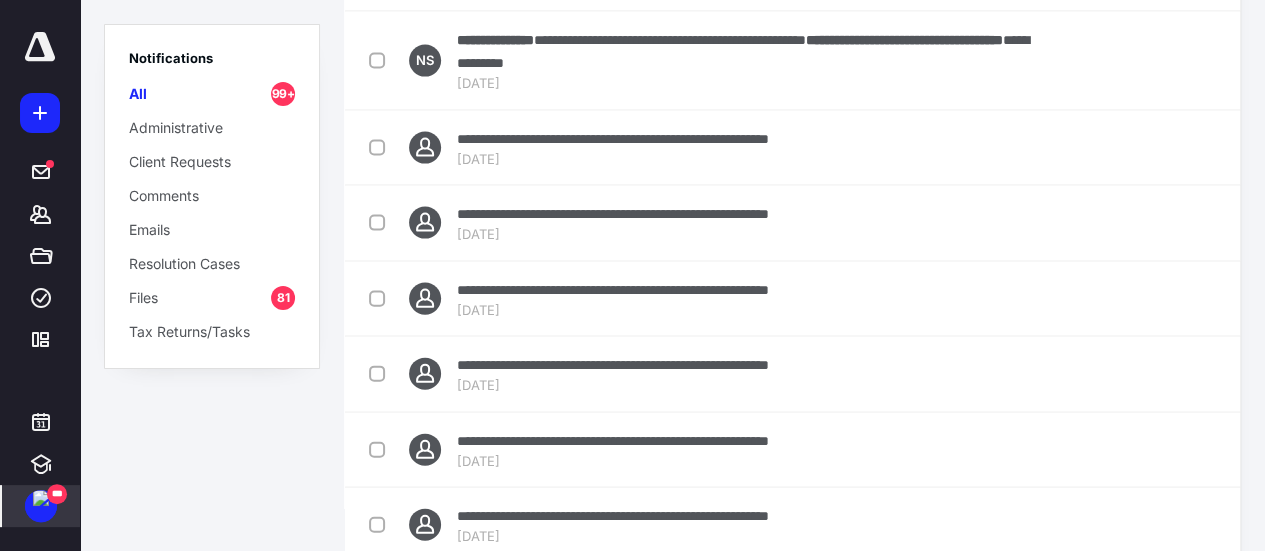 scroll, scrollTop: 1923, scrollLeft: 0, axis: vertical 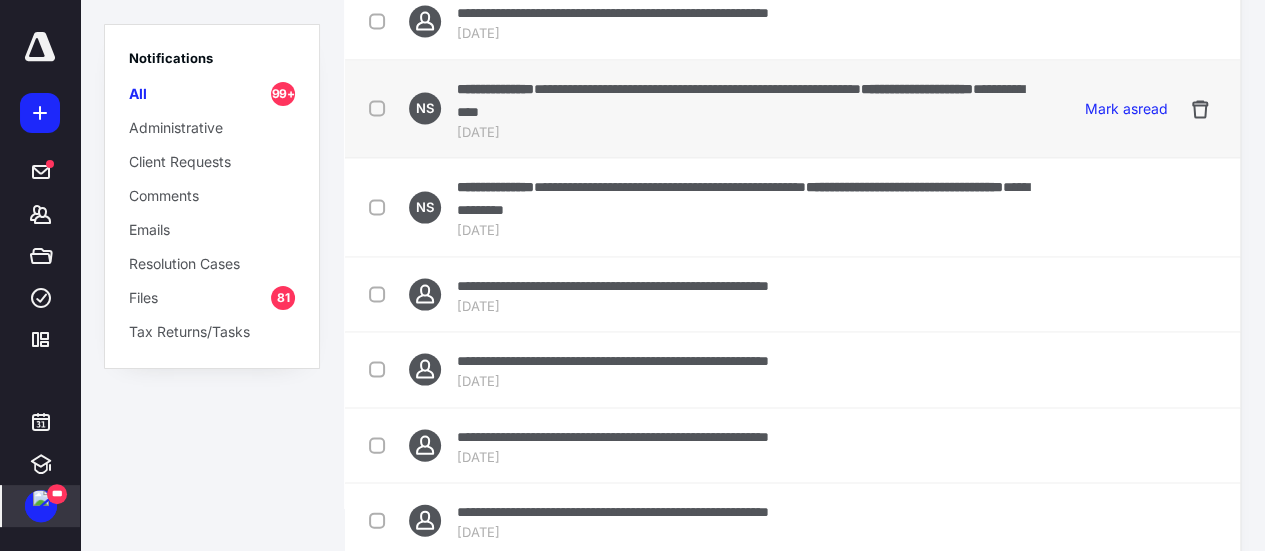 click at bounding box center (381, 108) 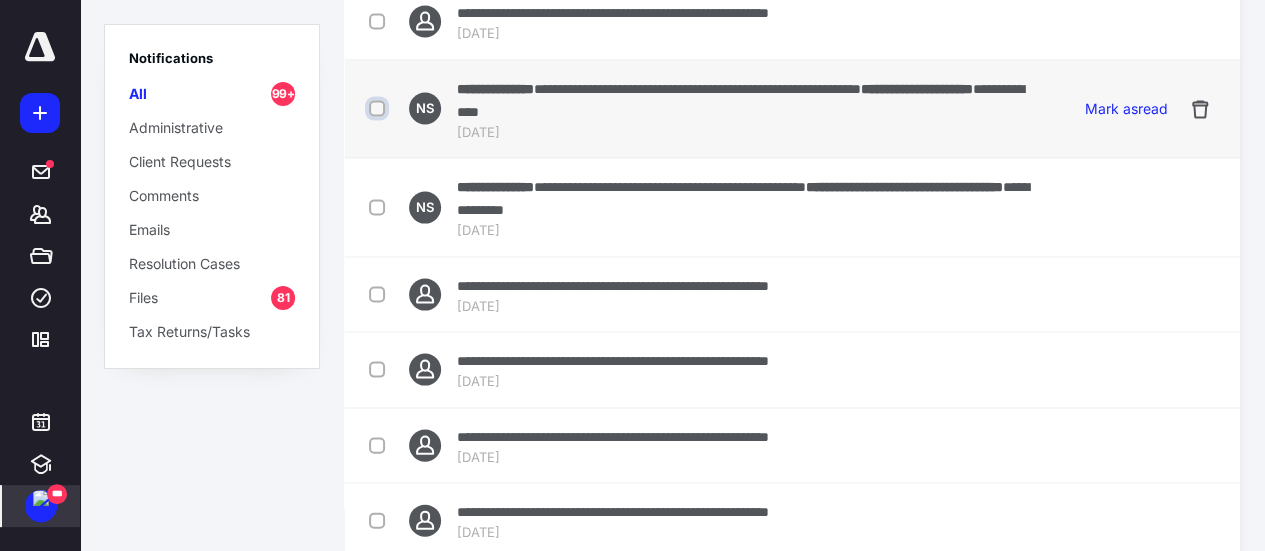 click at bounding box center [379, 109] 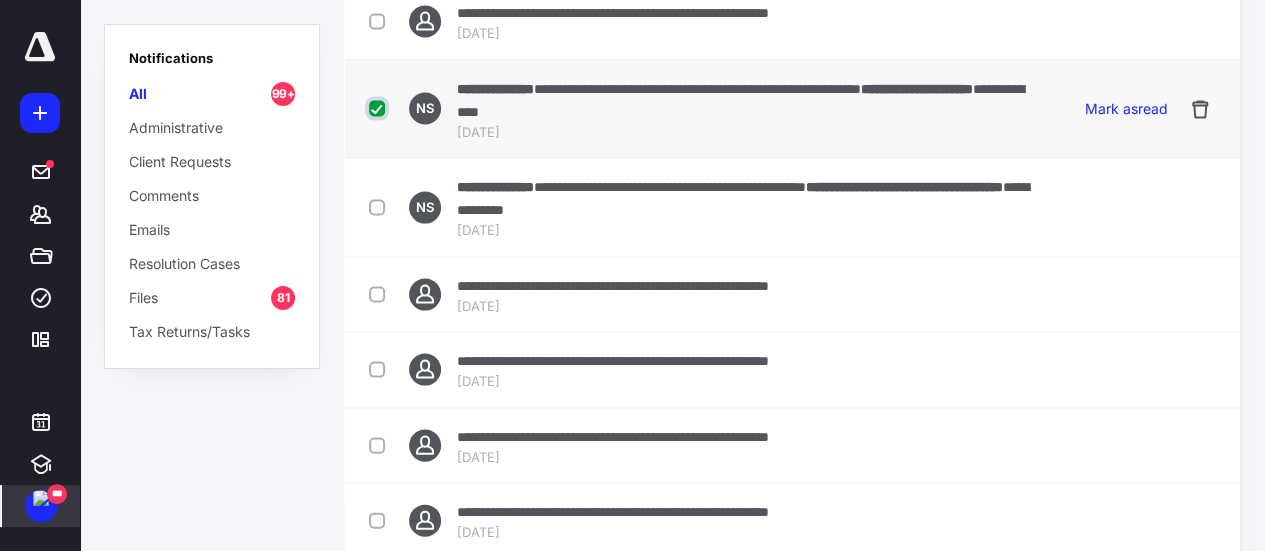 checkbox on "true" 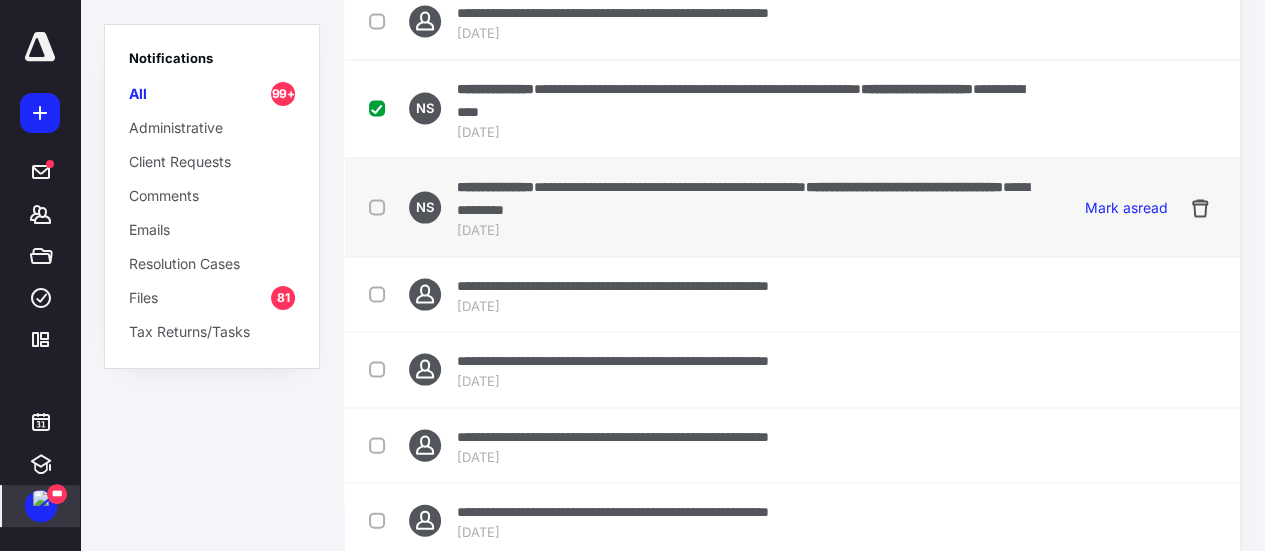 click at bounding box center [381, 207] 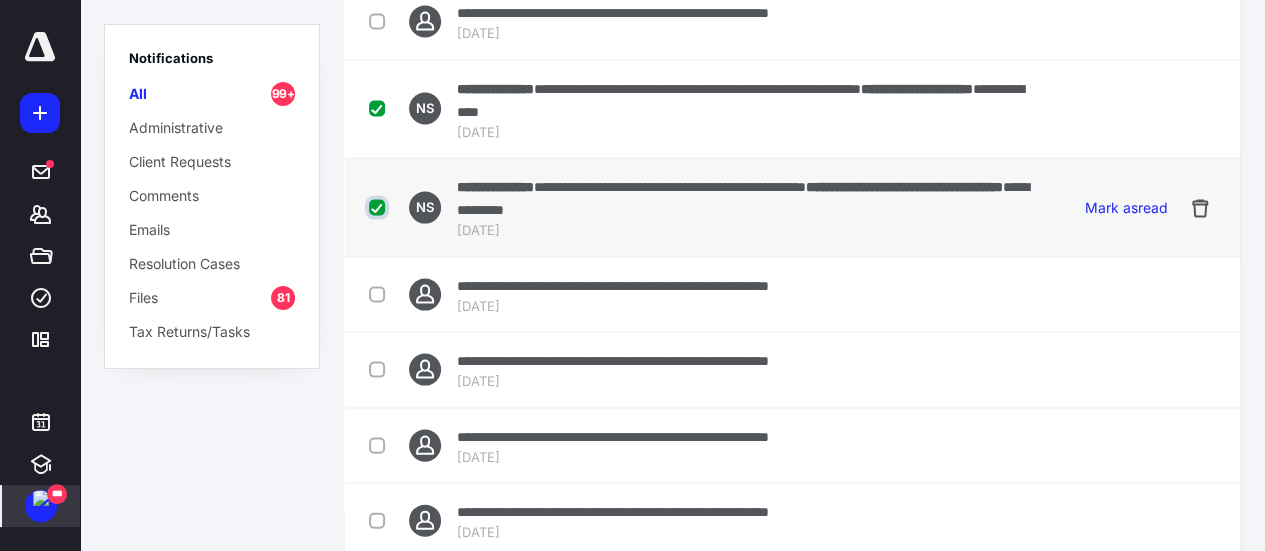 checkbox on "true" 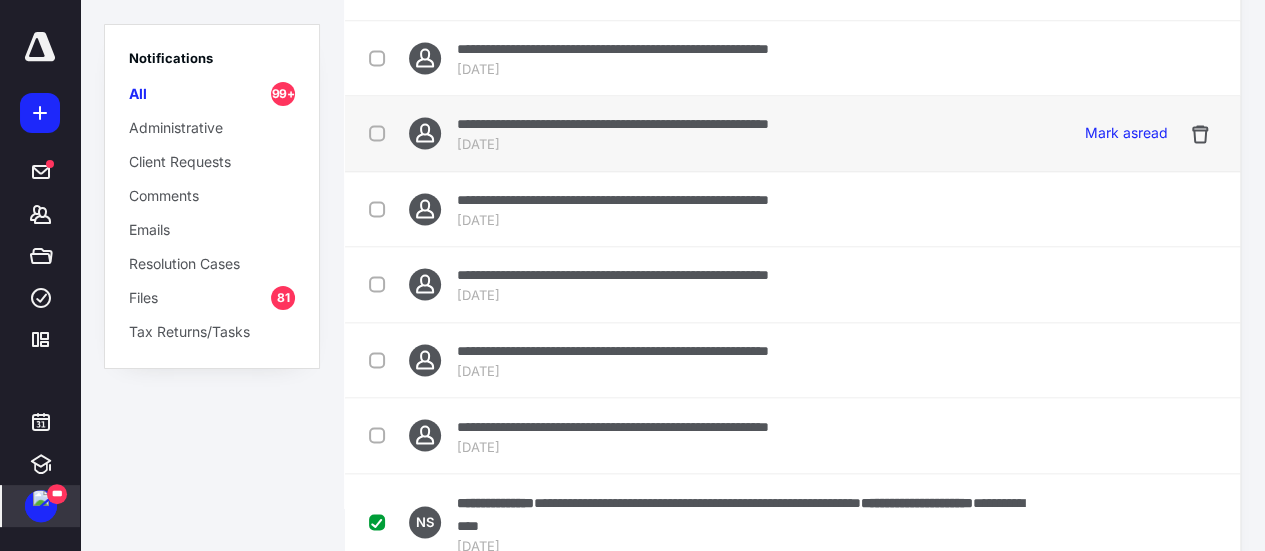 scroll, scrollTop: 1496, scrollLeft: 0, axis: vertical 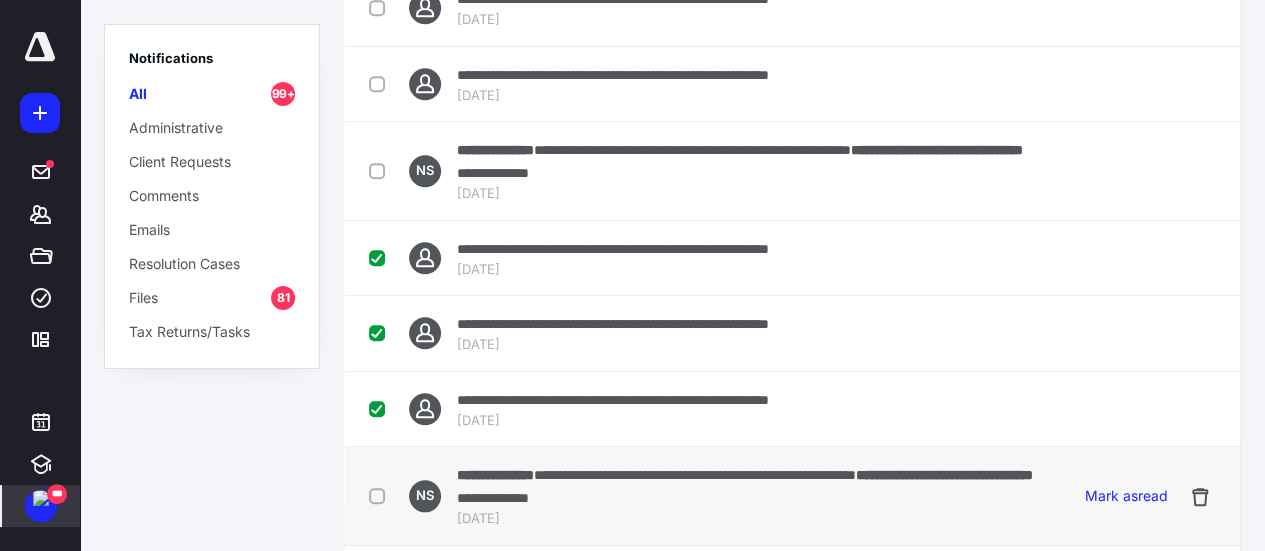 click at bounding box center [381, 495] 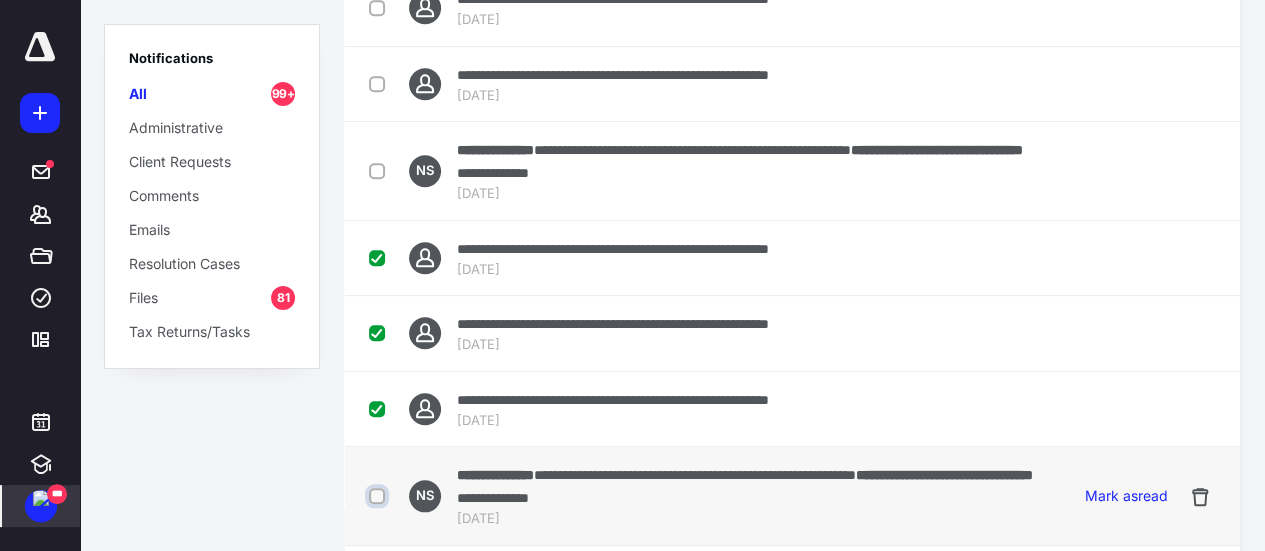 click at bounding box center [379, 496] 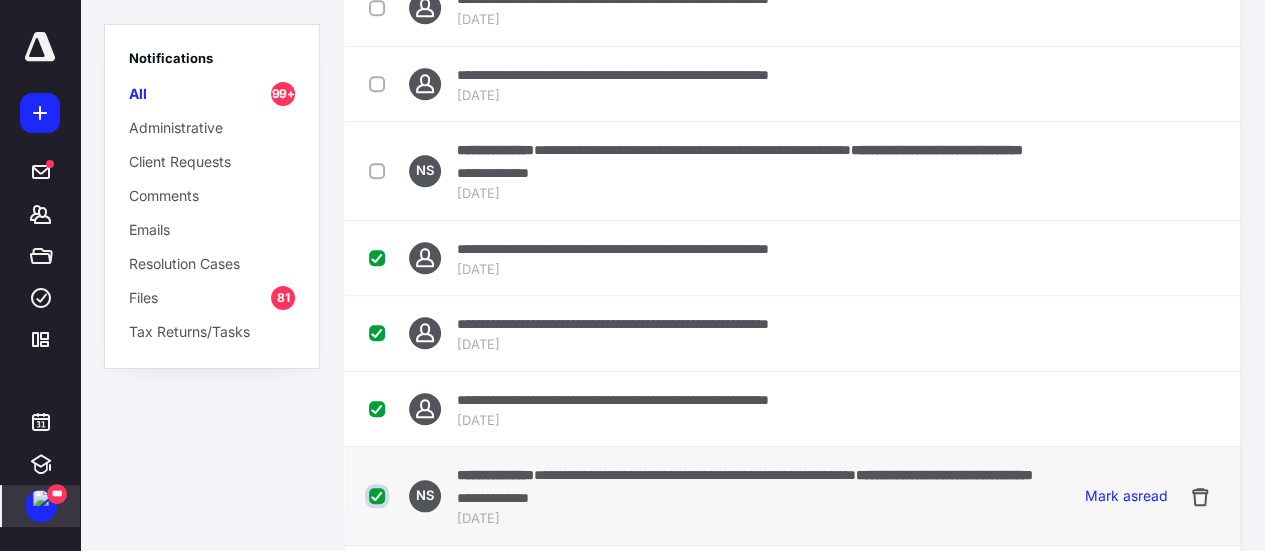 checkbox on "true" 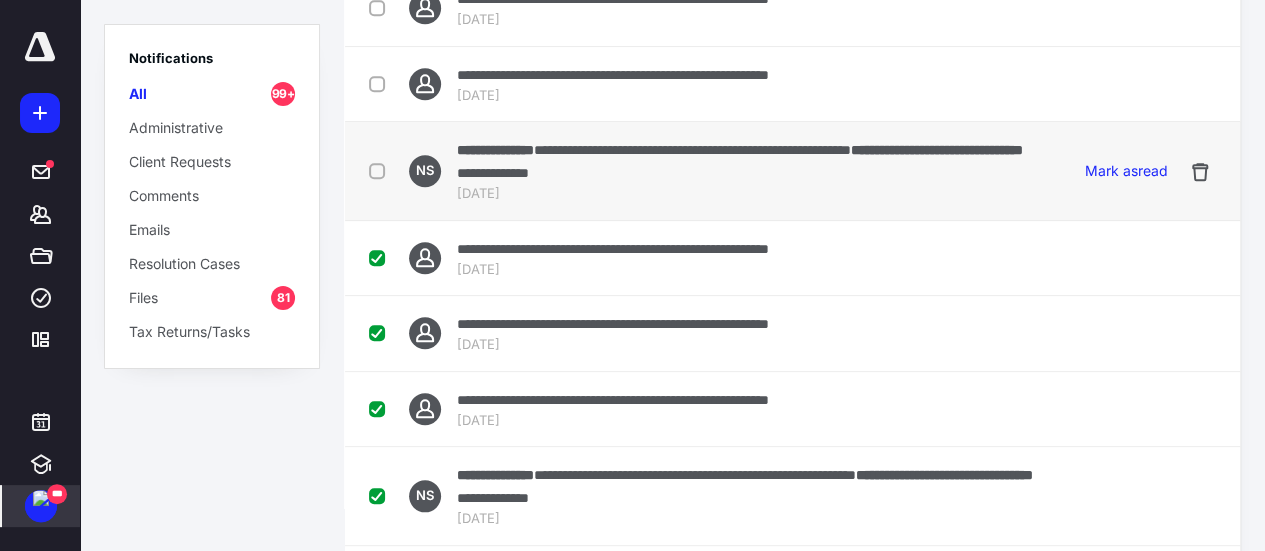 click at bounding box center [381, 170] 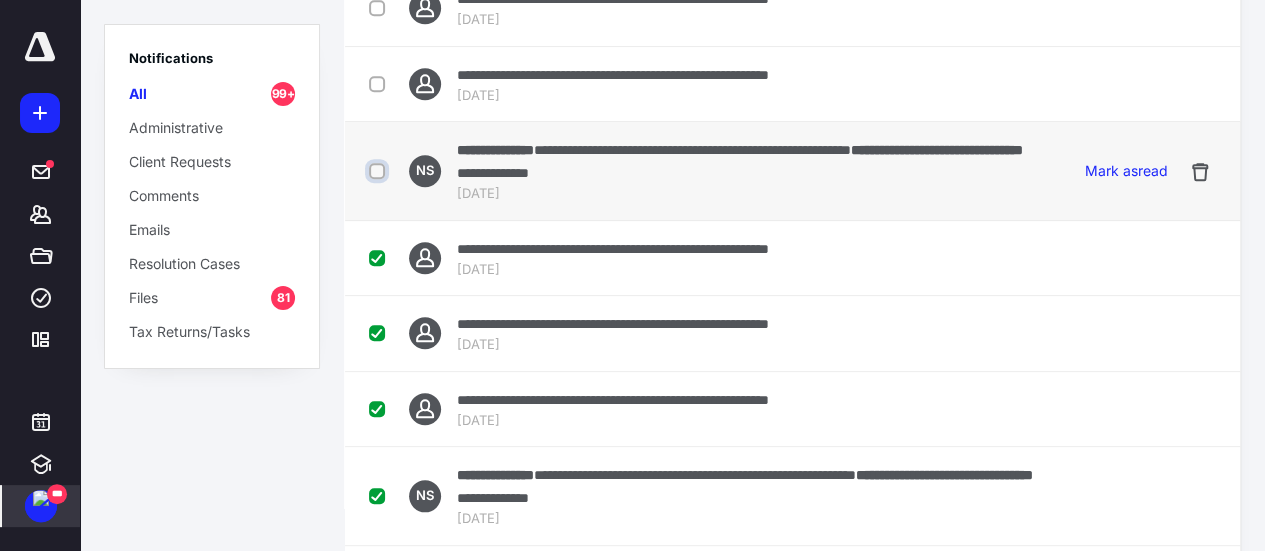 click at bounding box center [379, 171] 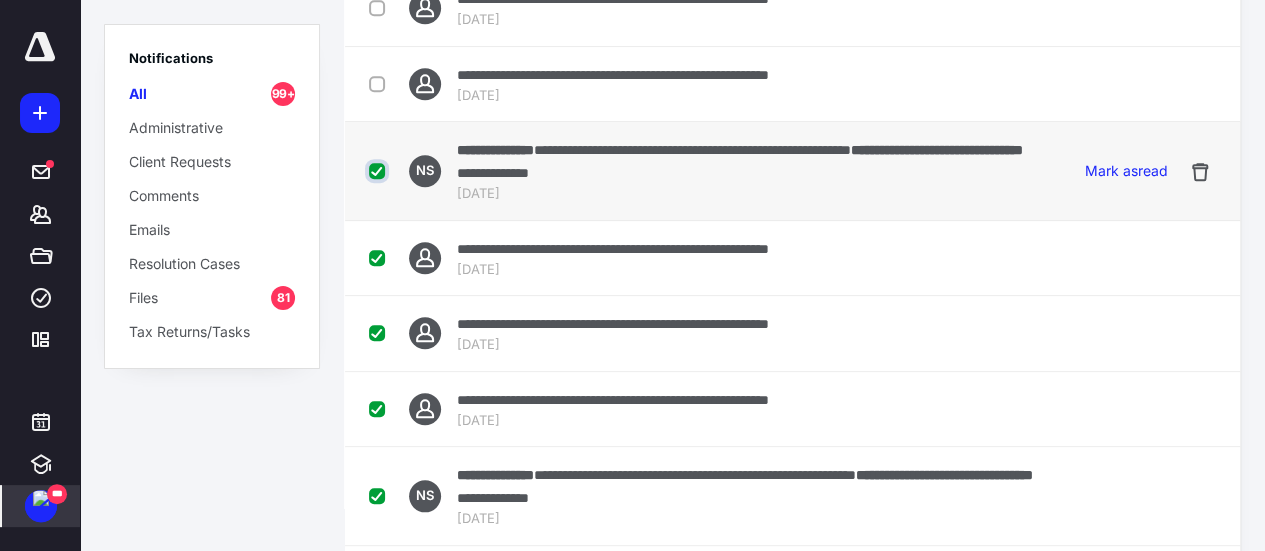 checkbox on "true" 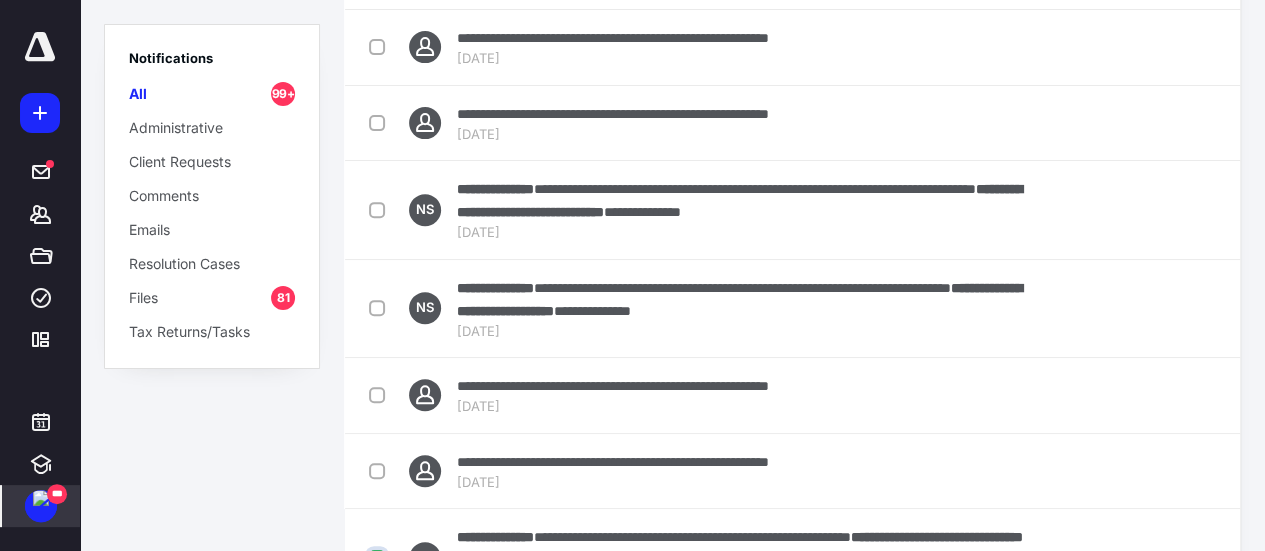 scroll, scrollTop: 230, scrollLeft: 0, axis: vertical 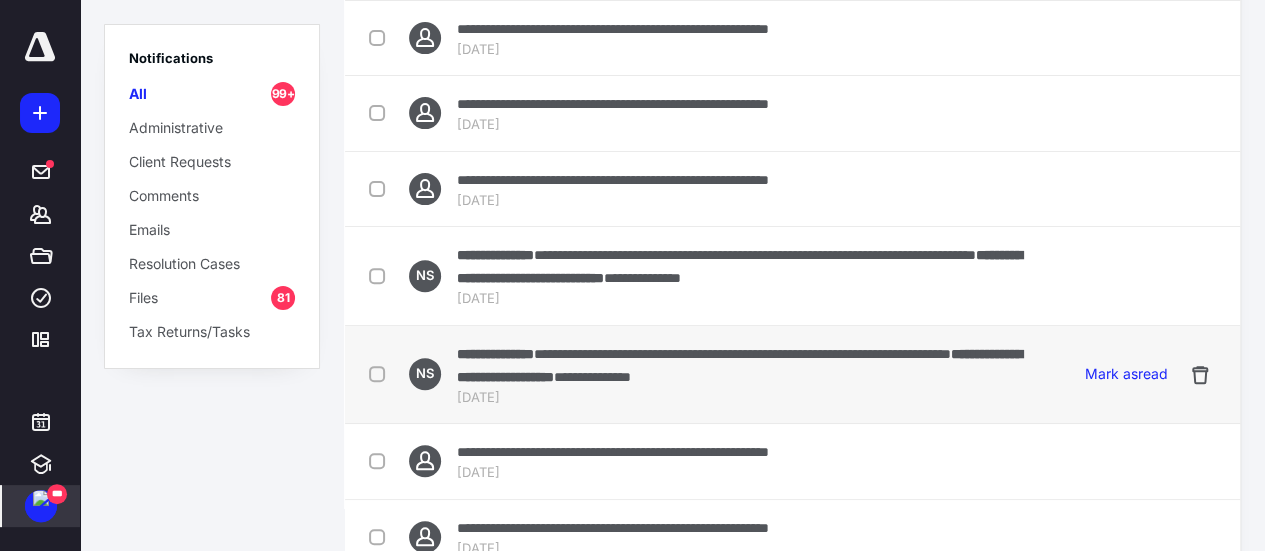 click at bounding box center [381, 373] 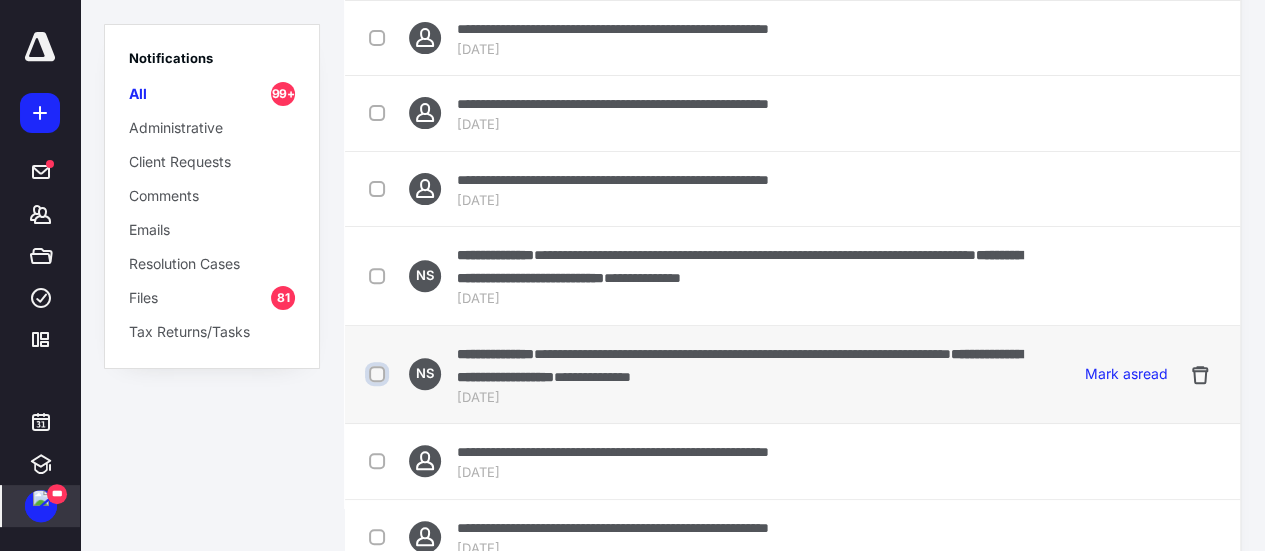 click at bounding box center (379, 374) 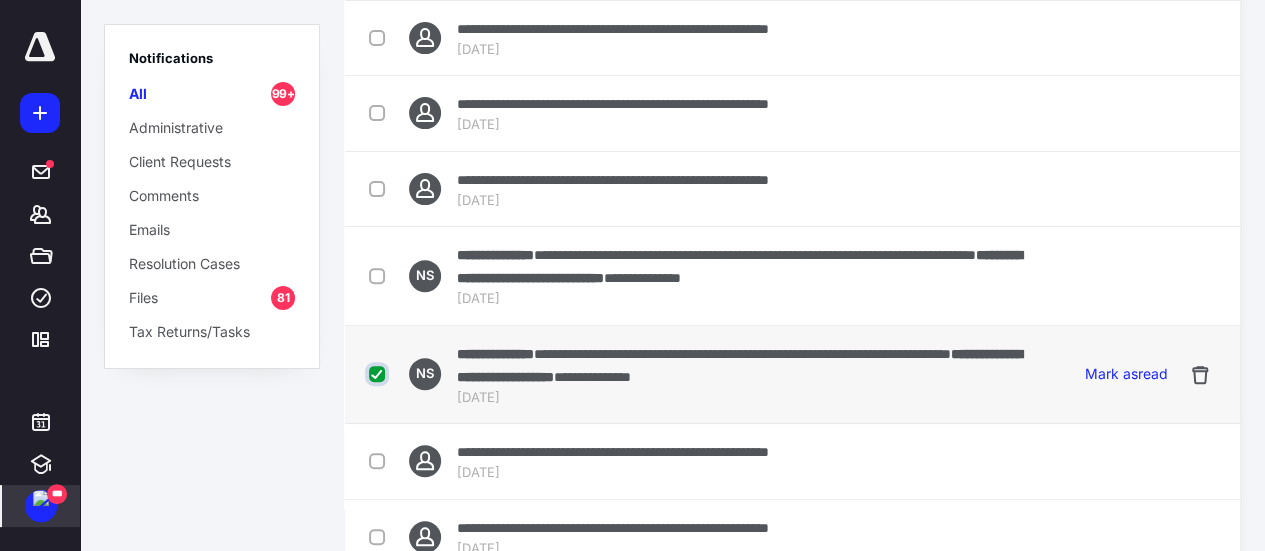 checkbox on "true" 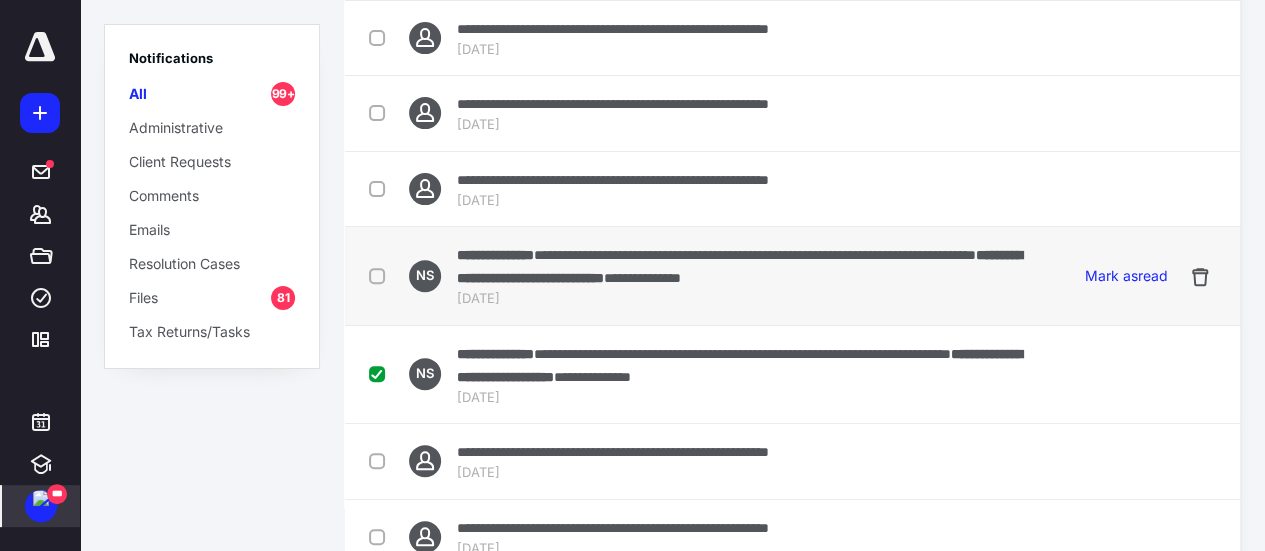 click at bounding box center (381, 275) 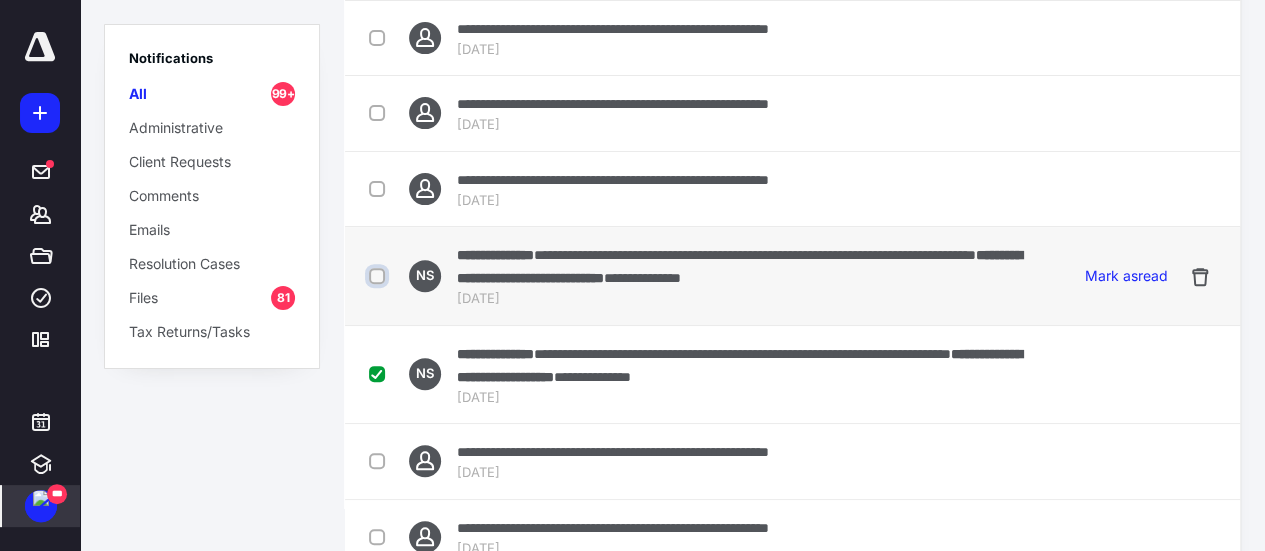 click at bounding box center [379, 276] 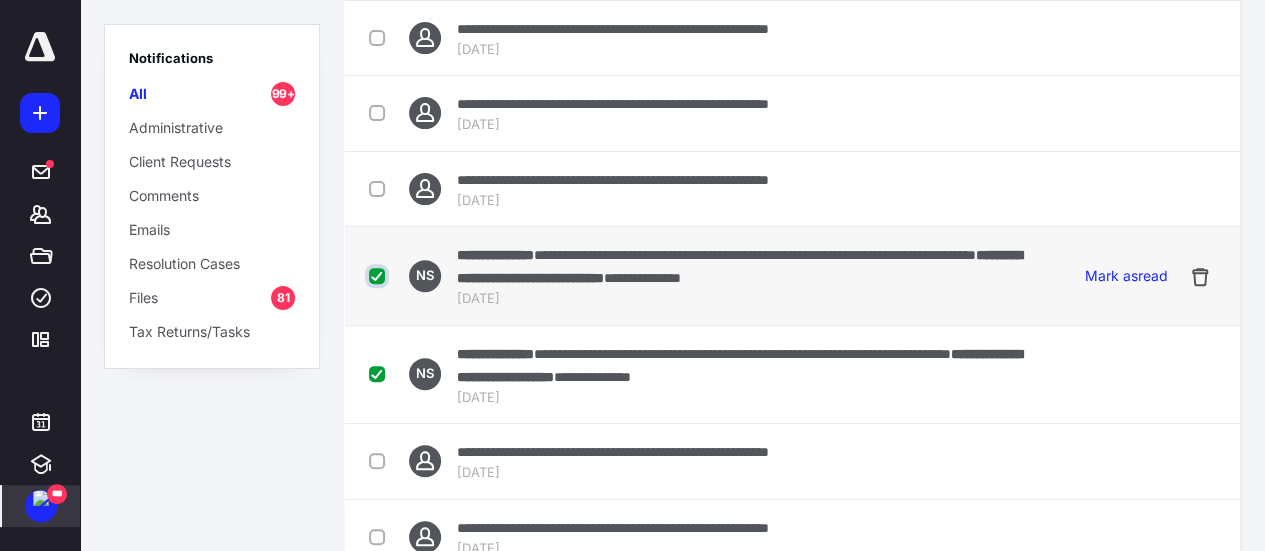 checkbox on "true" 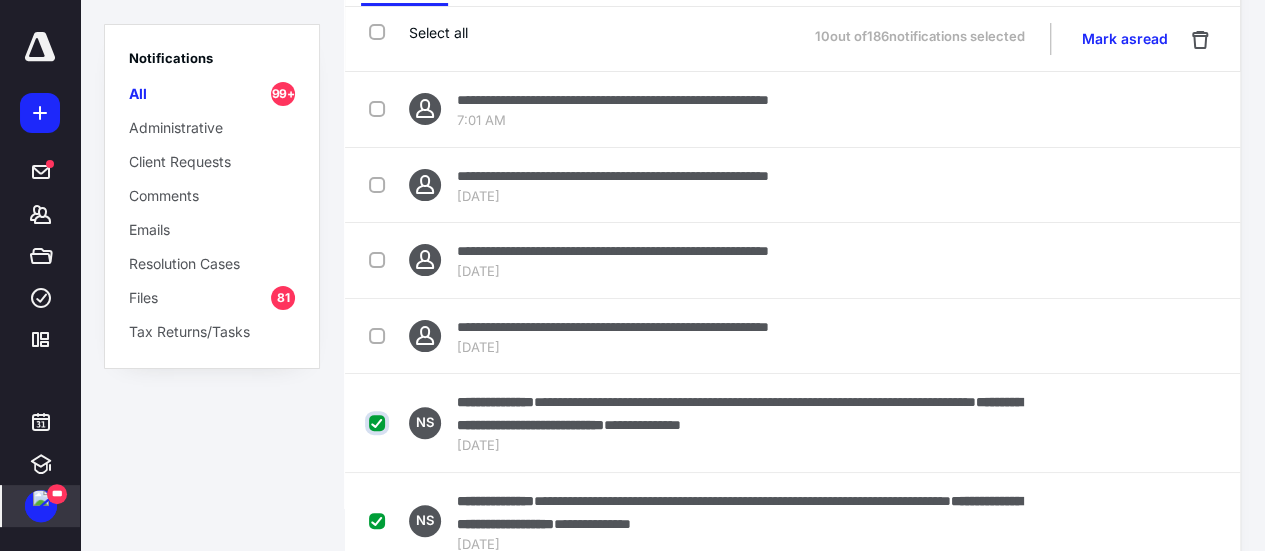 scroll, scrollTop: 0, scrollLeft: 0, axis: both 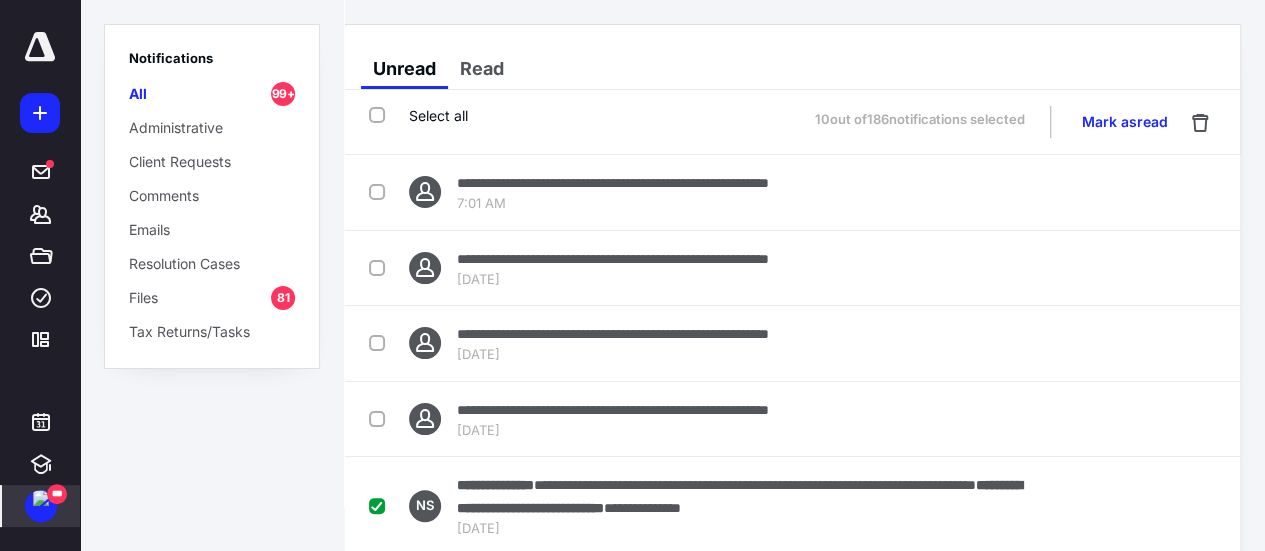 click on "10  out of  186  notifications selected Mark as  read" at bounding box center (1015, 122) 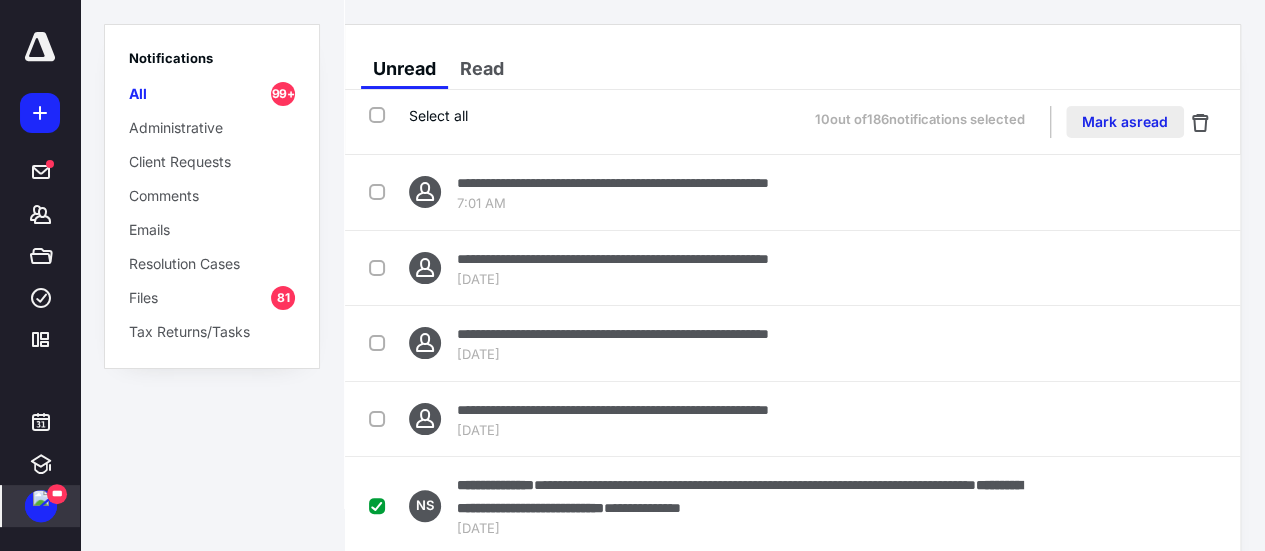 click on "Mark as  read" at bounding box center [1125, 122] 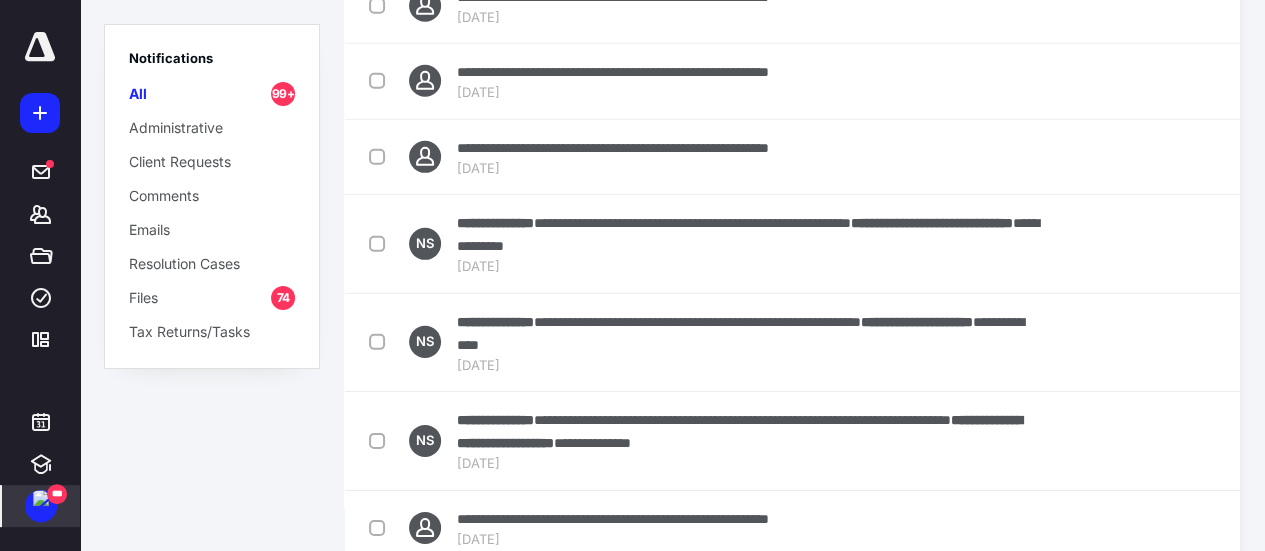 scroll, scrollTop: 2891, scrollLeft: 0, axis: vertical 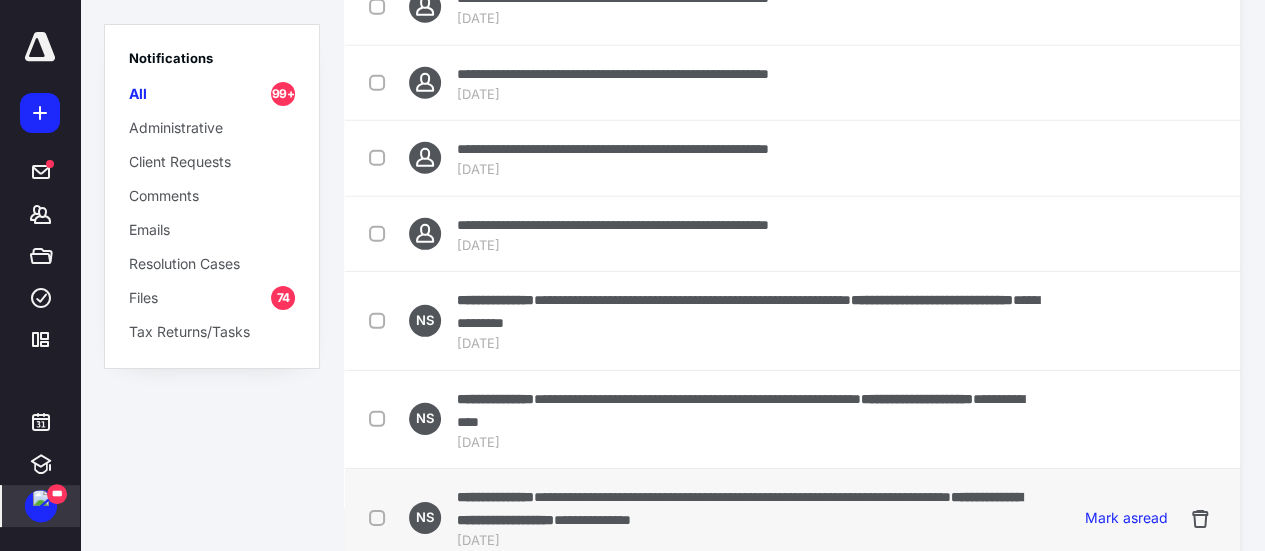 click at bounding box center (381, 517) 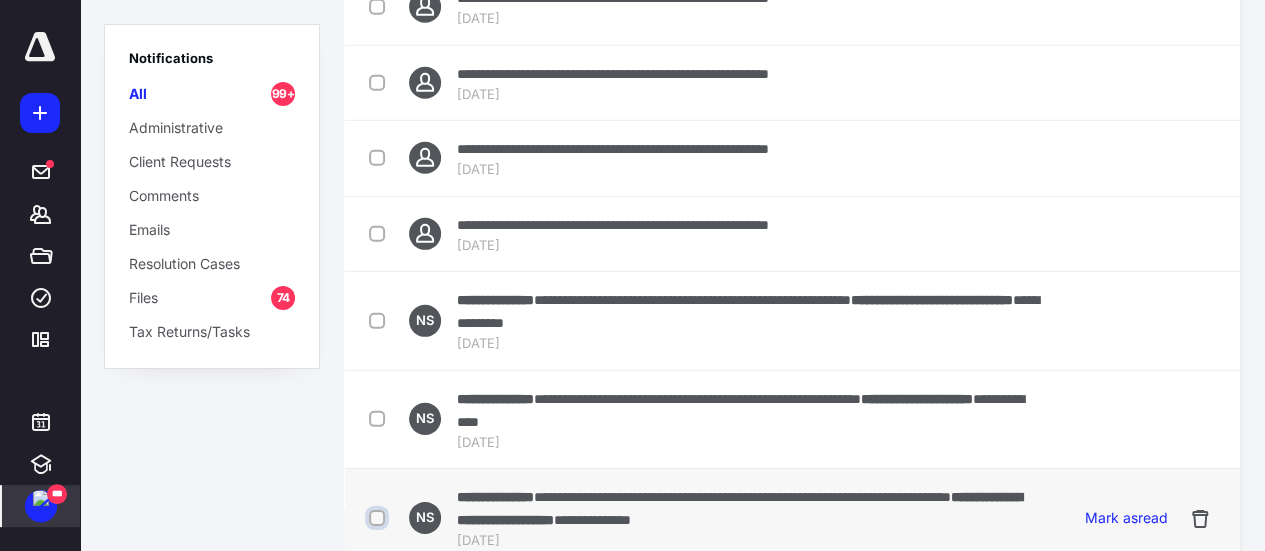 click at bounding box center (379, 518) 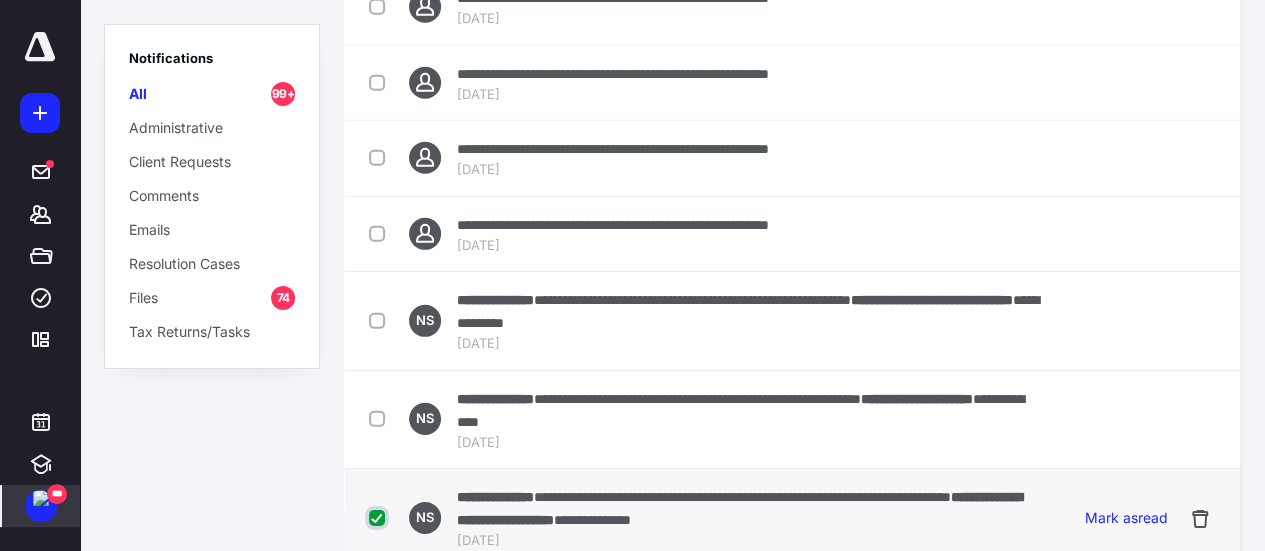 checkbox on "true" 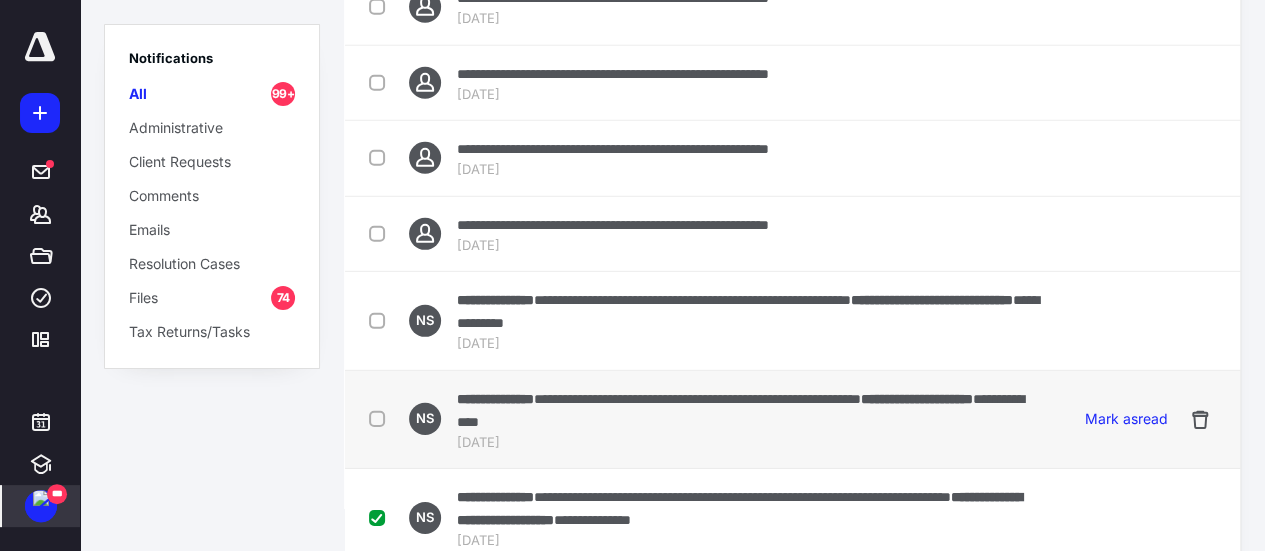 click at bounding box center [381, 418] 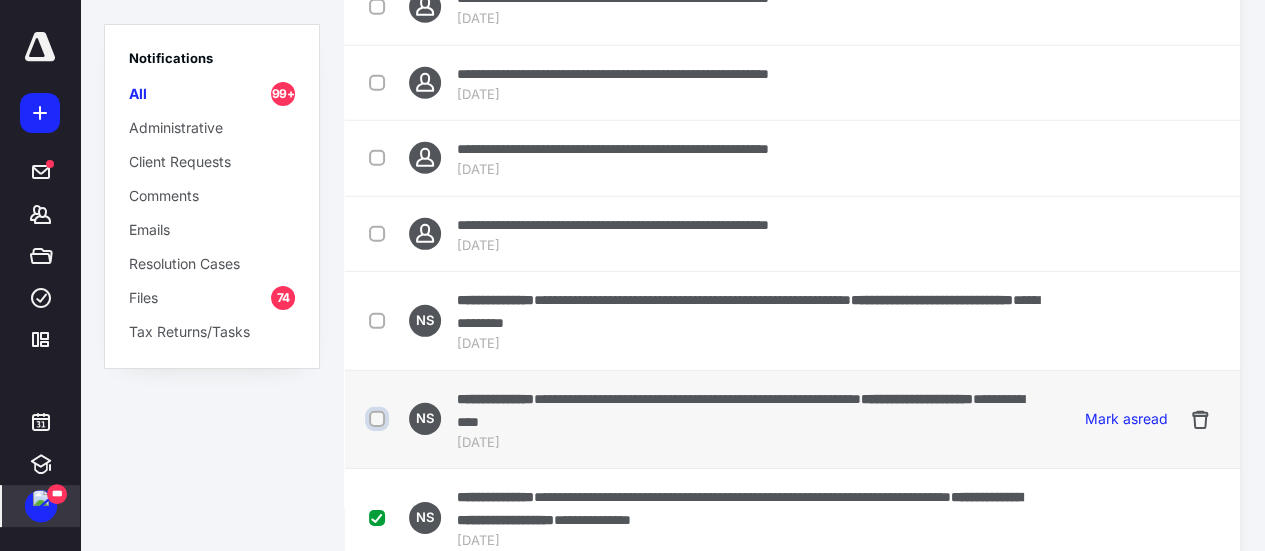 click at bounding box center (379, 419) 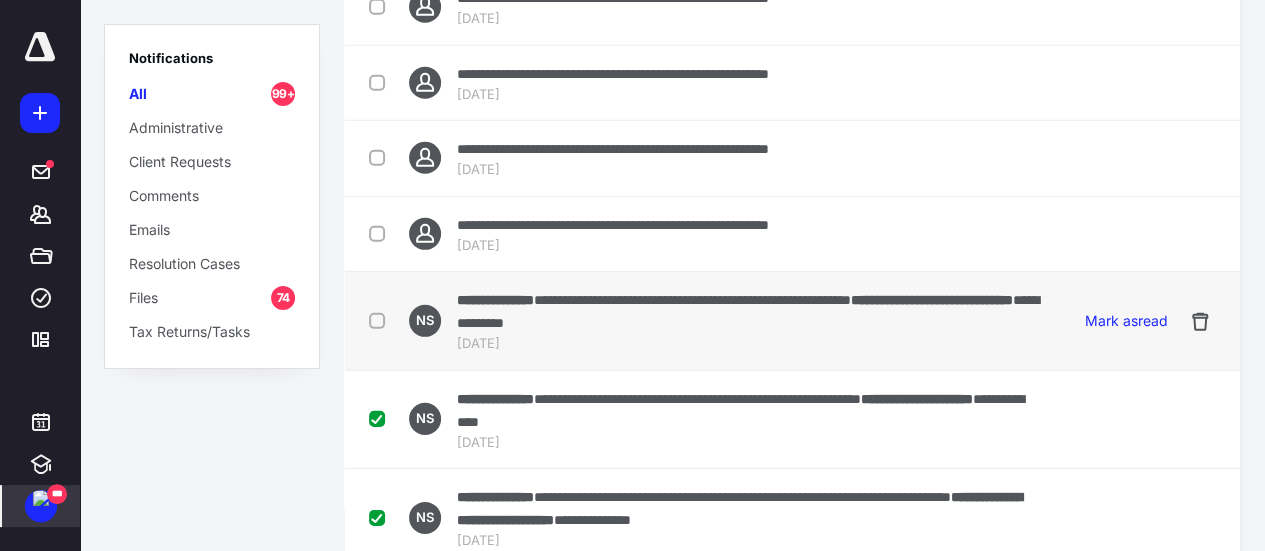 click at bounding box center [381, 320] 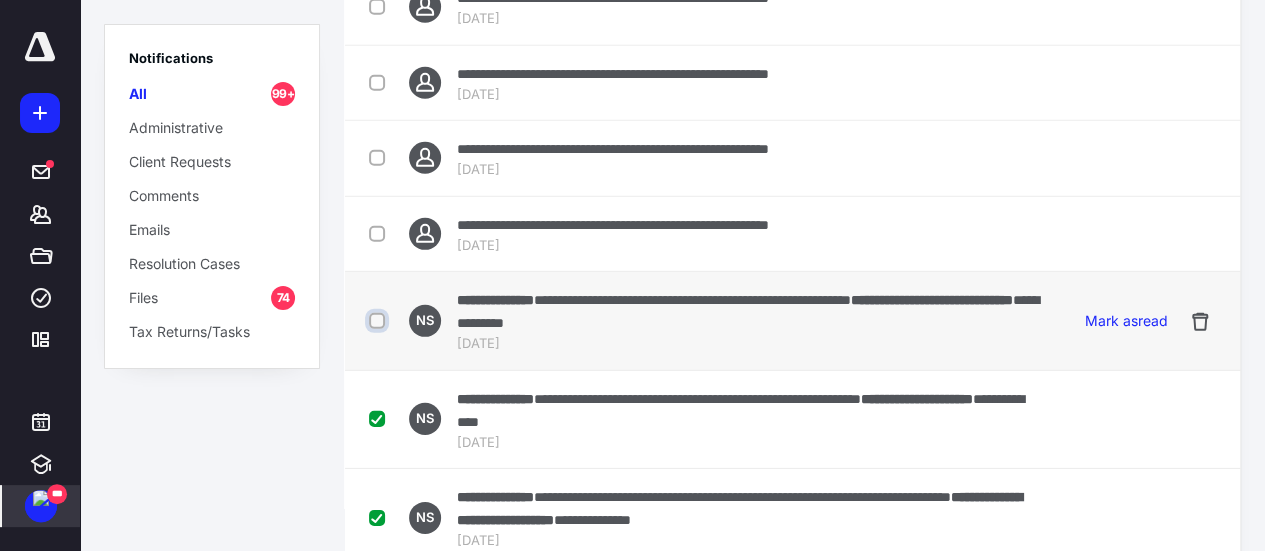 click at bounding box center (379, 321) 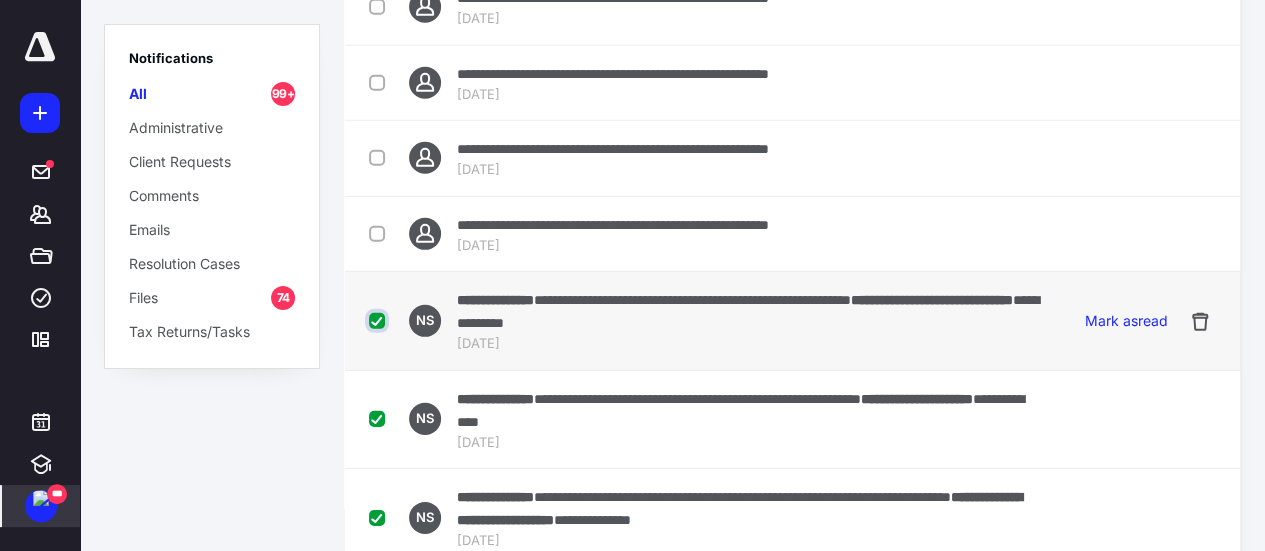 checkbox on "true" 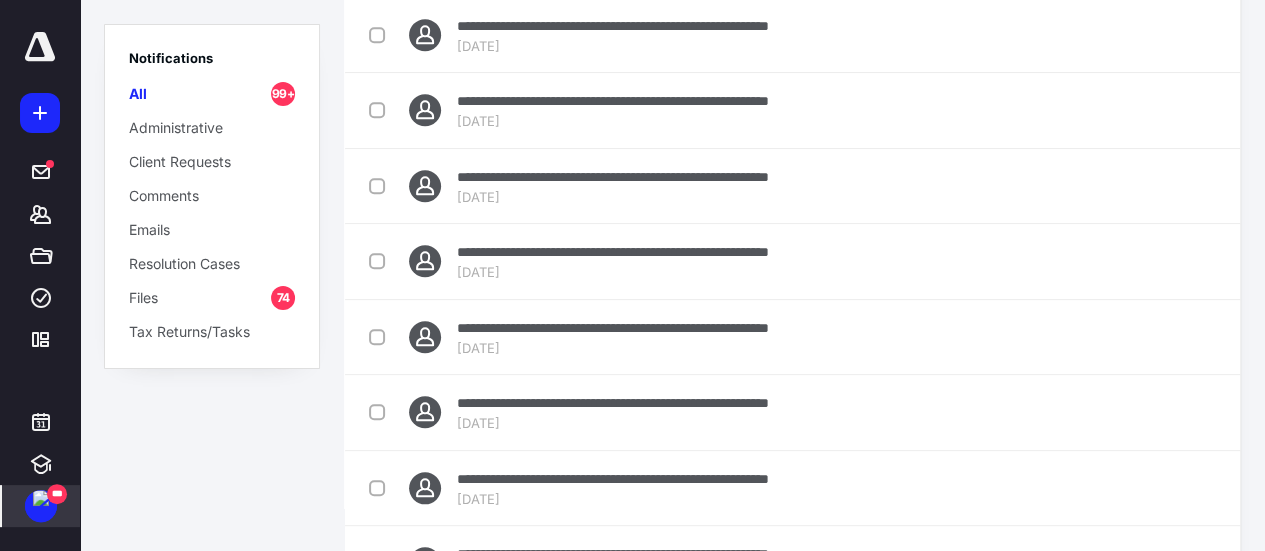 scroll, scrollTop: 44, scrollLeft: 0, axis: vertical 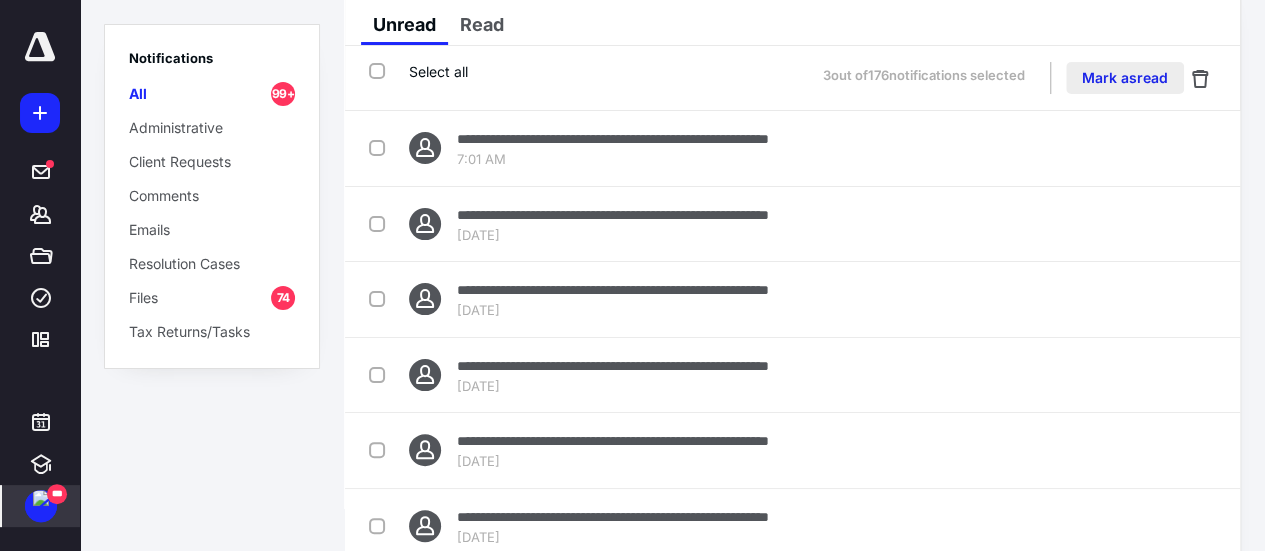click on "Mark as  read" at bounding box center [1125, 78] 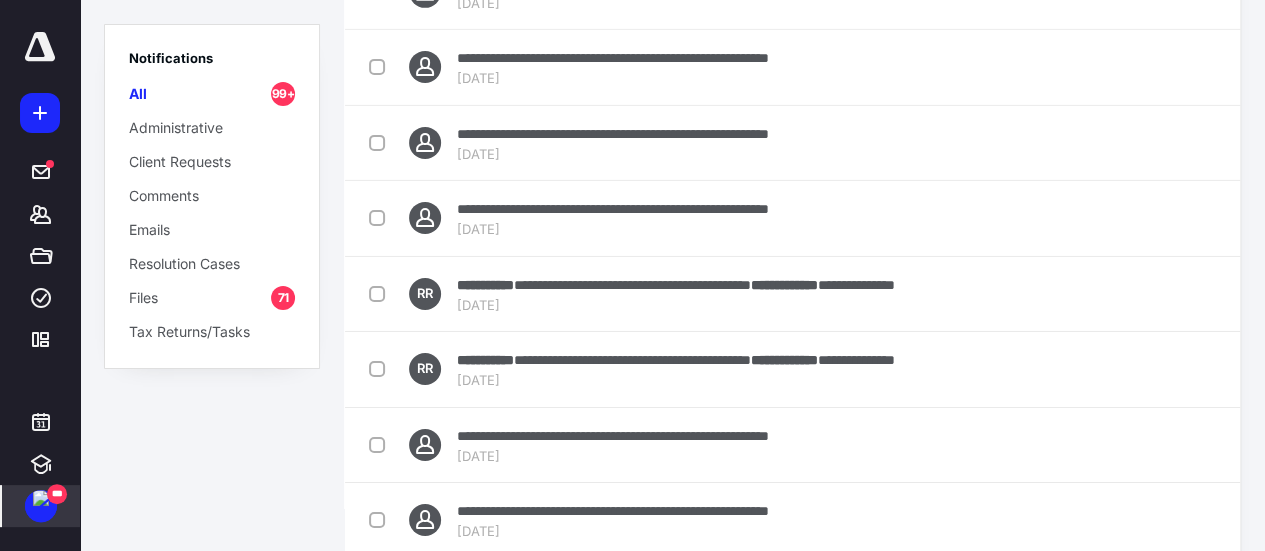 scroll, scrollTop: 3342, scrollLeft: 0, axis: vertical 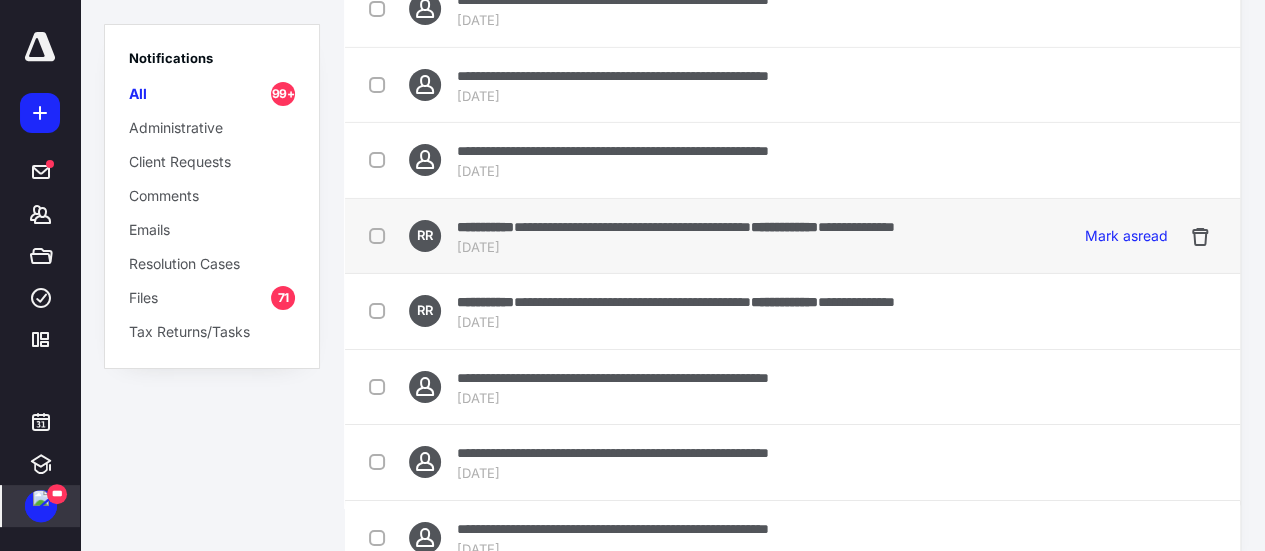 click on "**********" at bounding box center (632, 227) 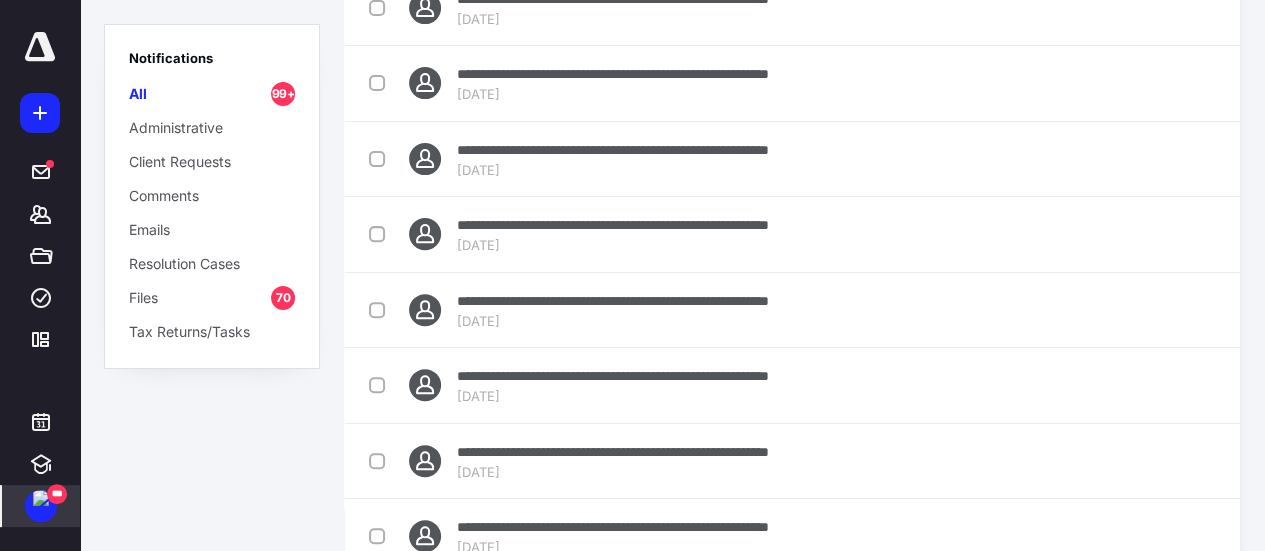 scroll, scrollTop: 4, scrollLeft: 0, axis: vertical 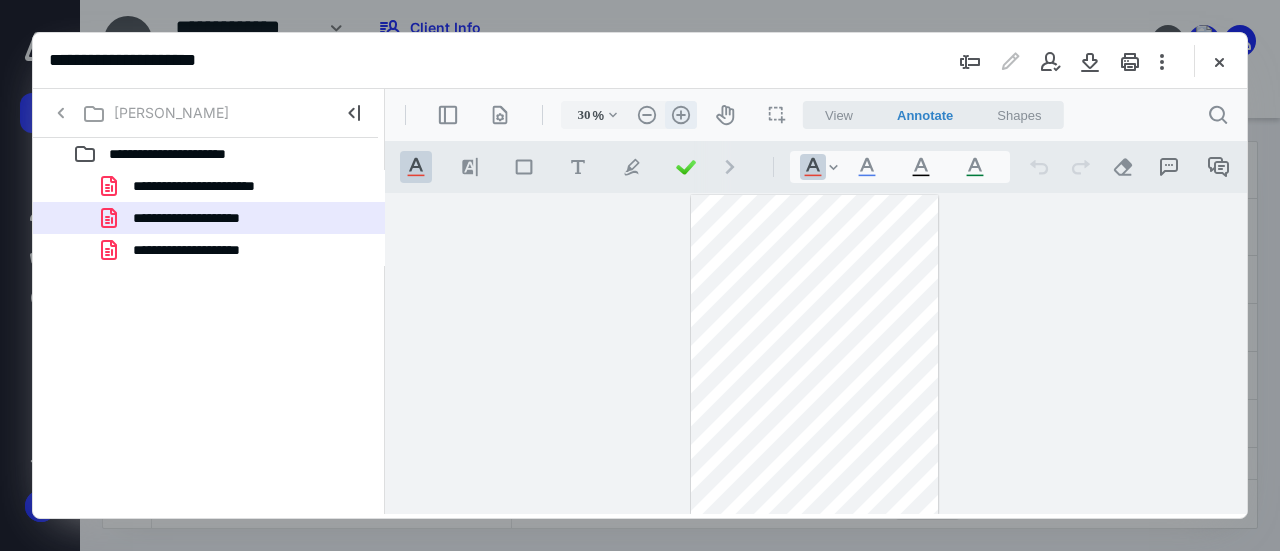 click on ".cls-1{fill:#abb0c4;} icon - header - zoom - in - line" at bounding box center [681, 115] 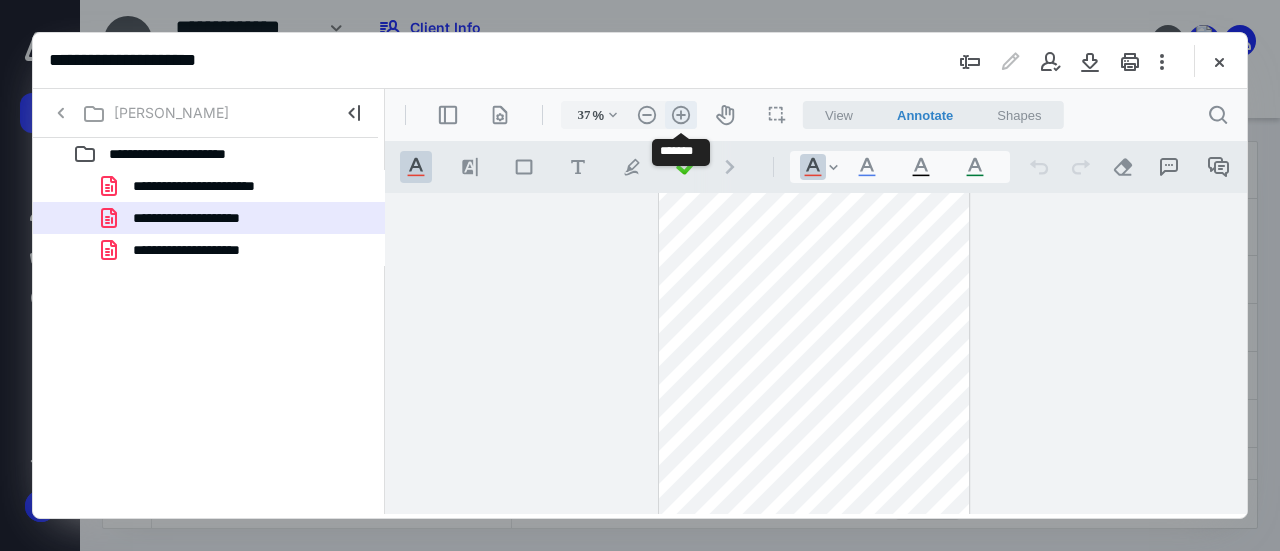 click on ".cls-1{fill:#abb0c4;} icon - header - zoom - in - line" at bounding box center [681, 115] 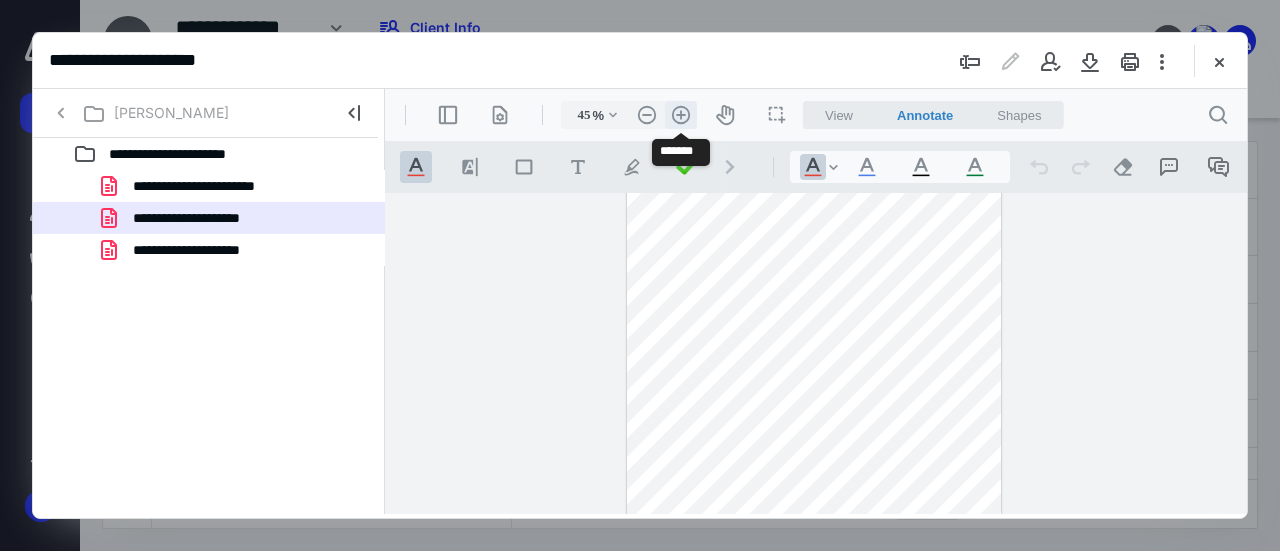 click on ".cls-1{fill:#abb0c4;} icon - header - zoom - in - line" at bounding box center [681, 115] 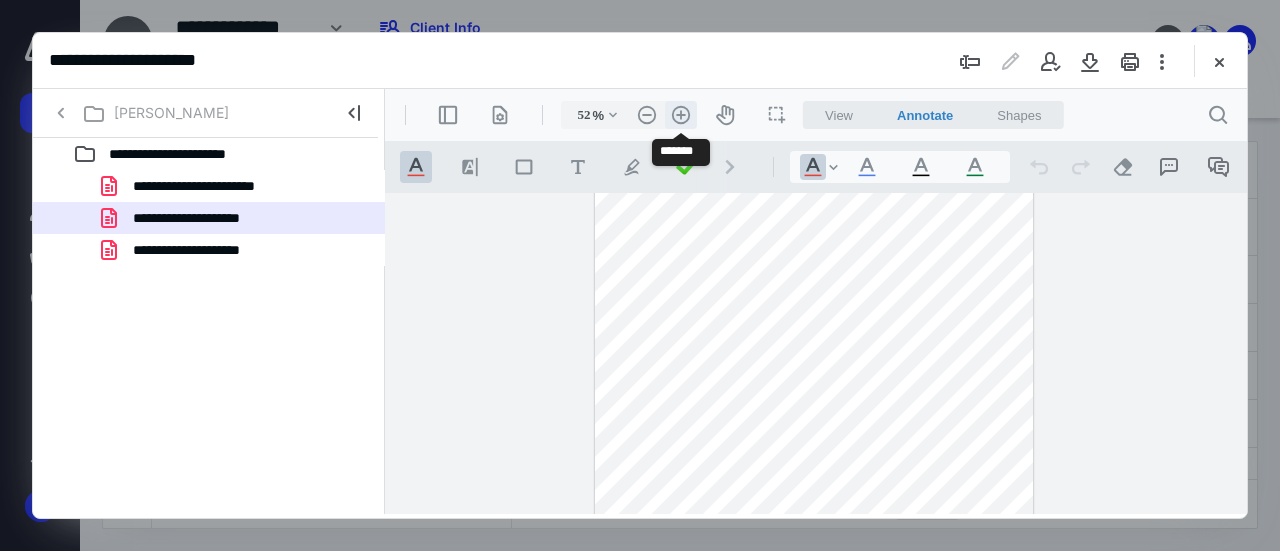 scroll, scrollTop: 82, scrollLeft: 0, axis: vertical 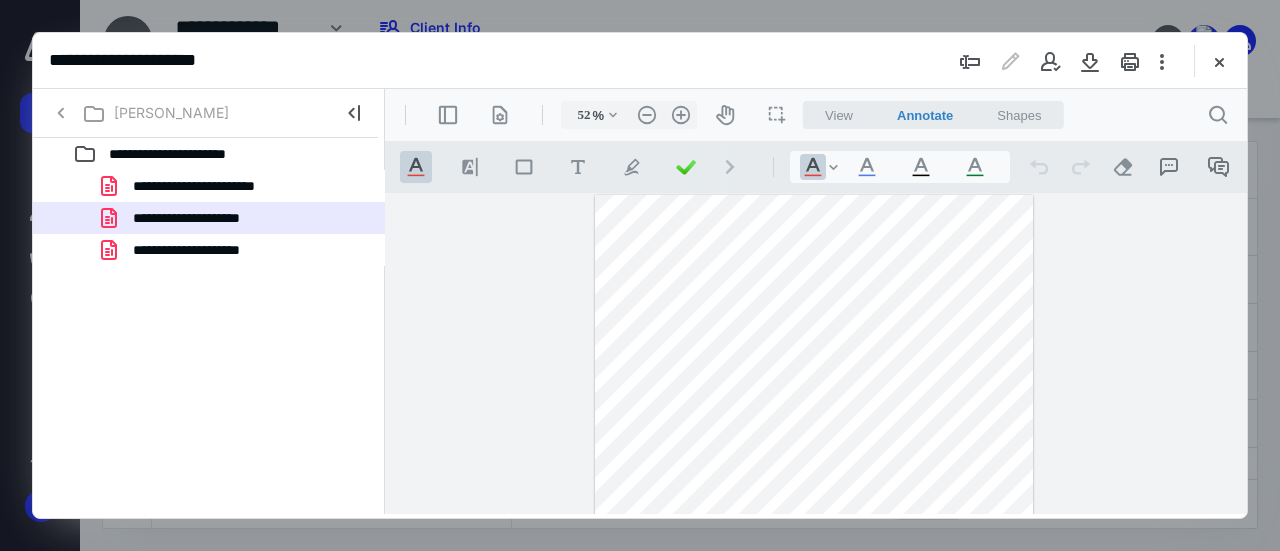 drag, startPoint x: 1240, startPoint y: 250, endPoint x: 1637, endPoint y: 190, distance: 401.5084 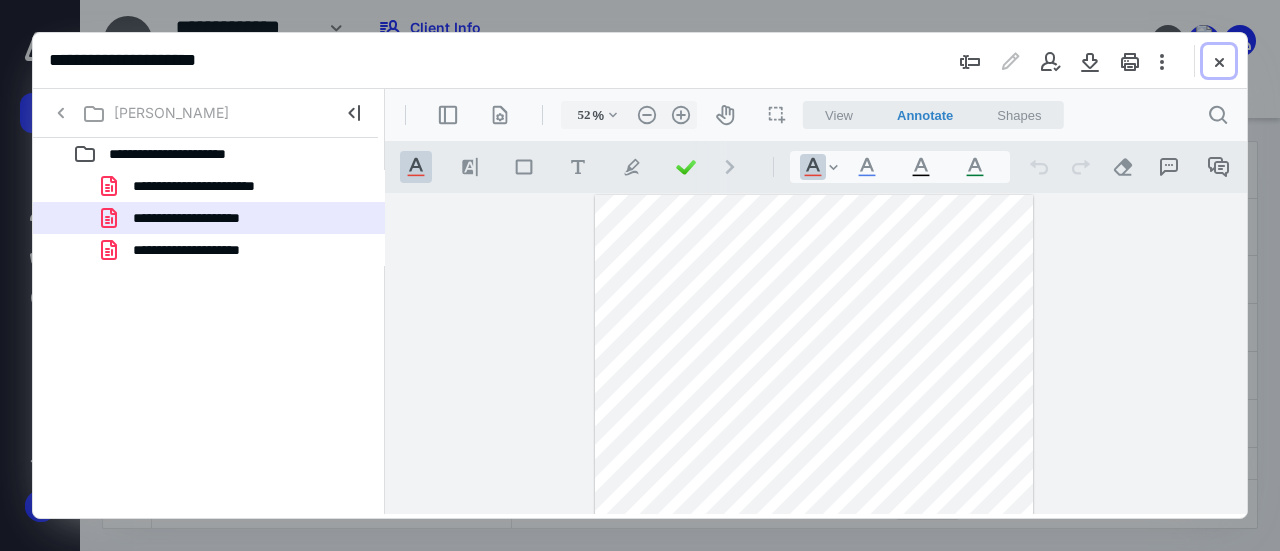 click at bounding box center (1219, 61) 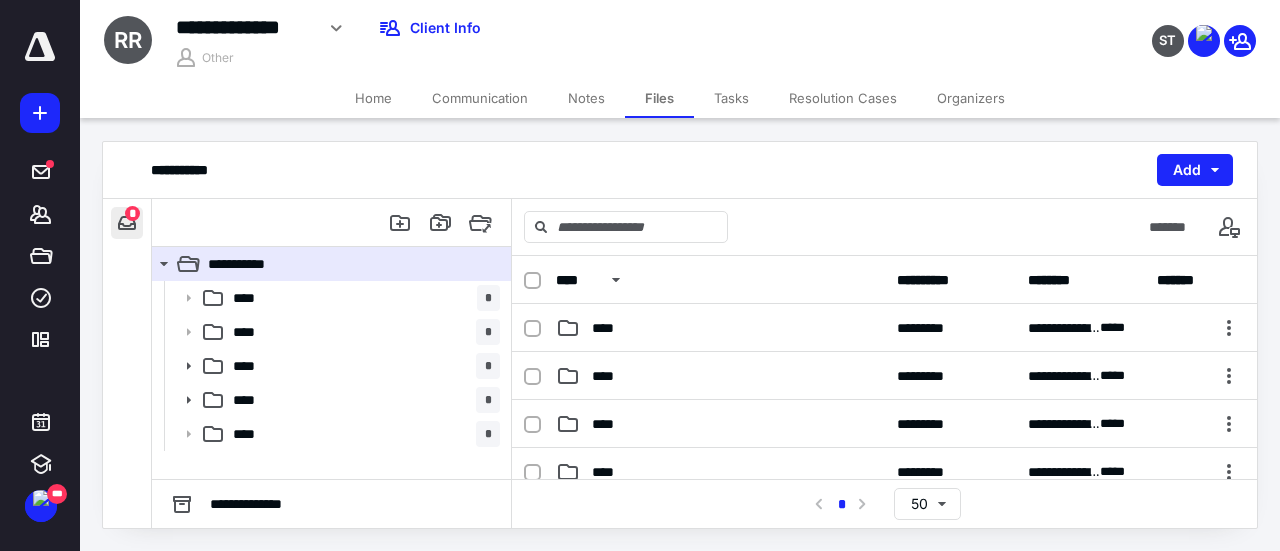 click at bounding box center (127, 223) 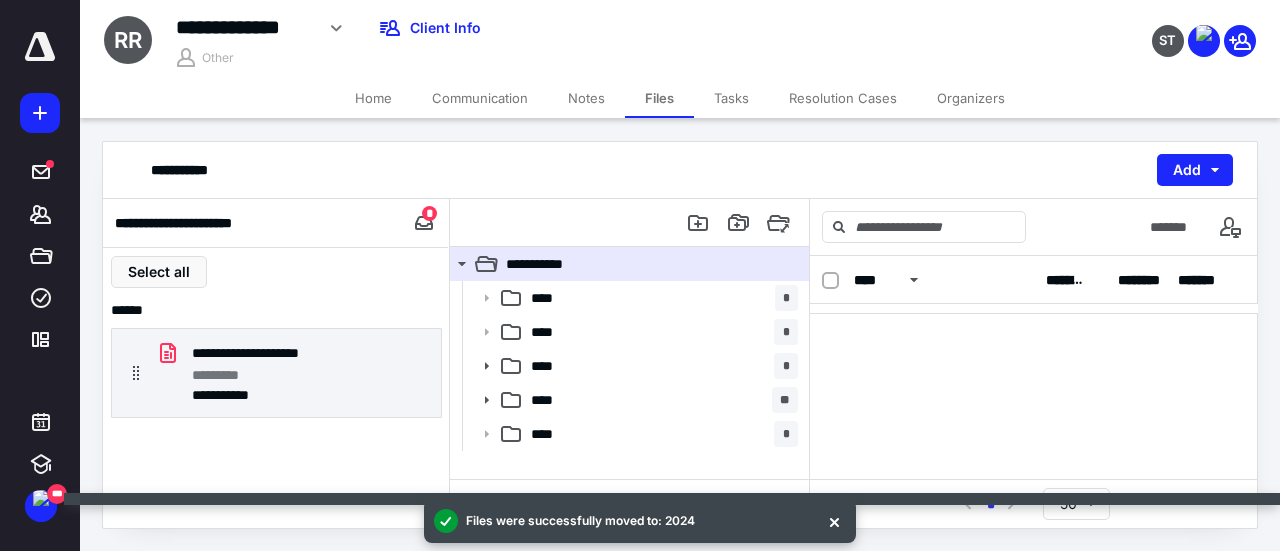 scroll, scrollTop: 240, scrollLeft: 0, axis: vertical 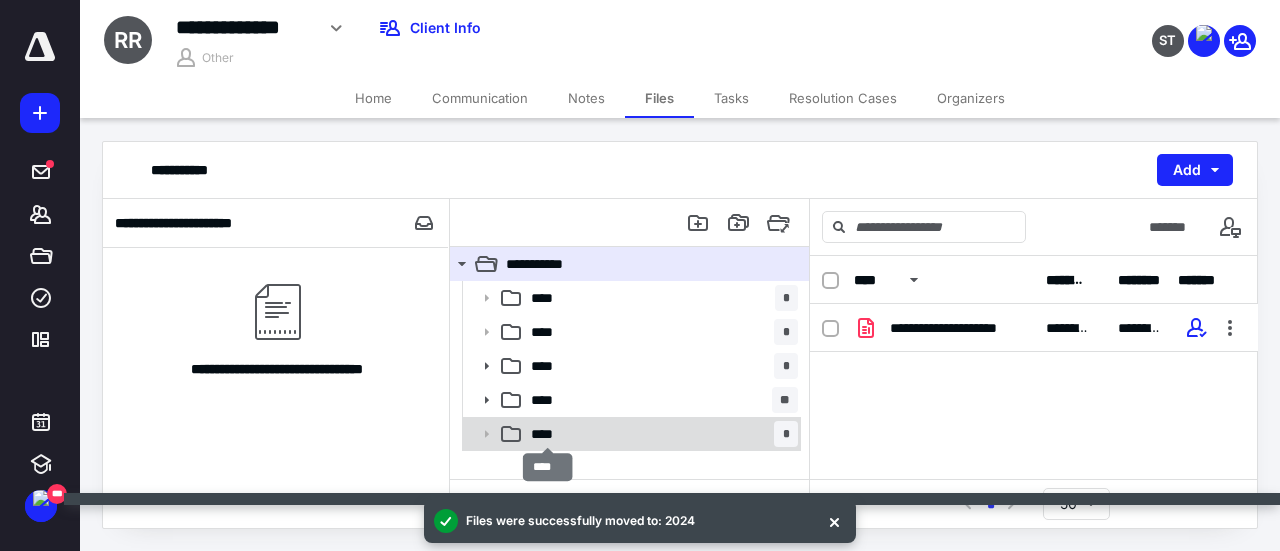 click on "****" at bounding box center (548, 434) 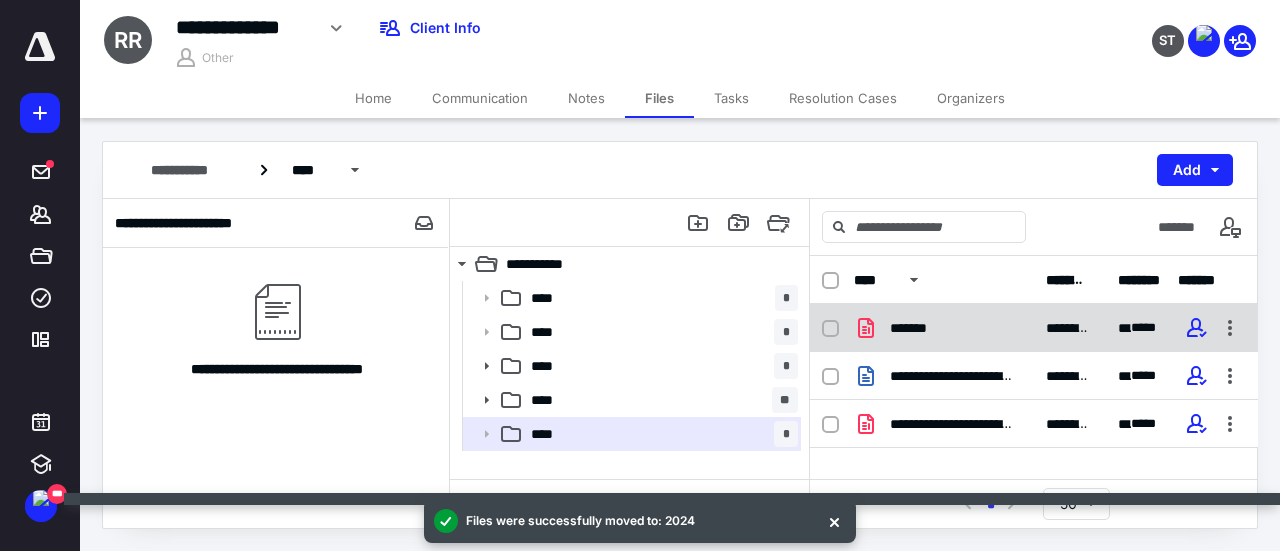click on "*******" at bounding box center (916, 328) 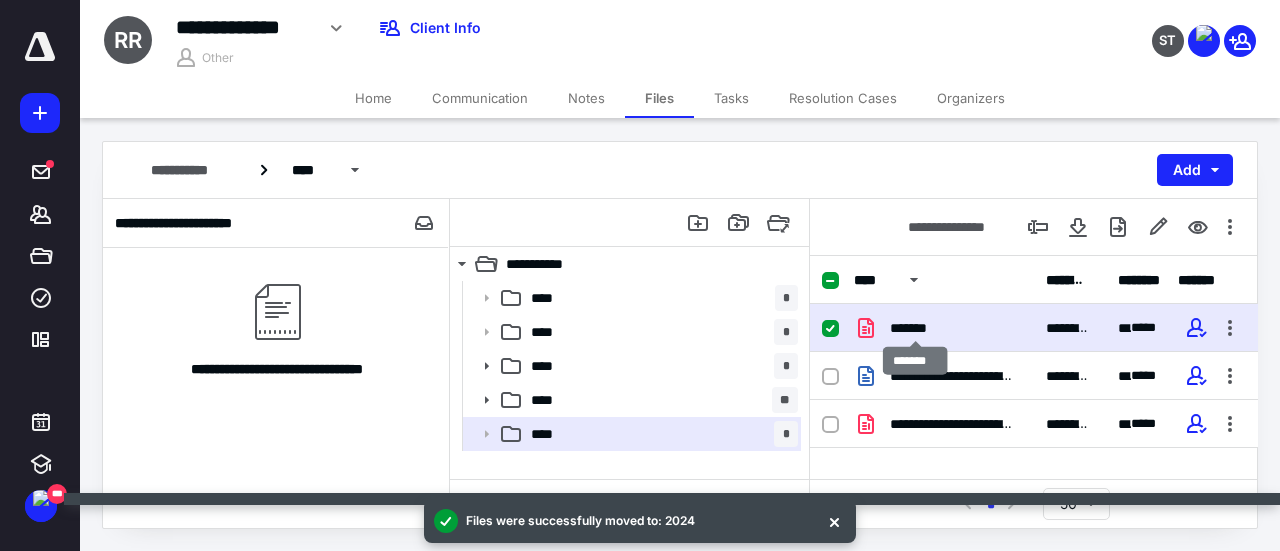 click on "*******" at bounding box center (916, 328) 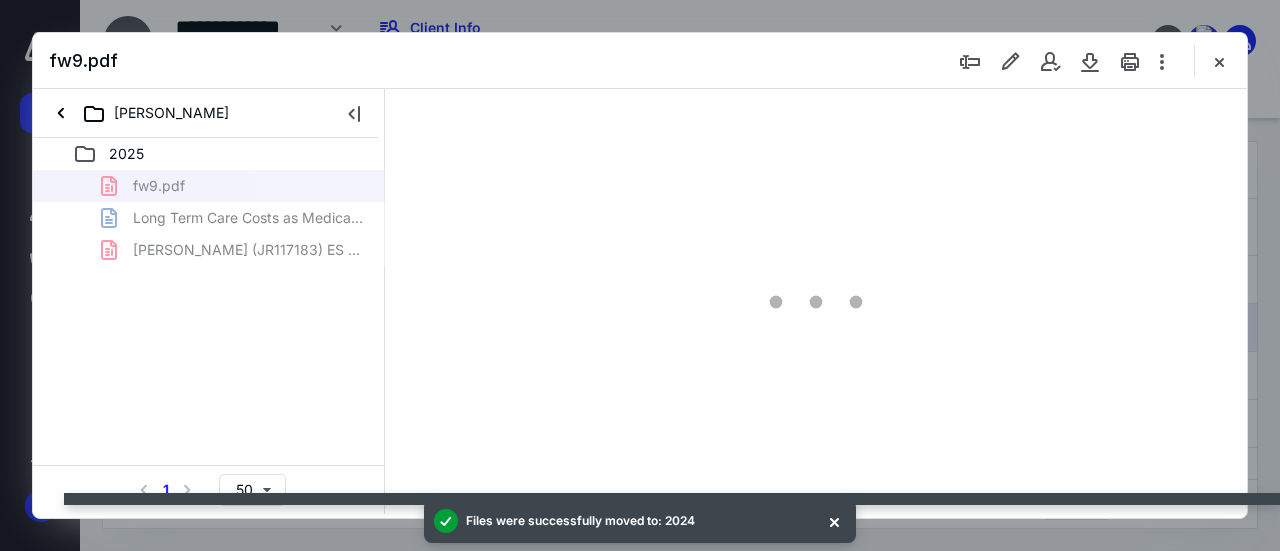 scroll, scrollTop: 0, scrollLeft: 0, axis: both 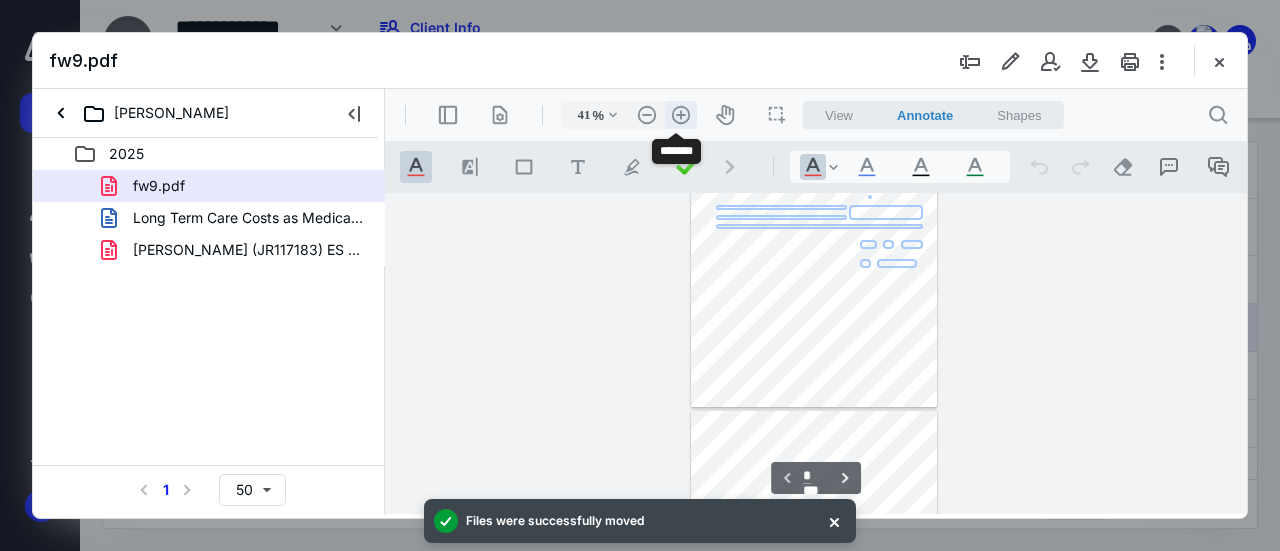 click on ".cls-1{fill:#abb0c4;} icon - header - zoom - in - line" at bounding box center [681, 115] 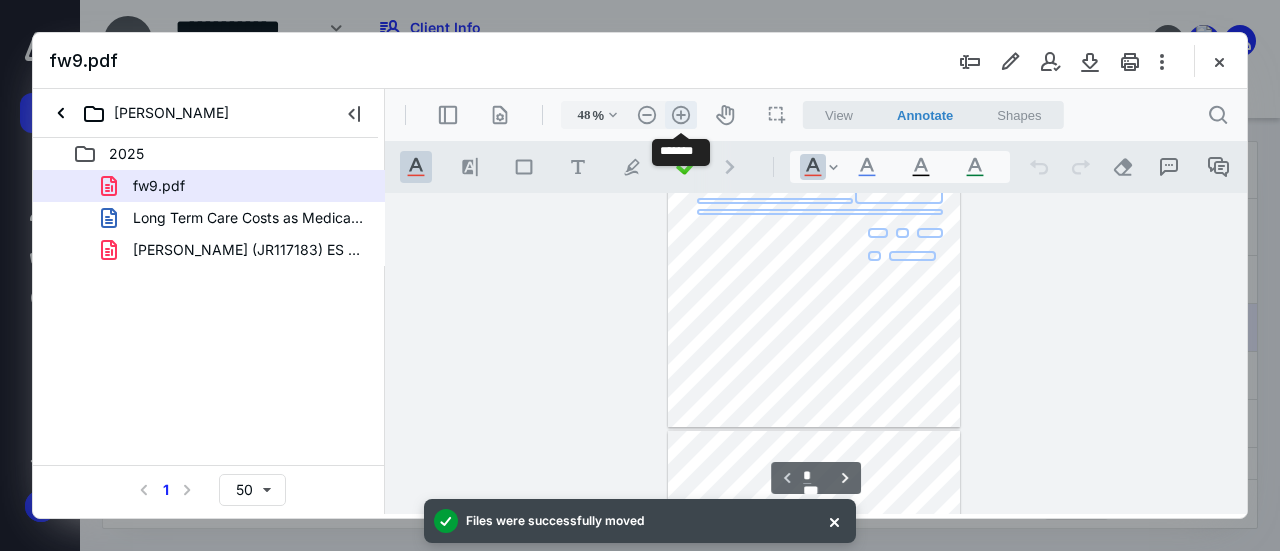 click on ".cls-1{fill:#abb0c4;} icon - header - zoom - in - line" at bounding box center [681, 115] 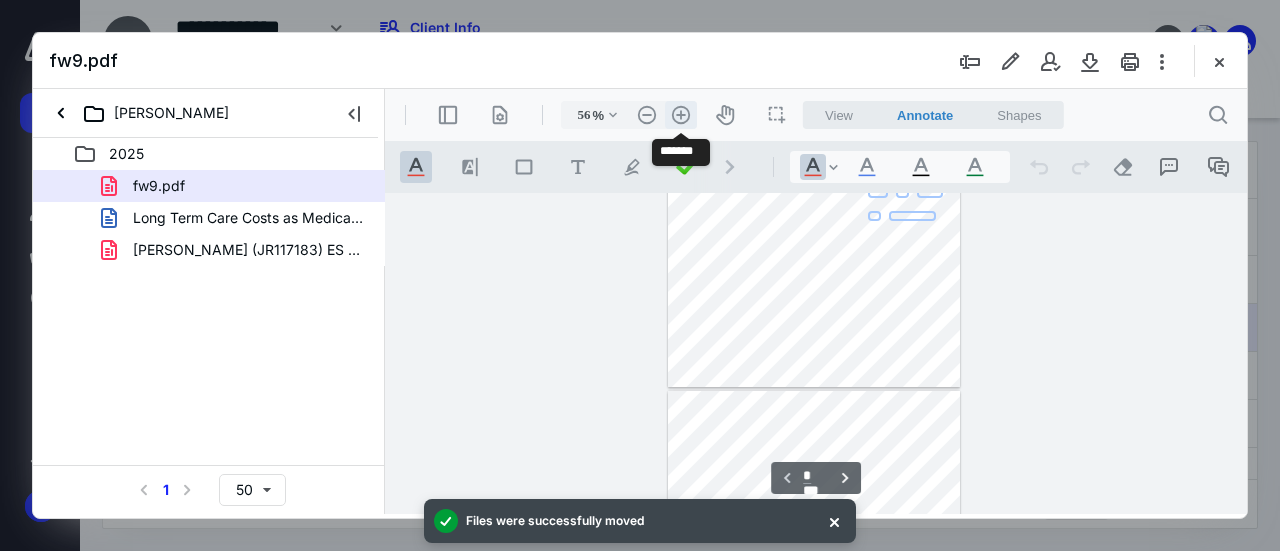 click on ".cls-1{fill:#abb0c4;} icon - header - zoom - in - line" at bounding box center [681, 115] 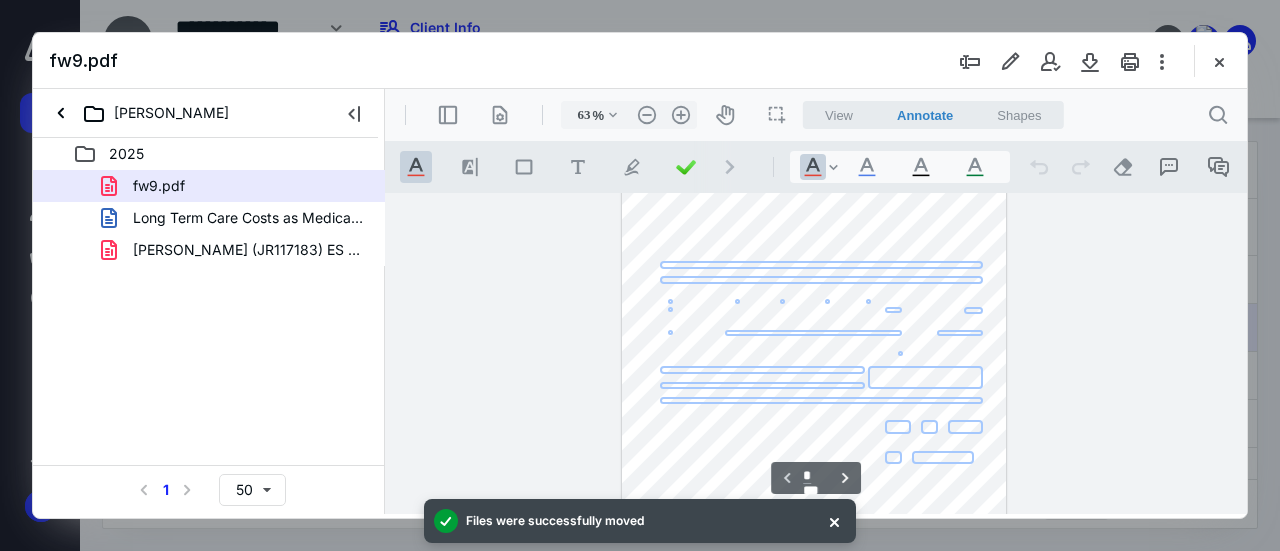 scroll, scrollTop: 0, scrollLeft: 0, axis: both 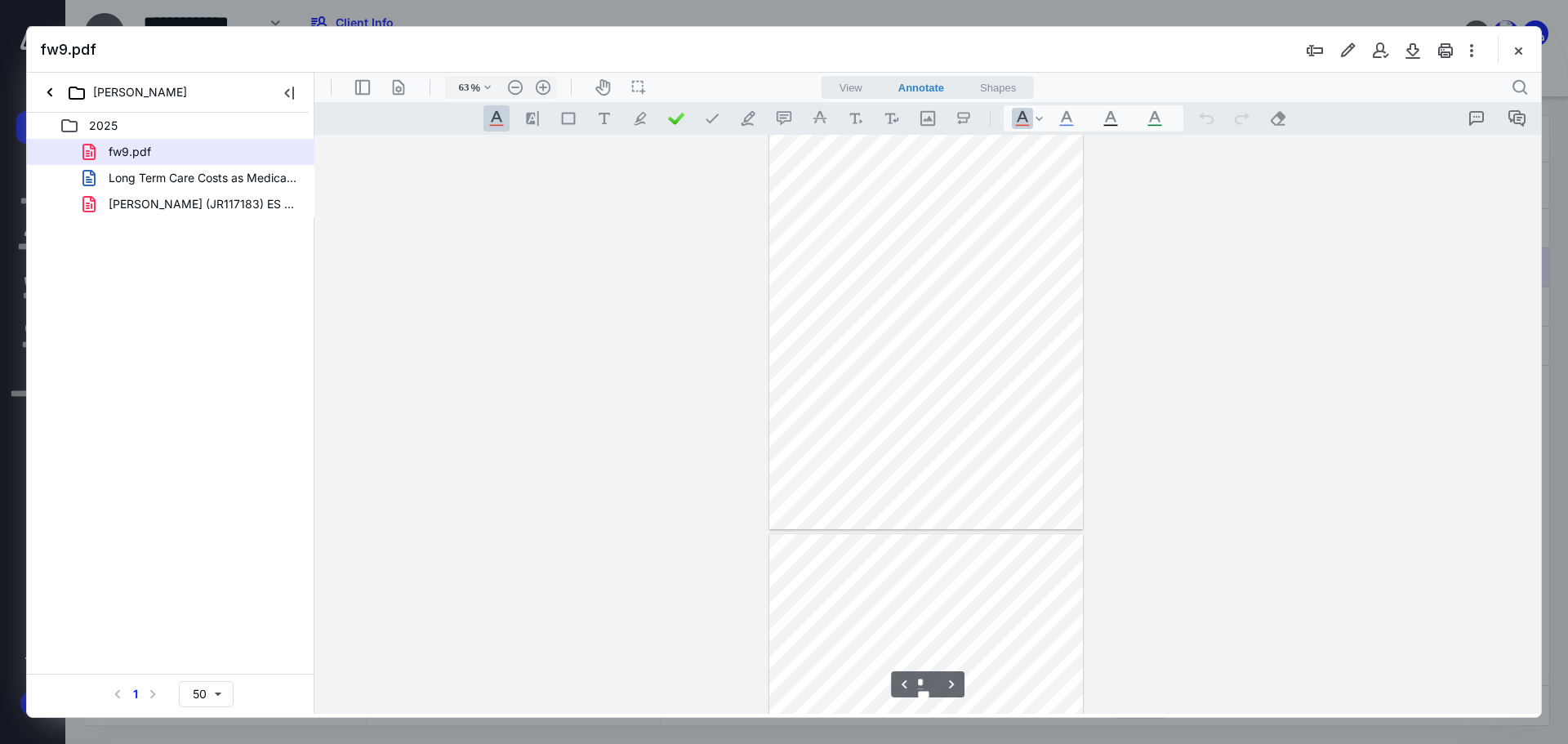 type on "*" 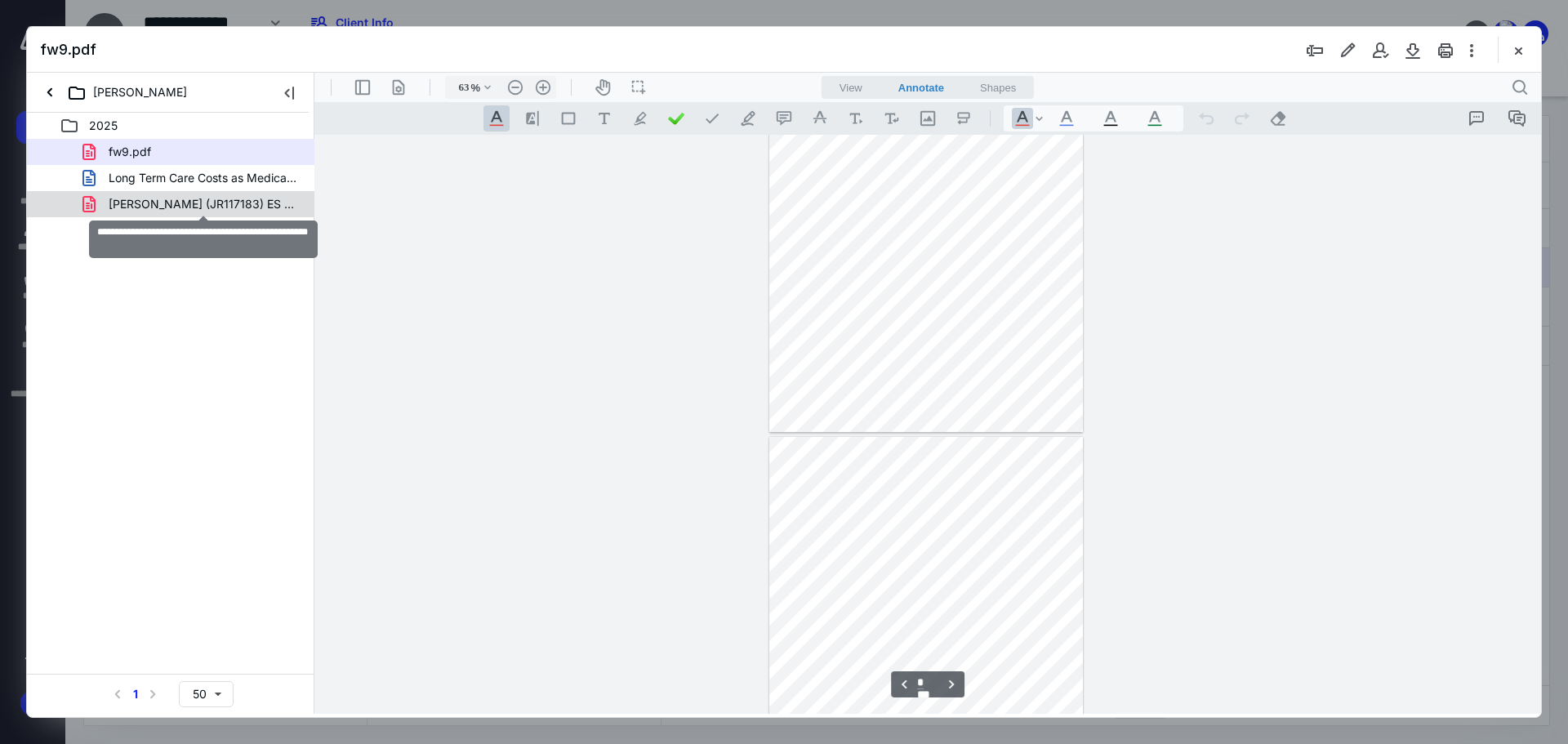 click on "[PERSON_NAME] (JR117183)  ES Revisions [DATE].pdf" at bounding box center (203, 204) 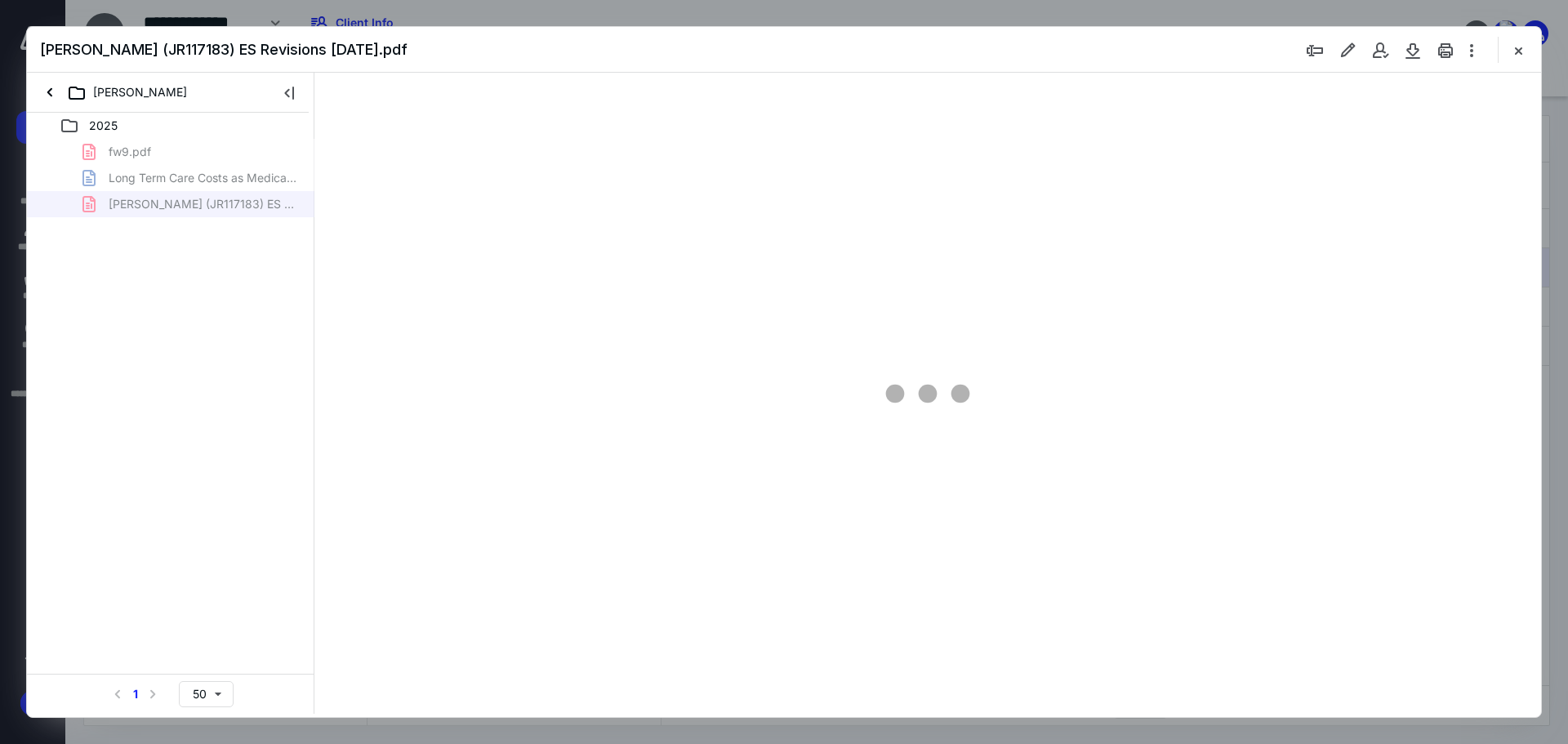 scroll, scrollTop: 65, scrollLeft: 0, axis: vertical 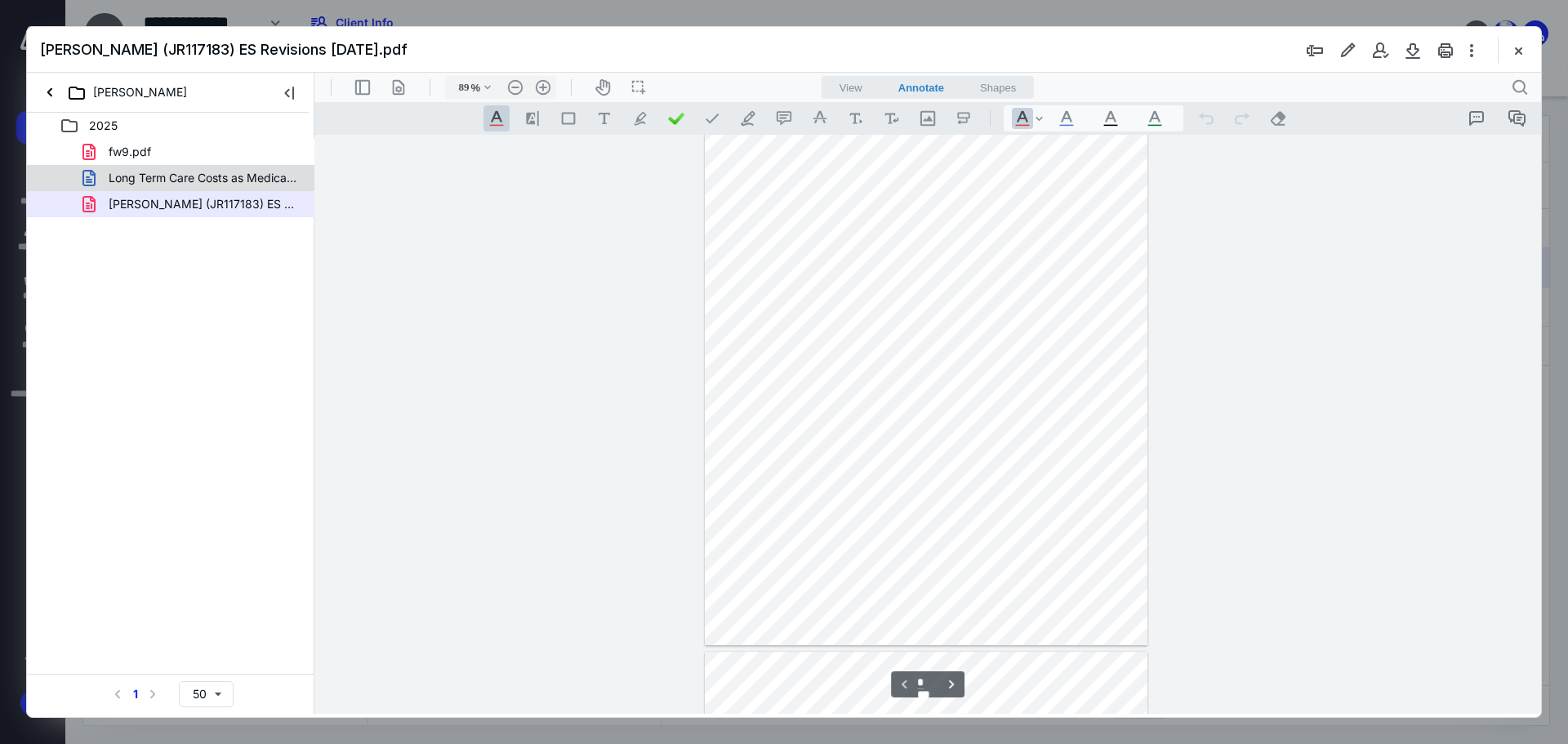 click on "Long Term Care Costs as Medical Expense .docx" at bounding box center (194, 178) 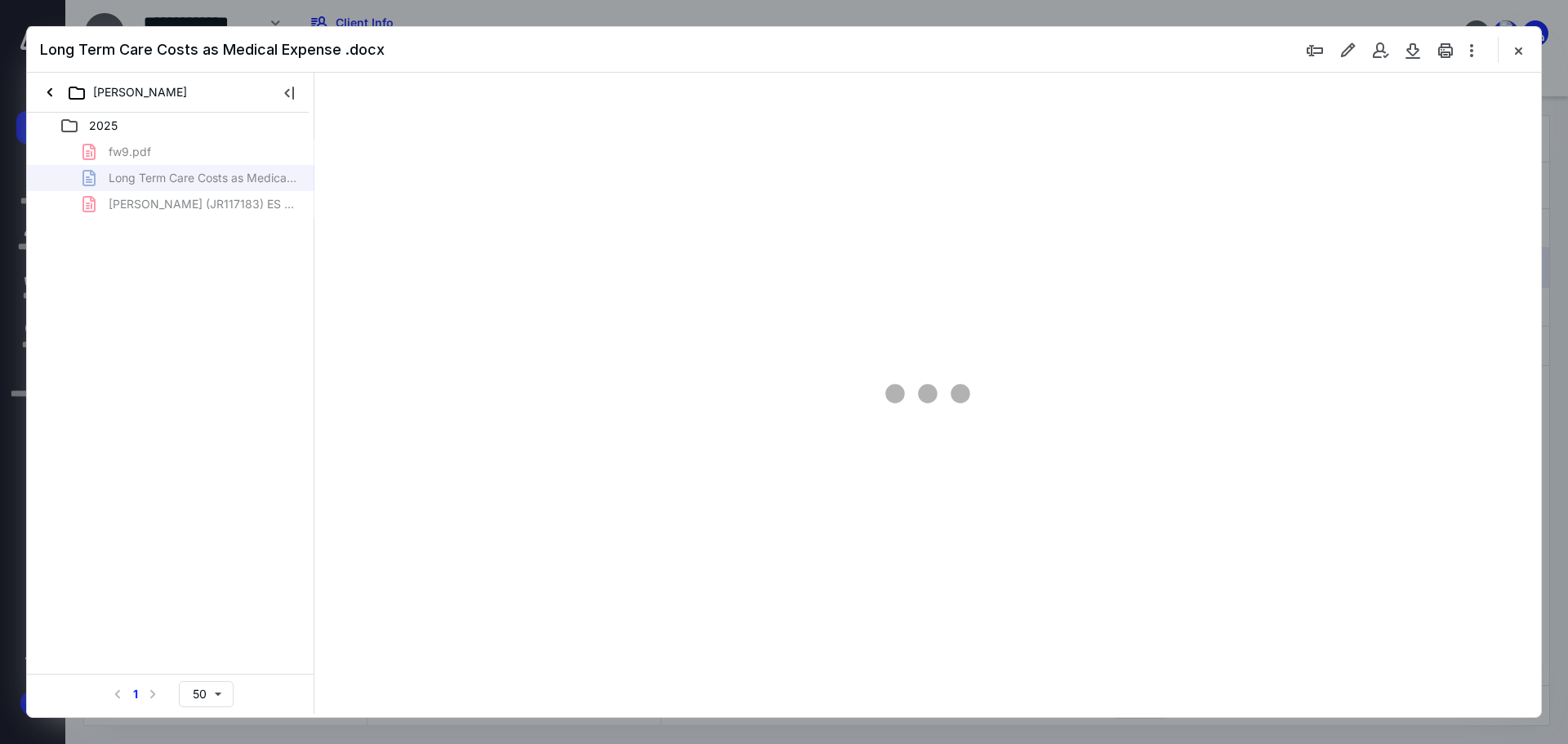 type on "89" 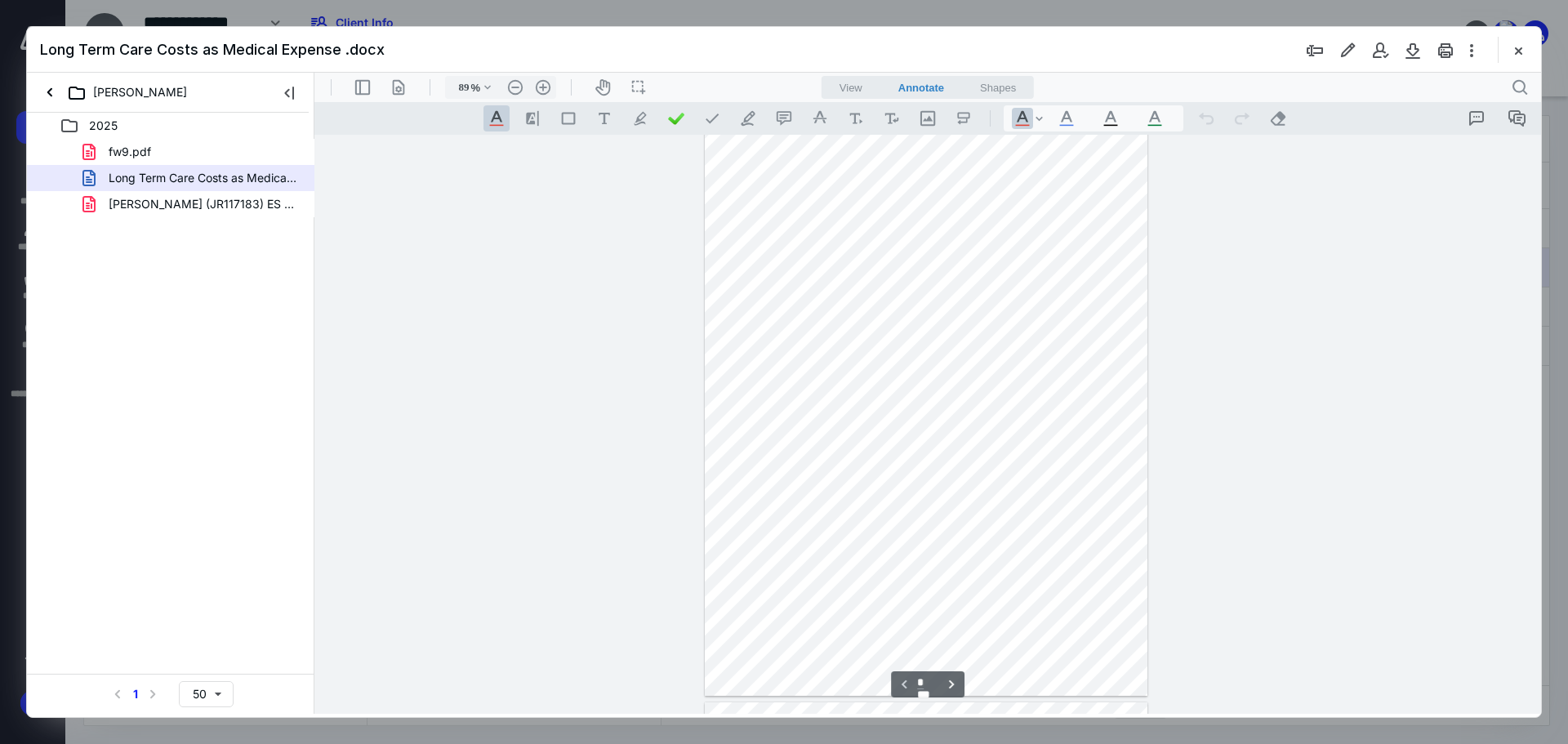 scroll, scrollTop: 0, scrollLeft: 0, axis: both 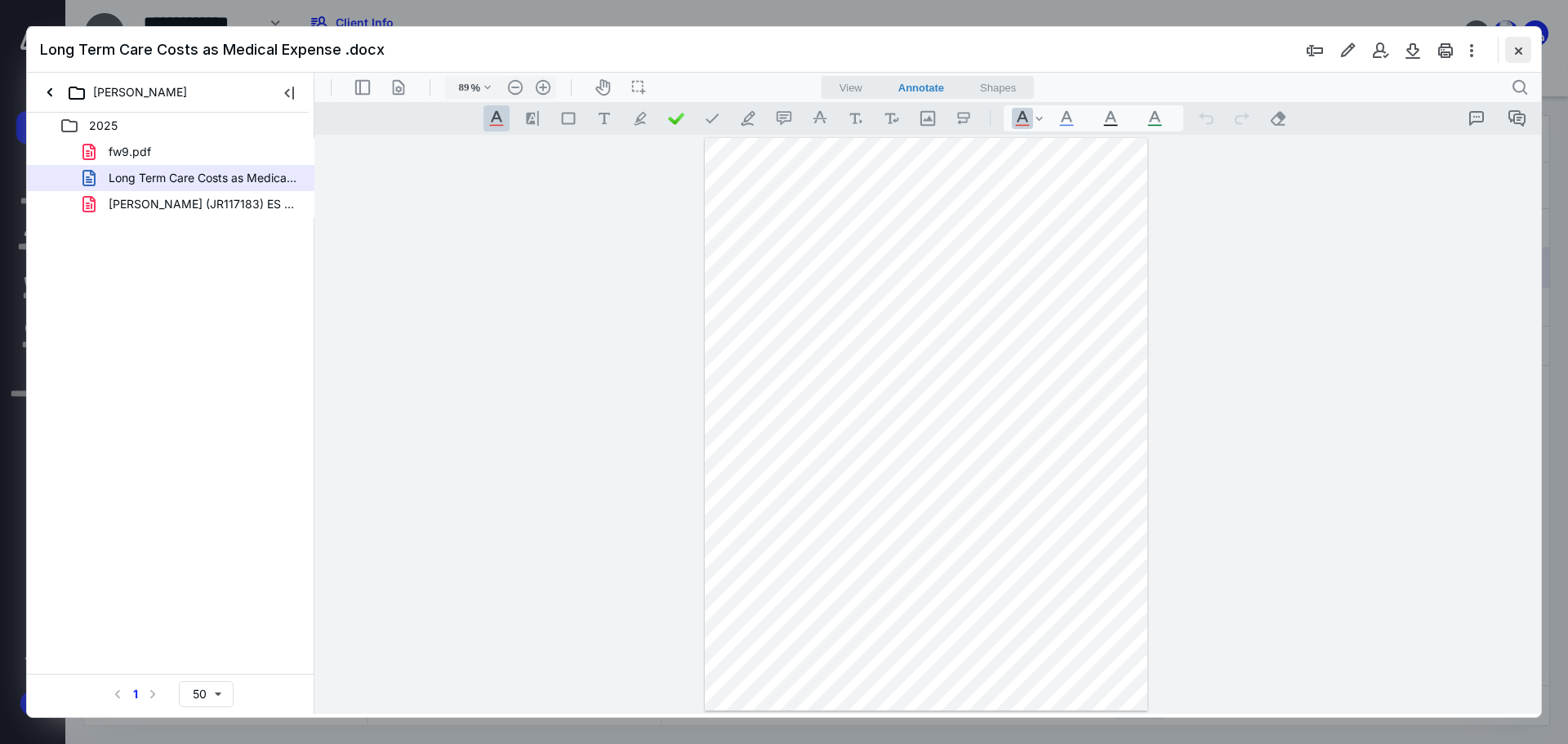 click at bounding box center [1518, 50] 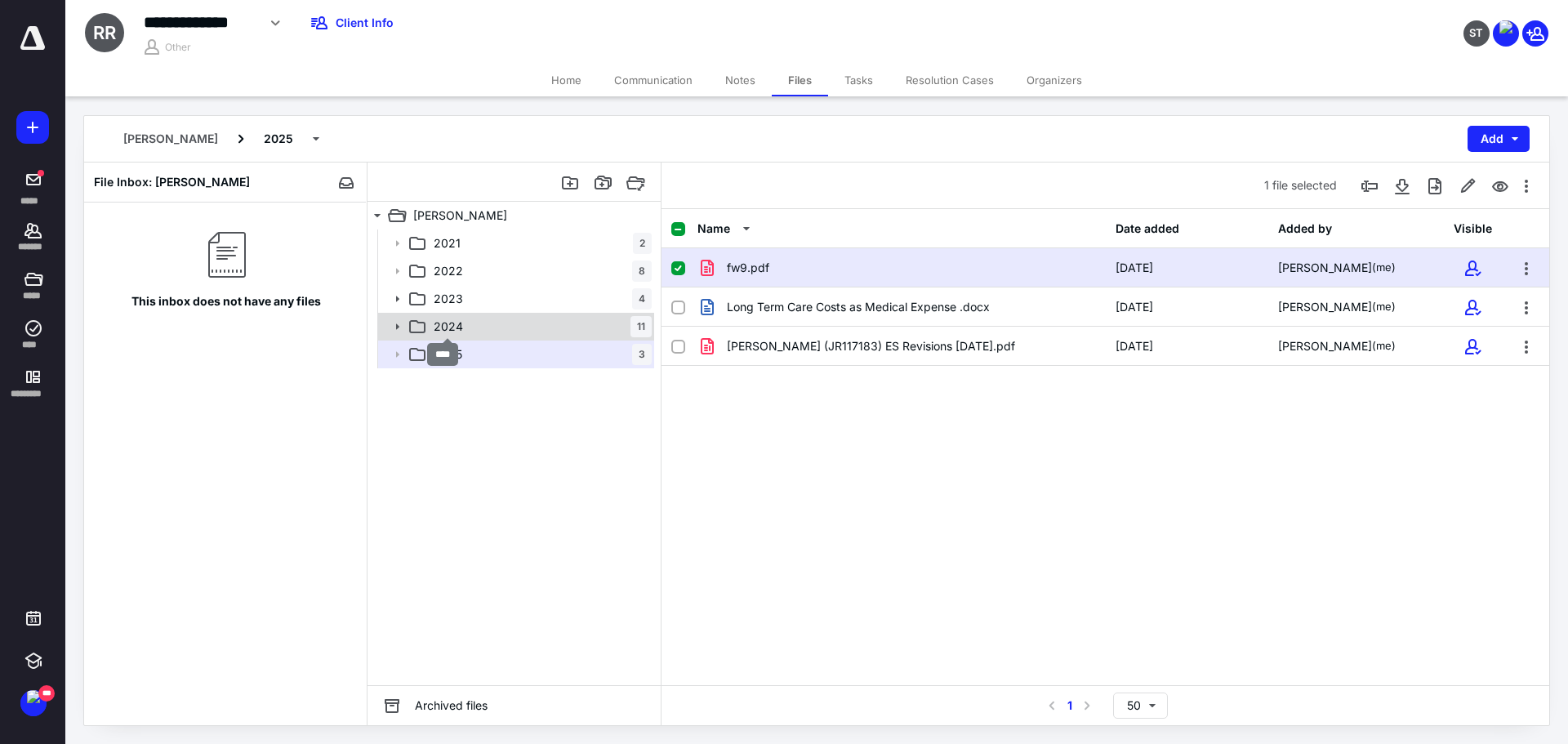 click on "2024" at bounding box center [448, 327] 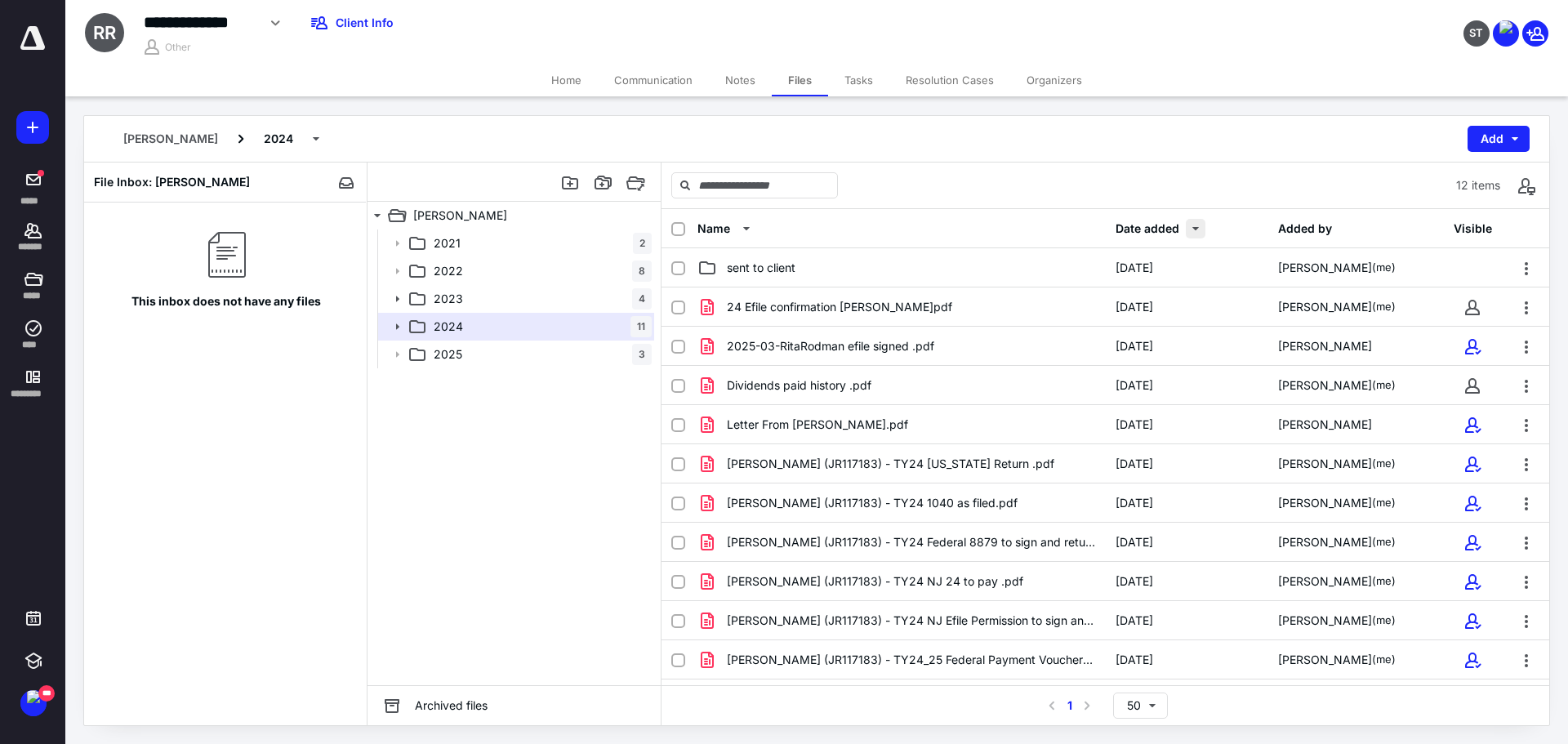 click at bounding box center [1196, 229] 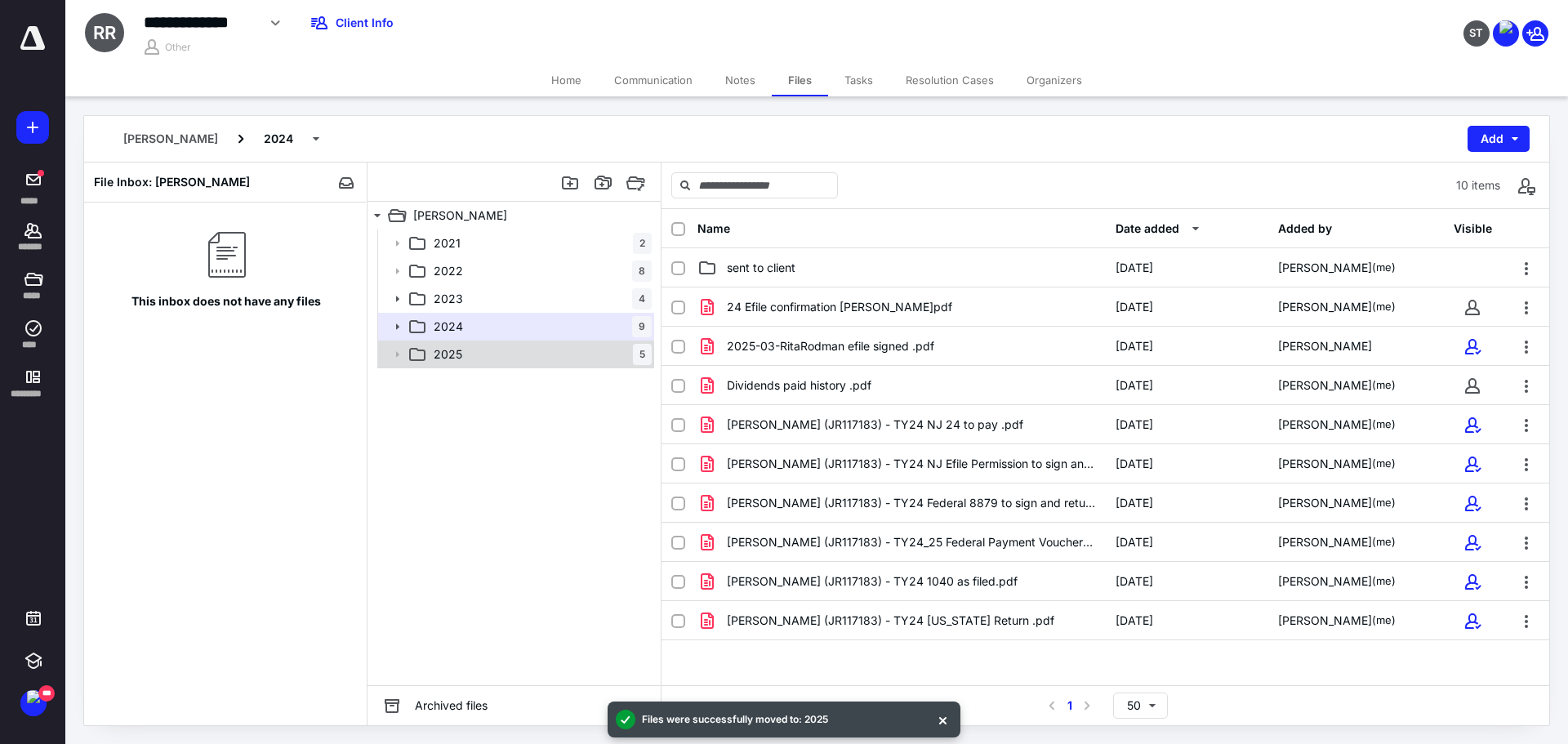 click on "2025 5" at bounding box center (539, 354) 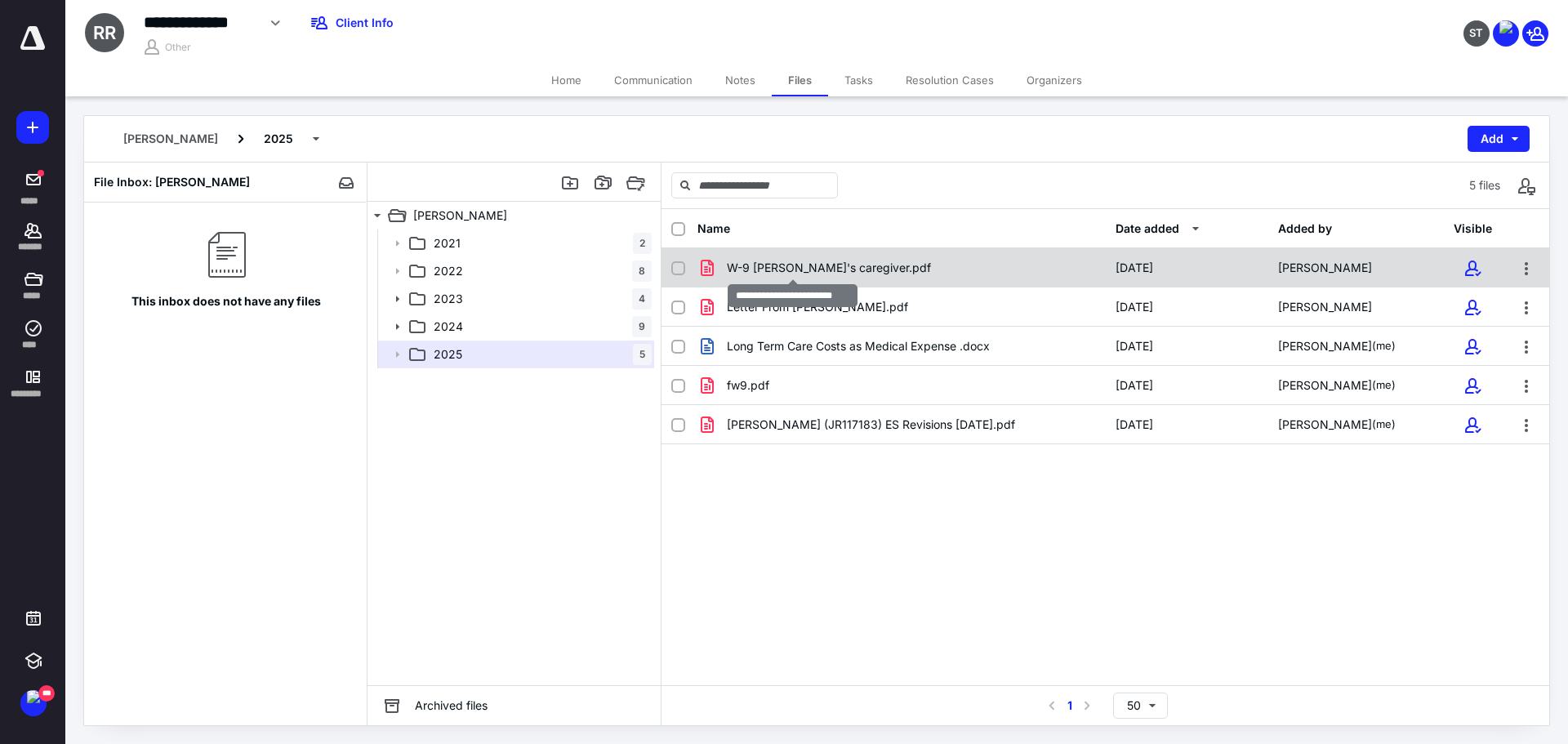 click on "W-9 [PERSON_NAME]'s caregiver.pdf" at bounding box center [829, 268] 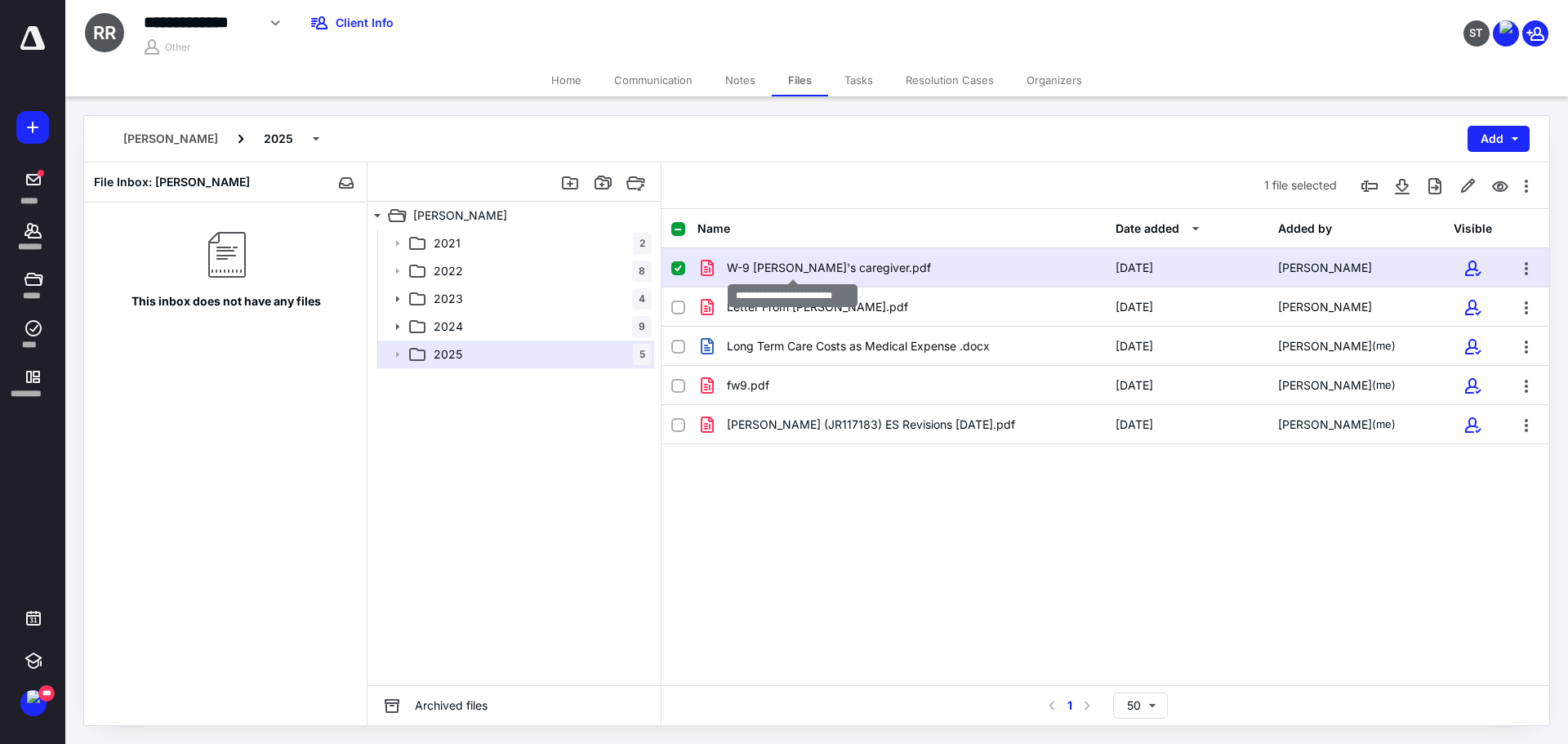click on "W-9 [PERSON_NAME]'s caregiver.pdf" at bounding box center [829, 268] 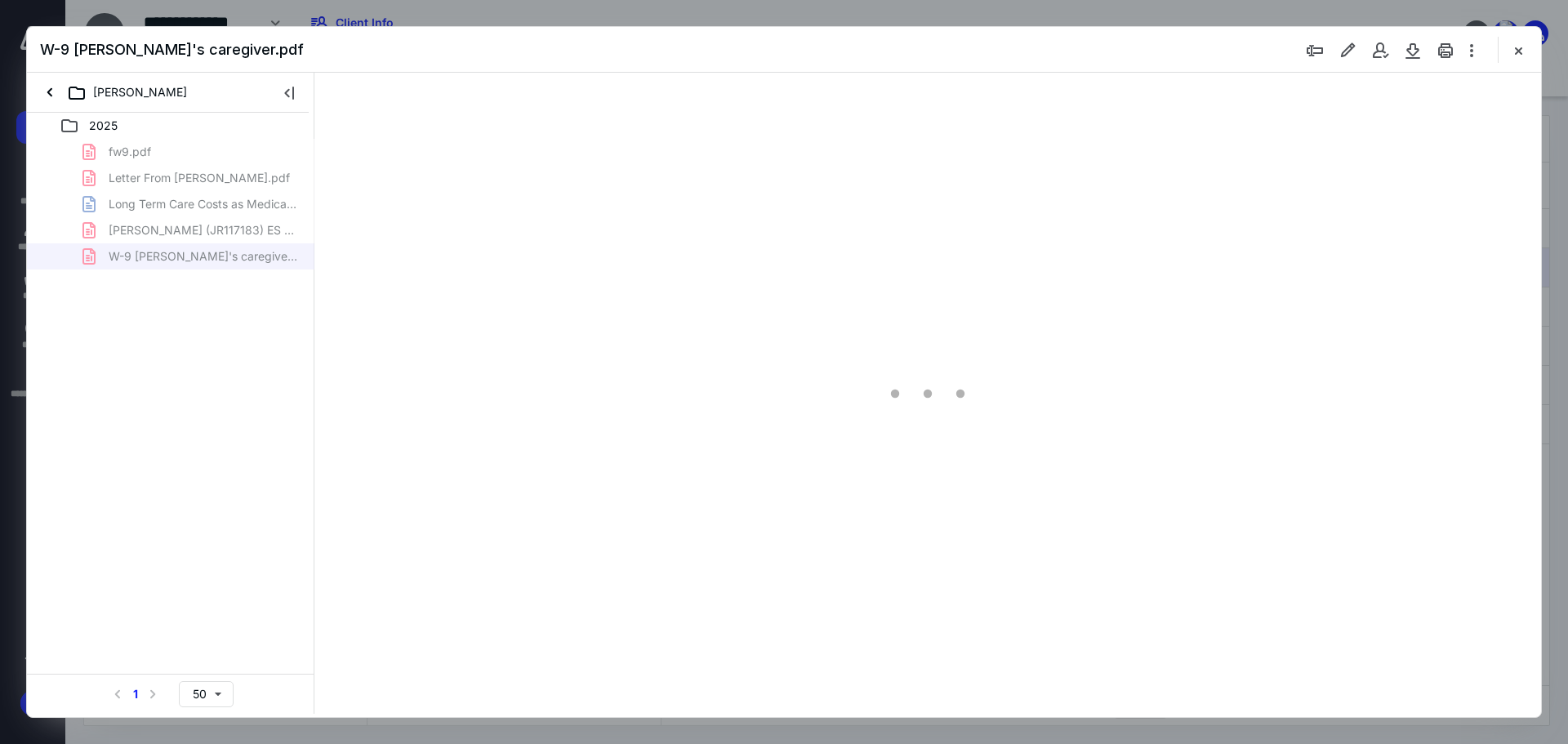 scroll, scrollTop: 0, scrollLeft: 0, axis: both 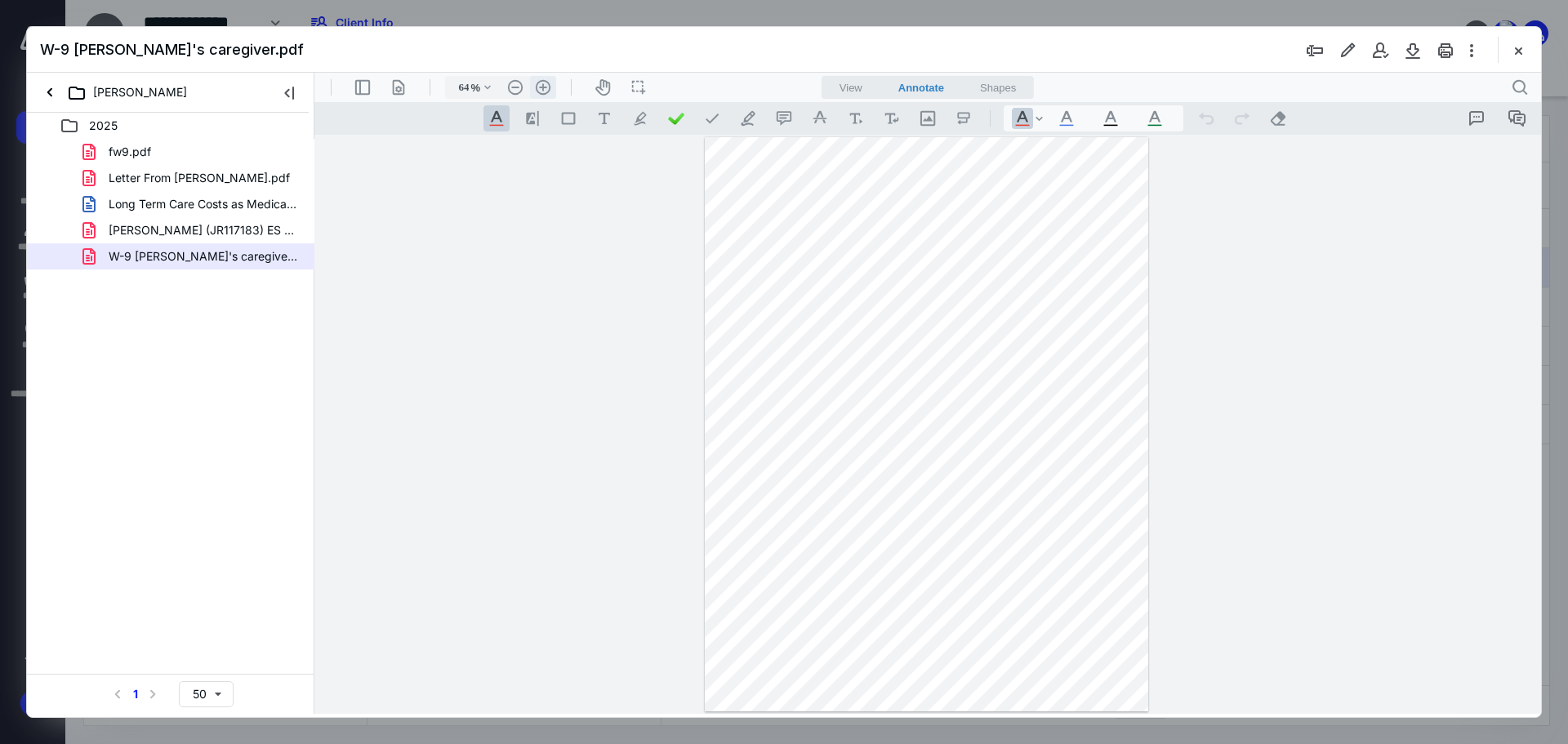 click on ".cls-1{fill:#abb0c4;} icon - header - zoom - in - line" at bounding box center [543, 87] 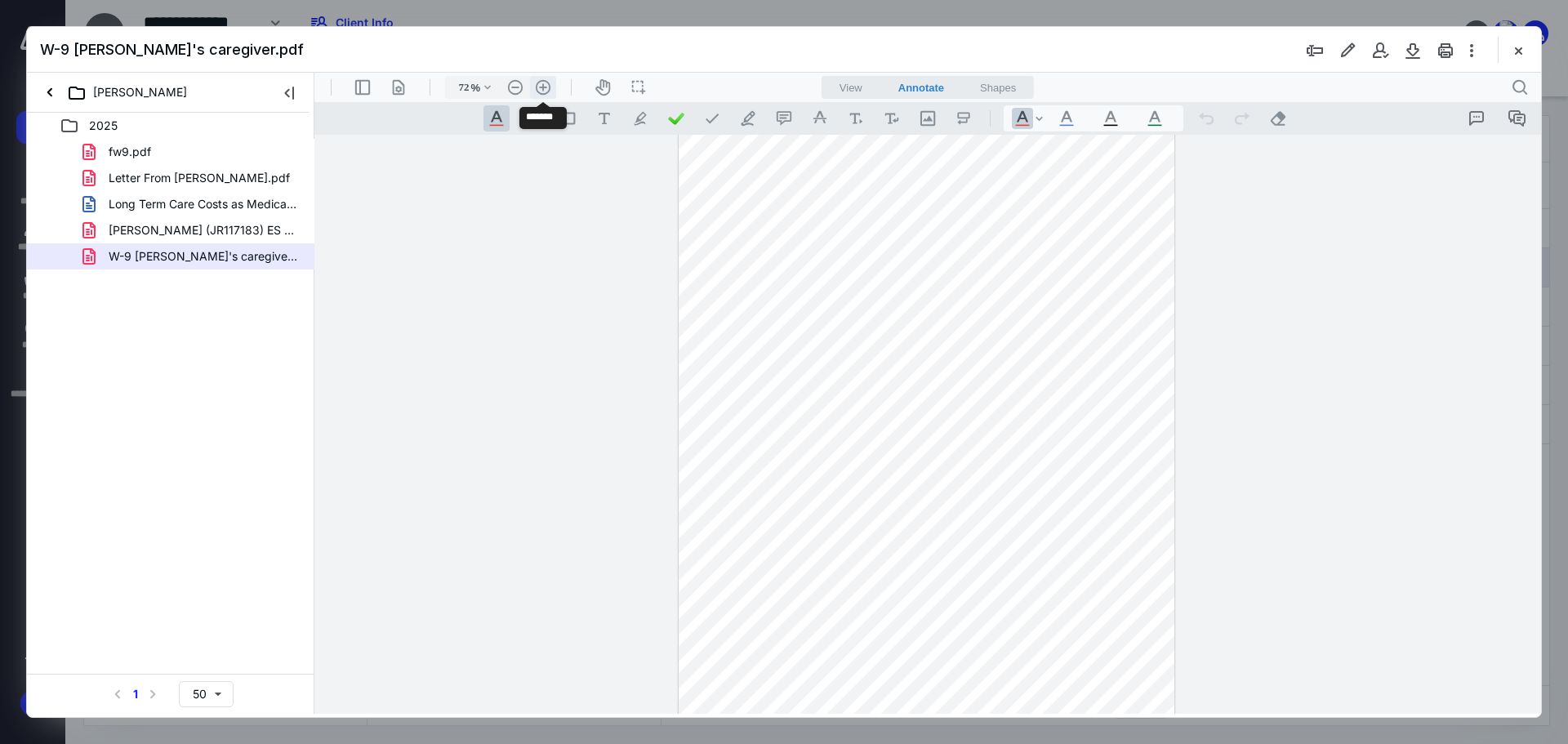click on ".cls-1{fill:#abb0c4;} icon - header - zoom - in - line" at bounding box center (543, 87) 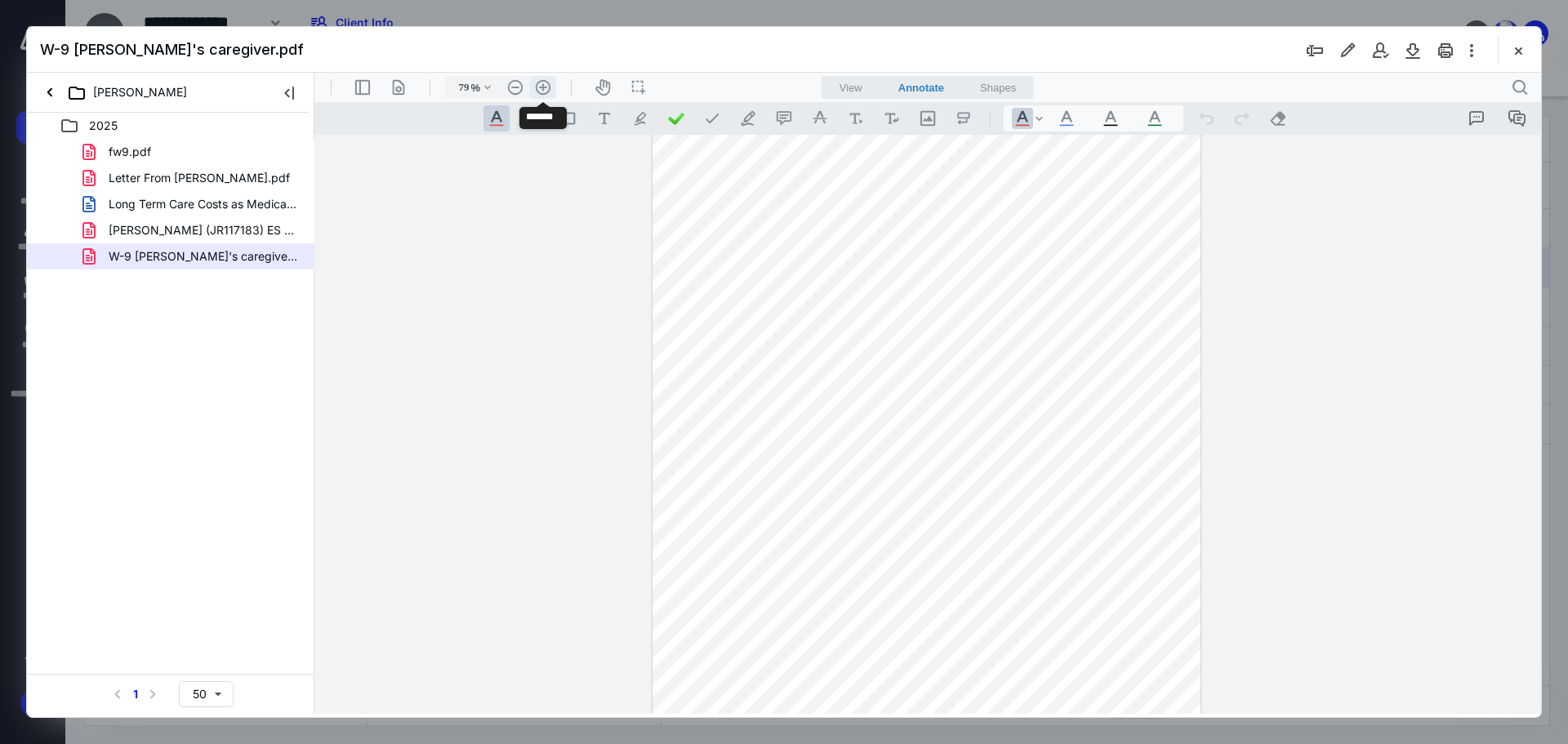 click on ".cls-1{fill:#abb0c4;} icon - header - zoom - in - line" at bounding box center (543, 87) 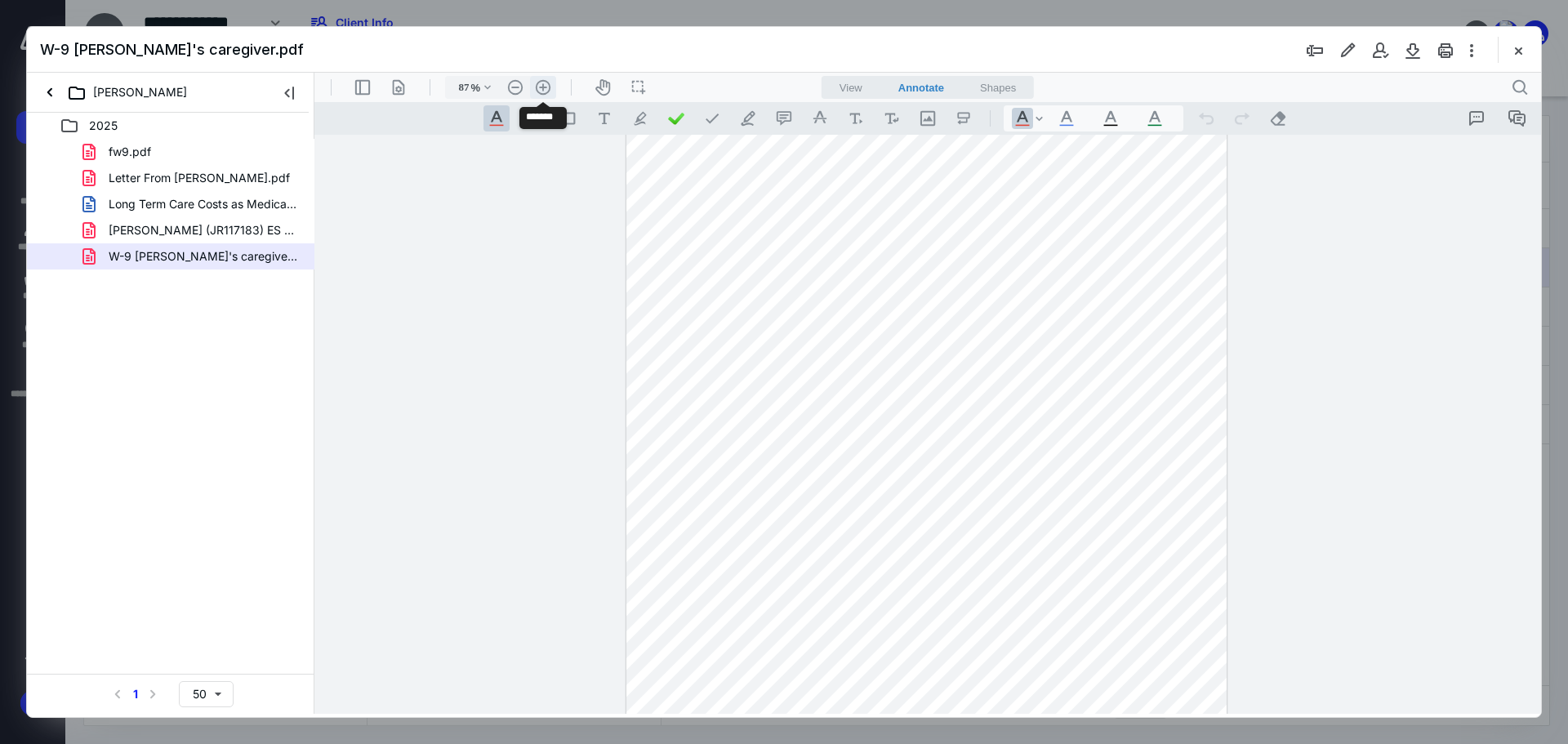 scroll, scrollTop: 91, scrollLeft: 0, axis: vertical 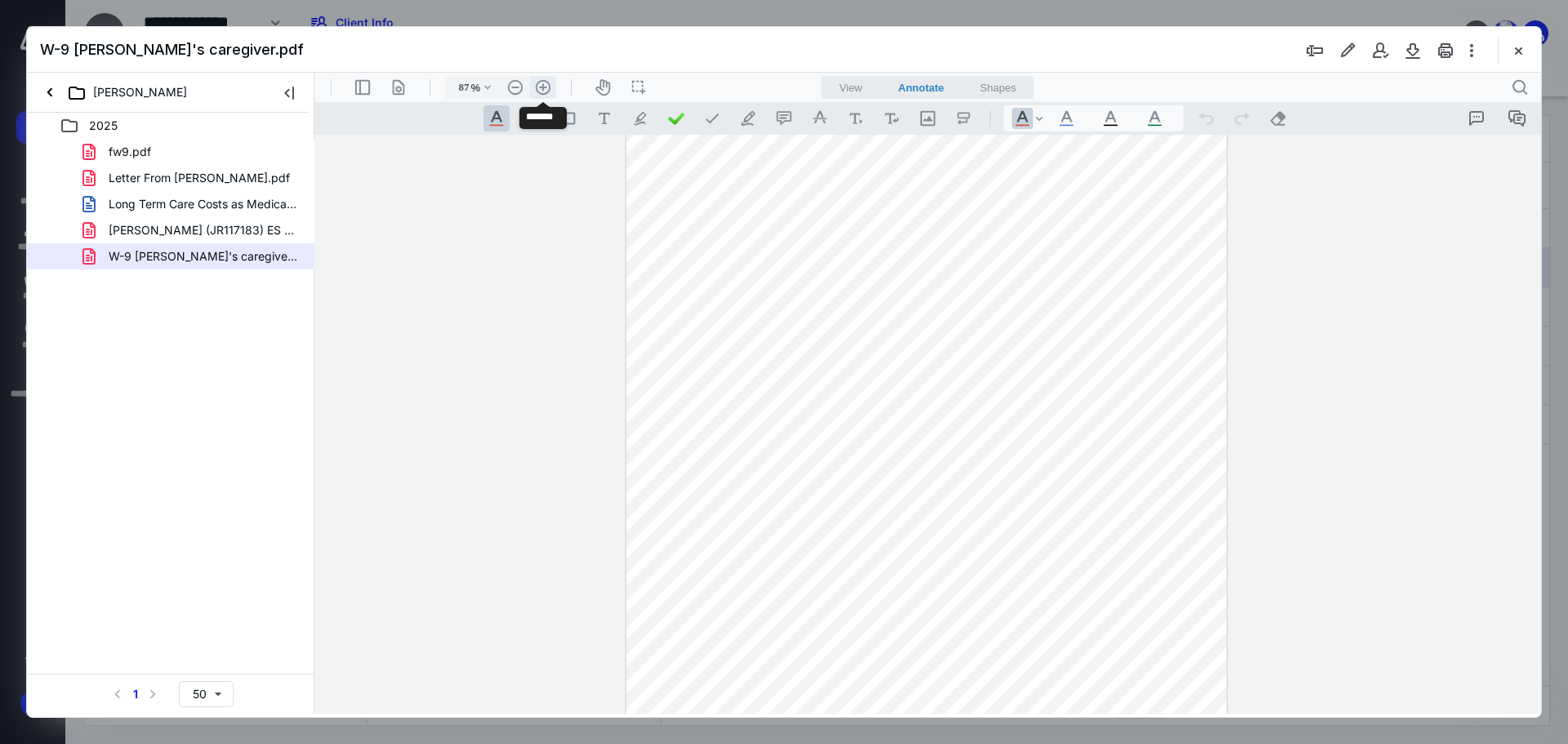 click on ".cls-1{fill:#abb0c4;} icon - header - zoom - in - line" at bounding box center [543, 87] 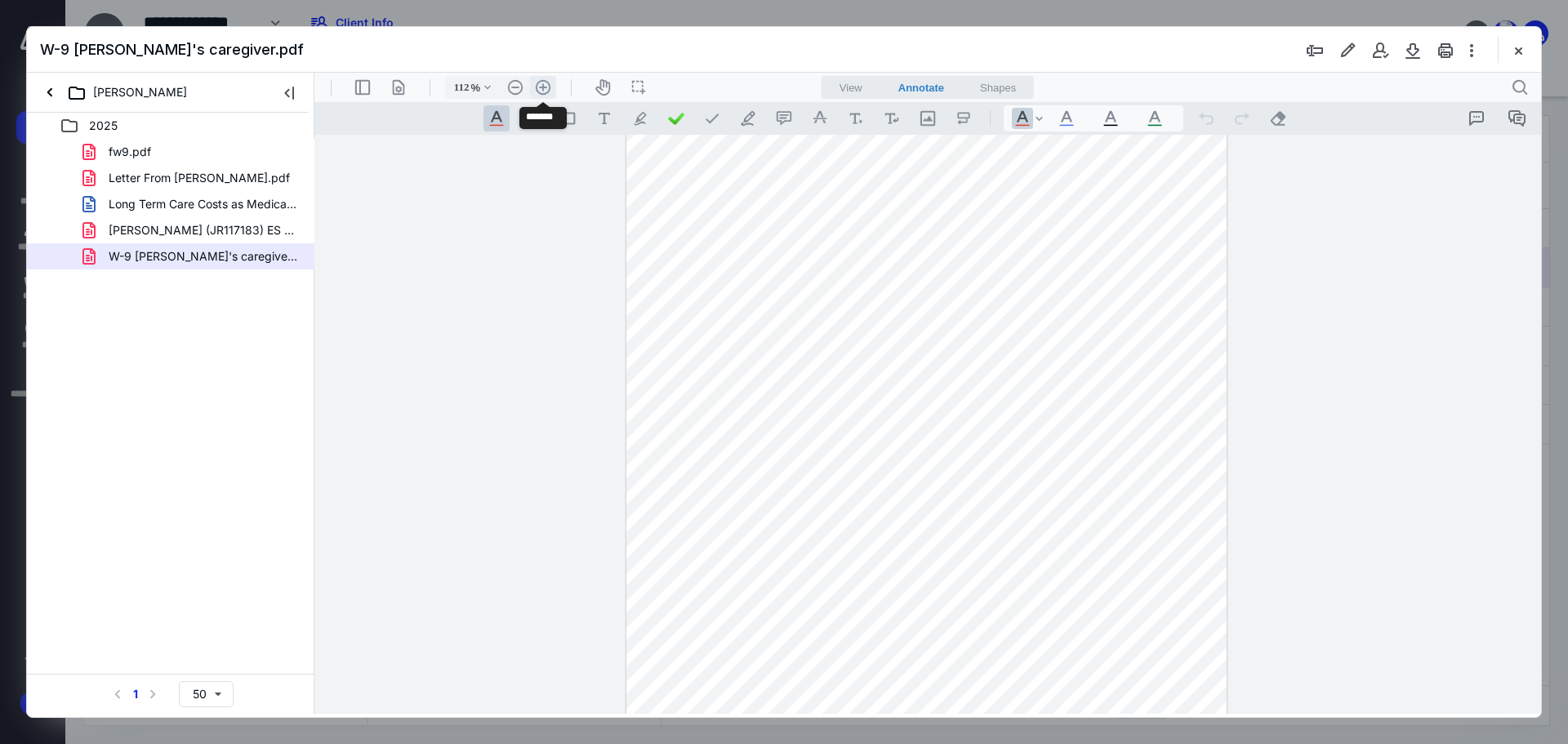 scroll, scrollTop: 192, scrollLeft: 0, axis: vertical 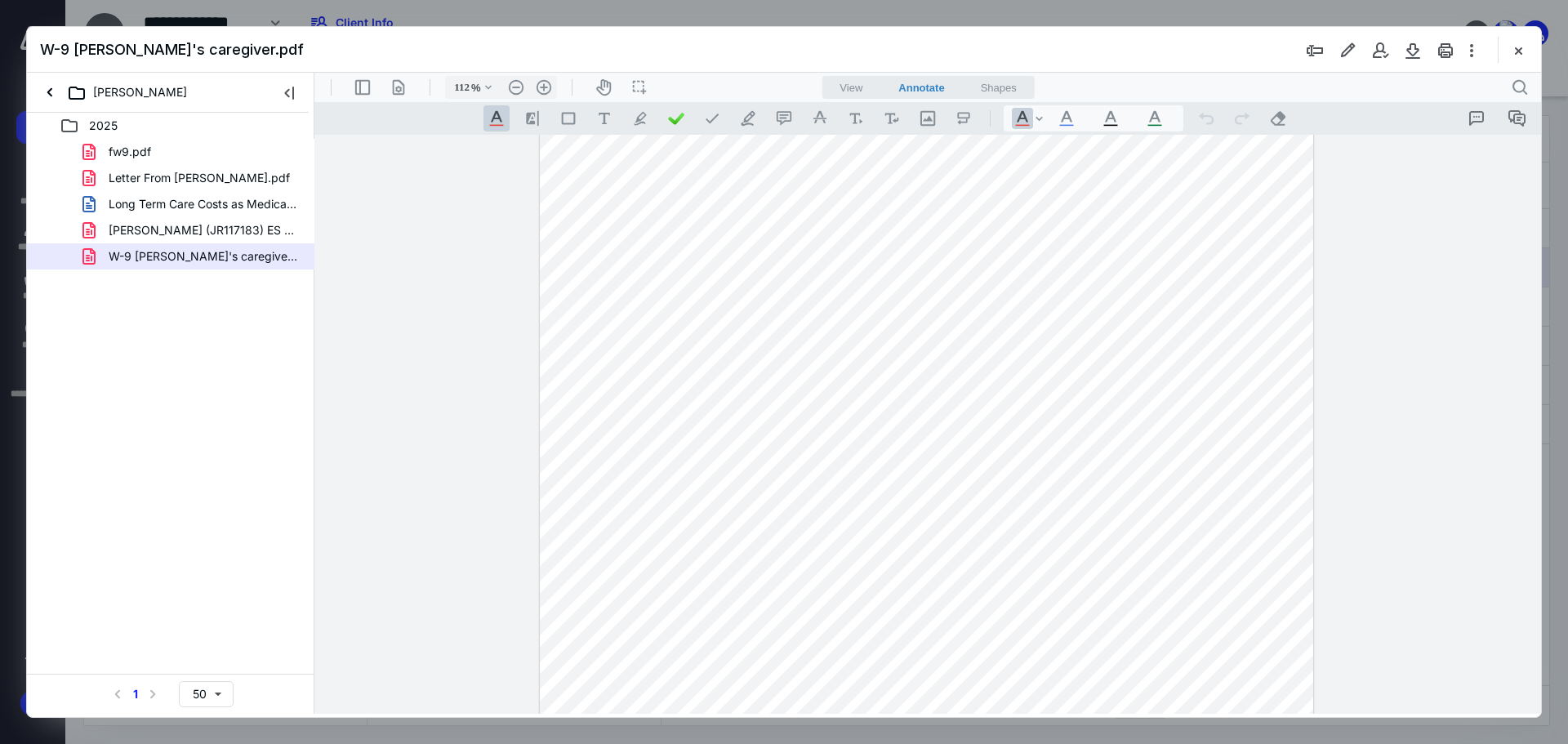 click on "**********" at bounding box center (928, 424) 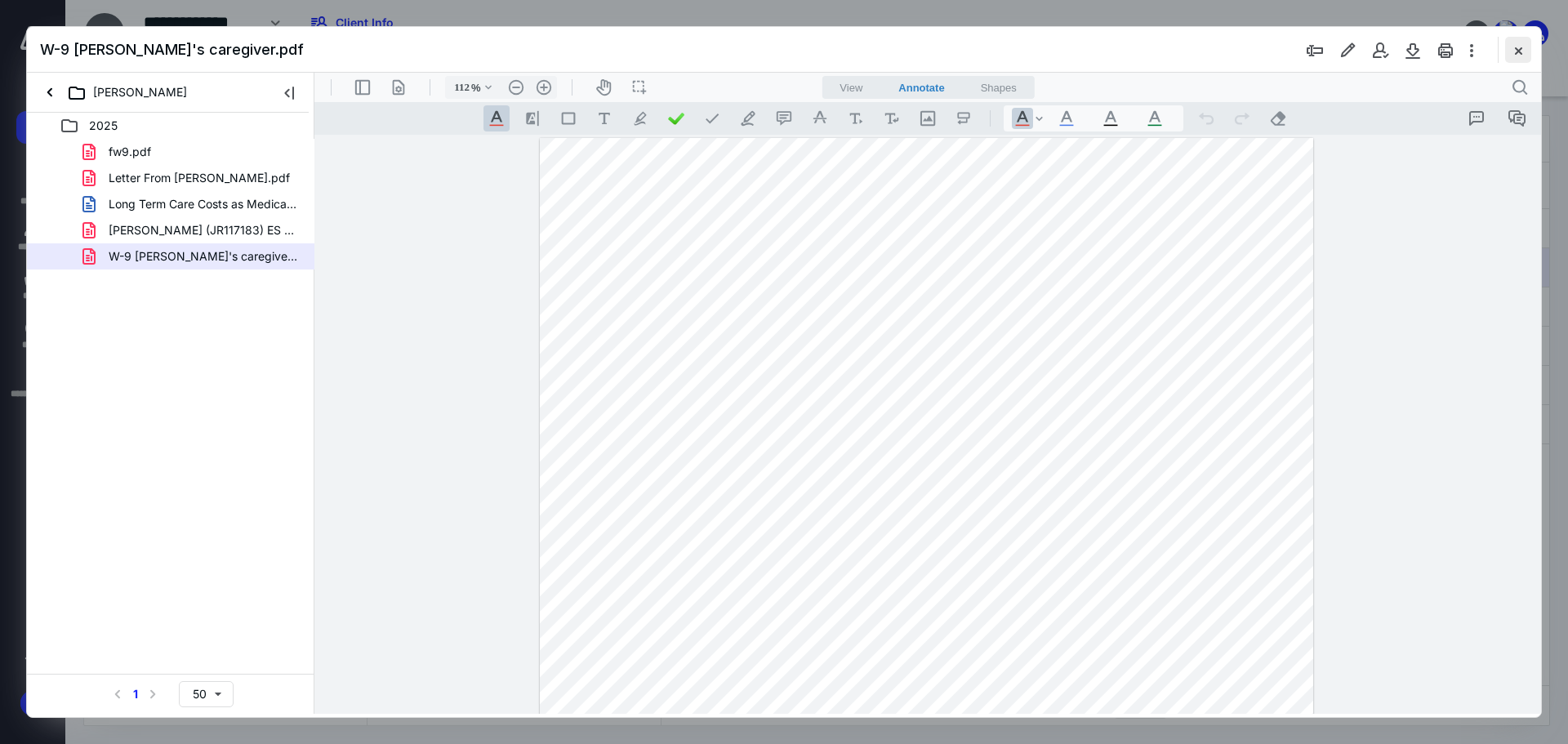 click at bounding box center (1518, 50) 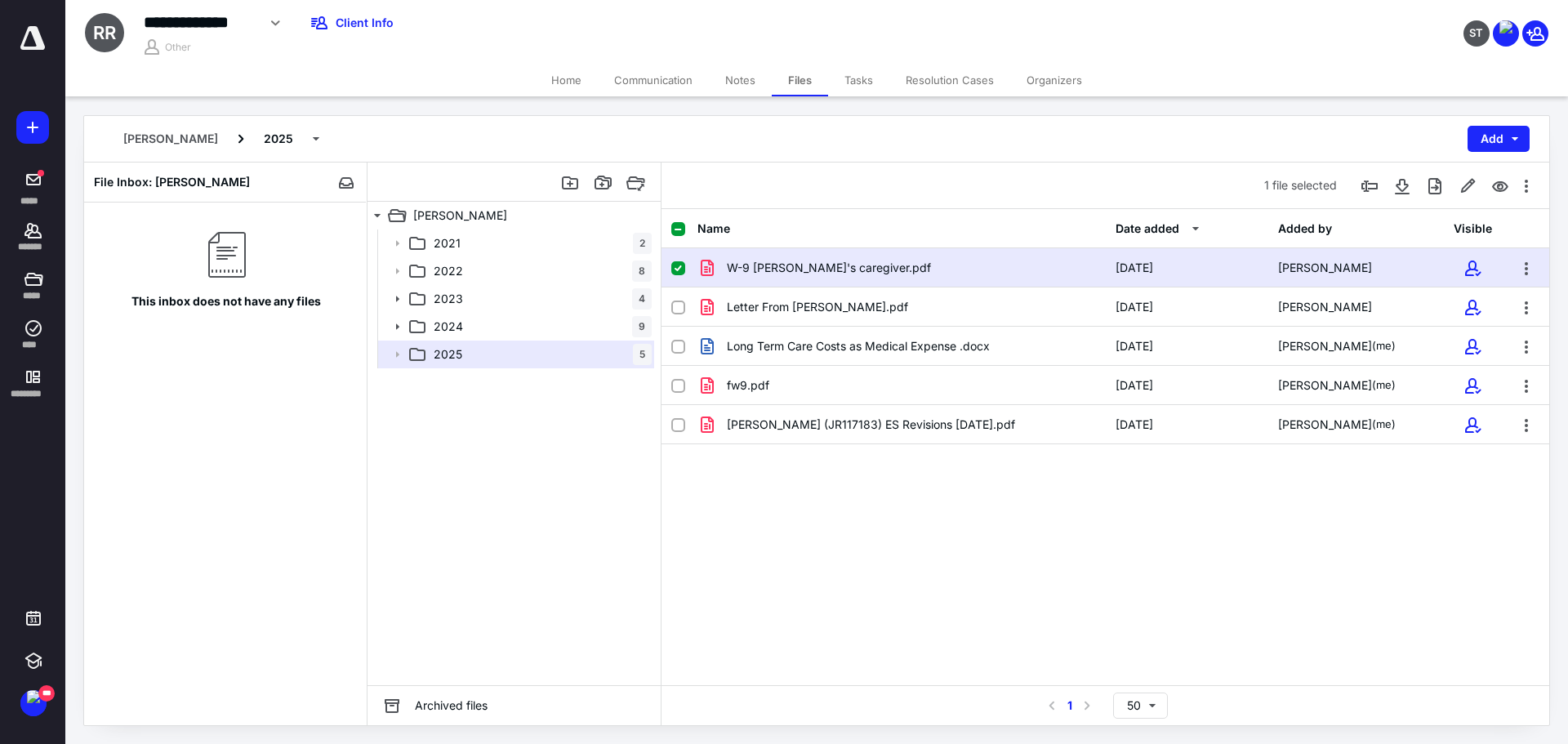 click on "Files" at bounding box center [800, 80] 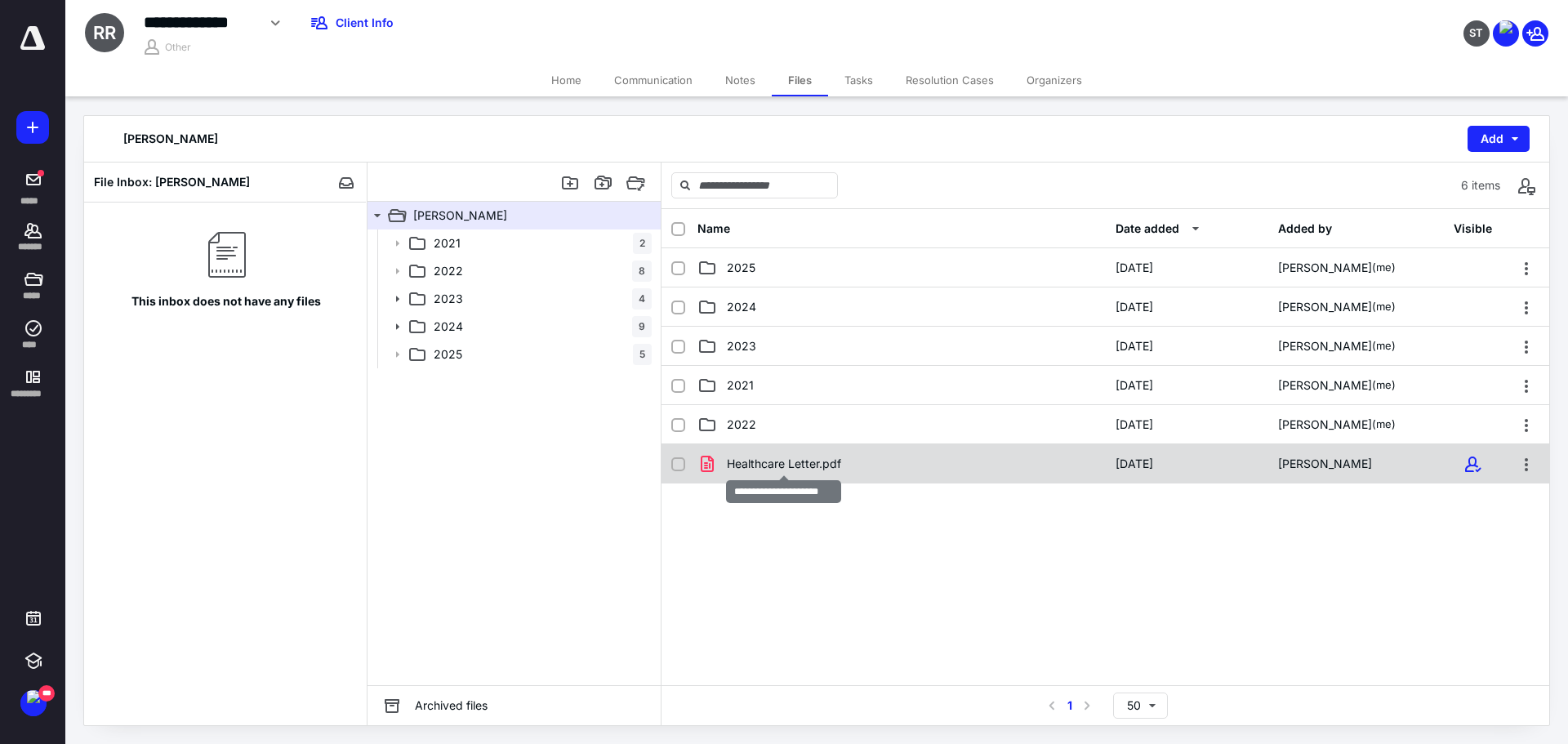 click on "Healthcare Letter.pdf" at bounding box center (784, 464) 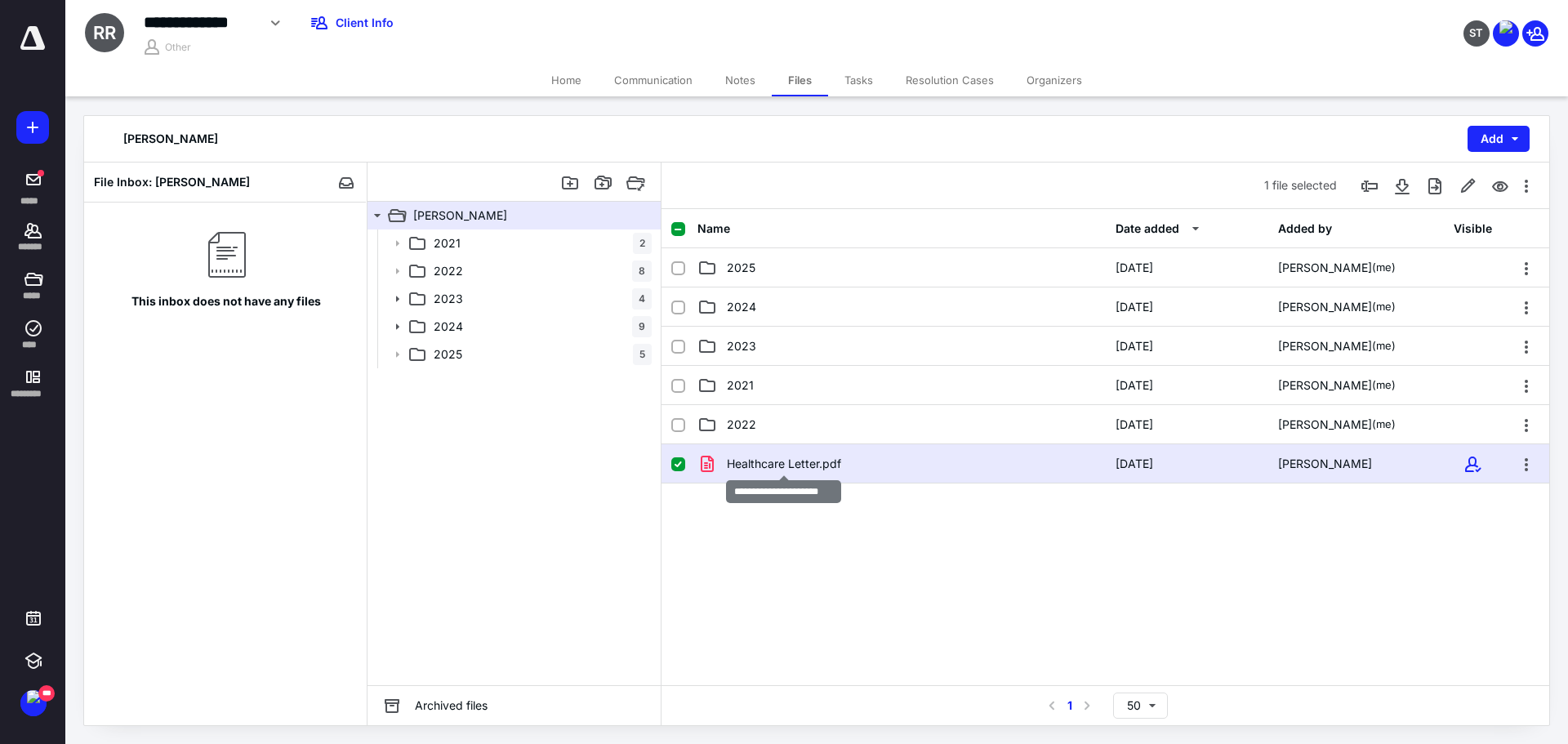 click on "Healthcare Letter.pdf" at bounding box center [902, 464] 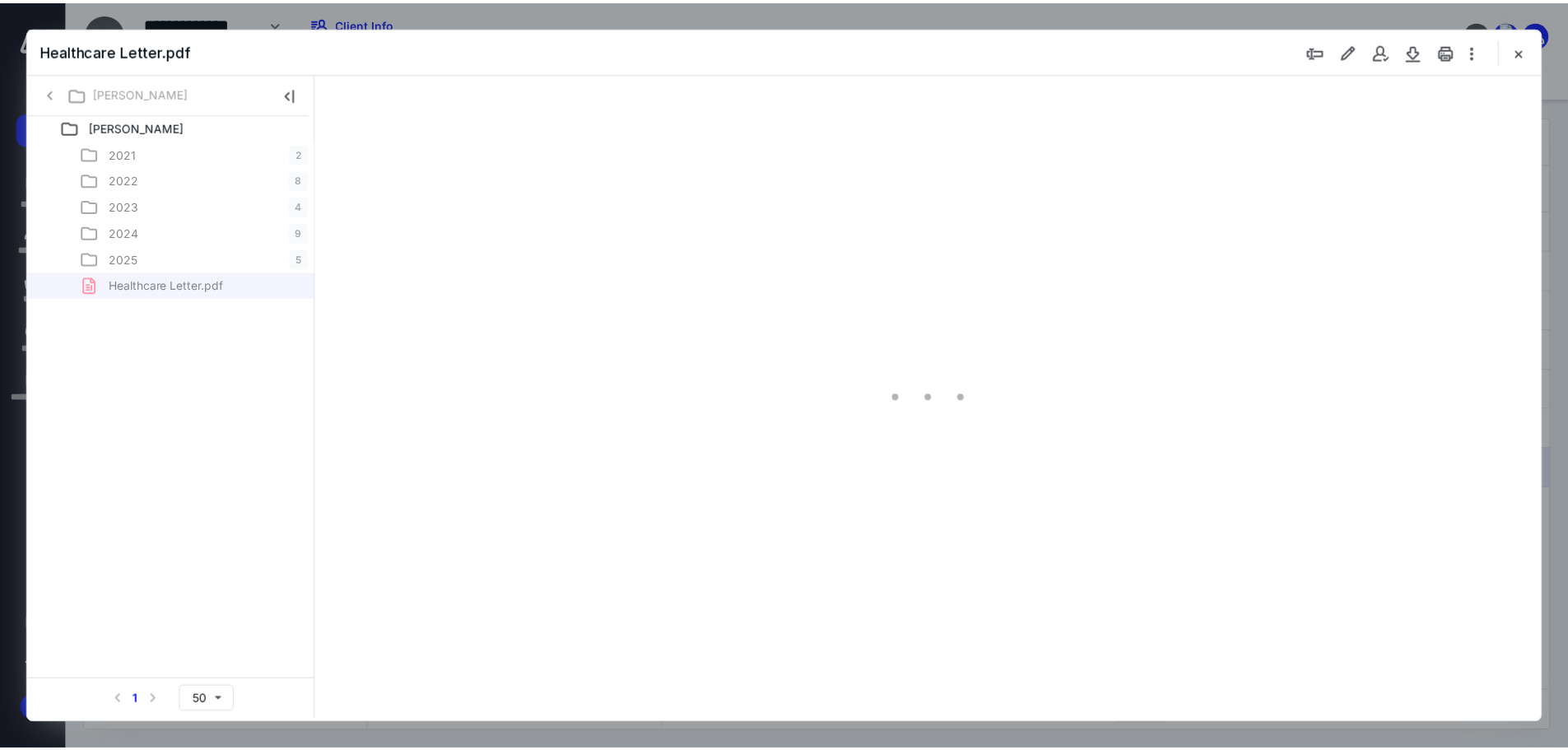 scroll, scrollTop: 0, scrollLeft: 0, axis: both 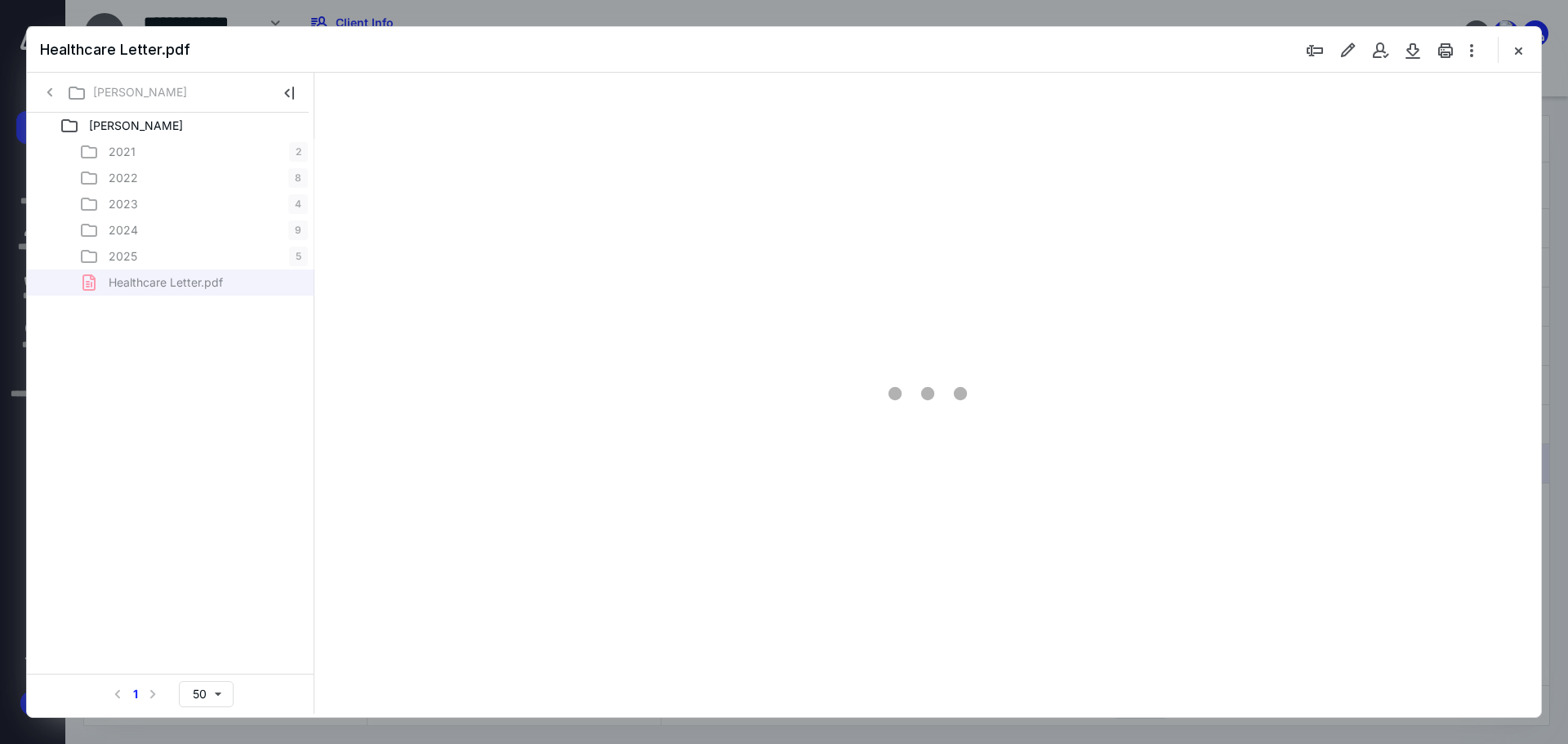 type on "64" 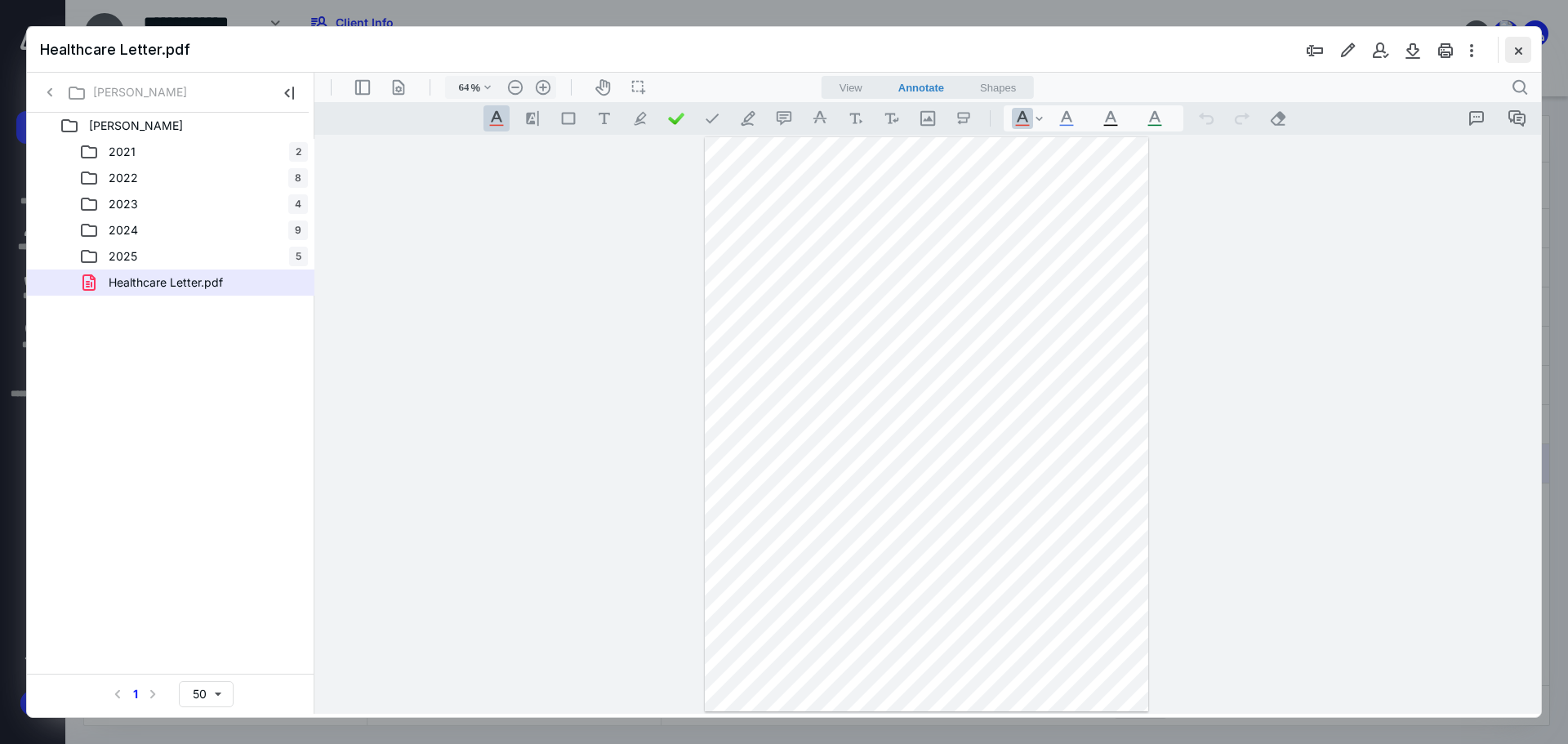 click at bounding box center [1518, 50] 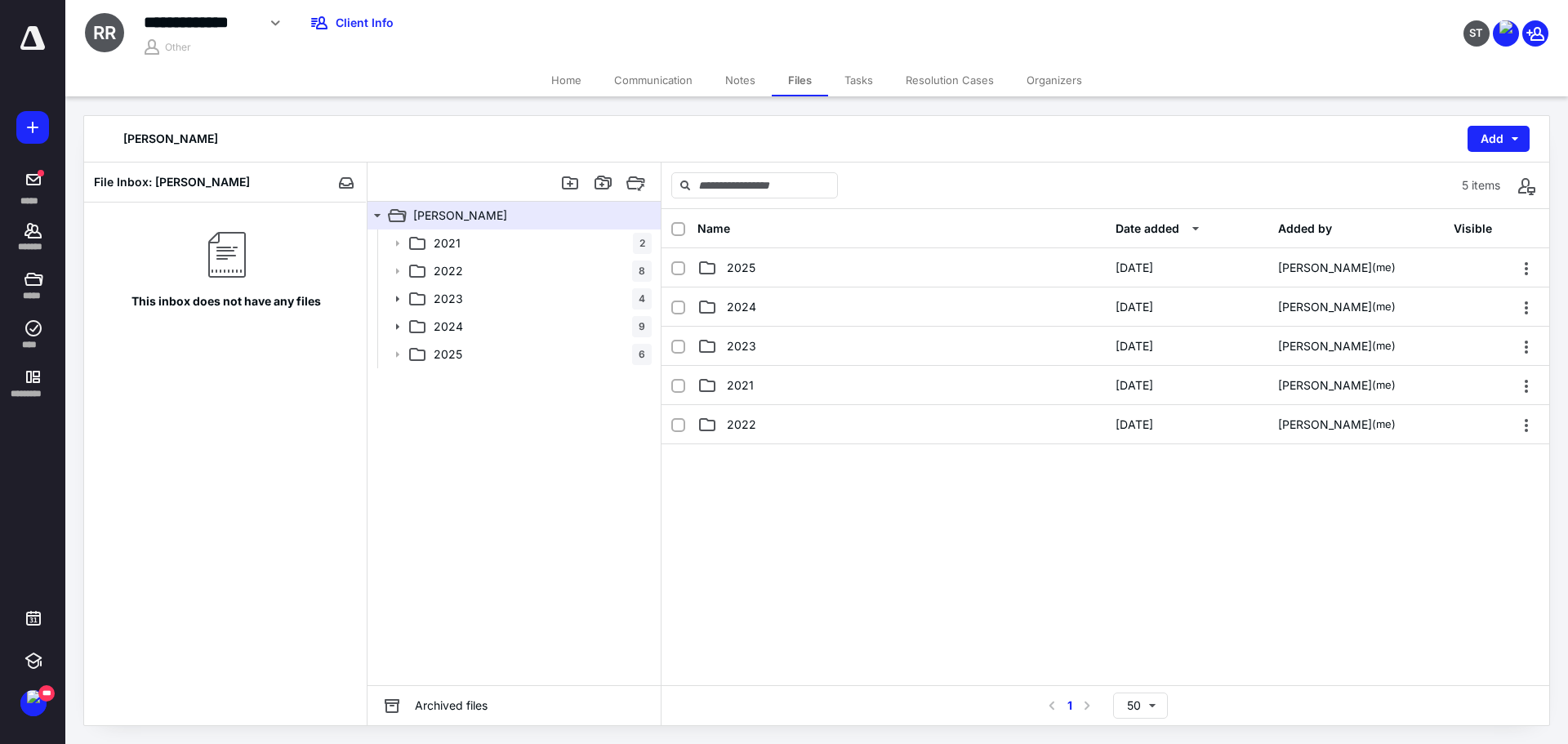 click on "Home" at bounding box center (566, 80) 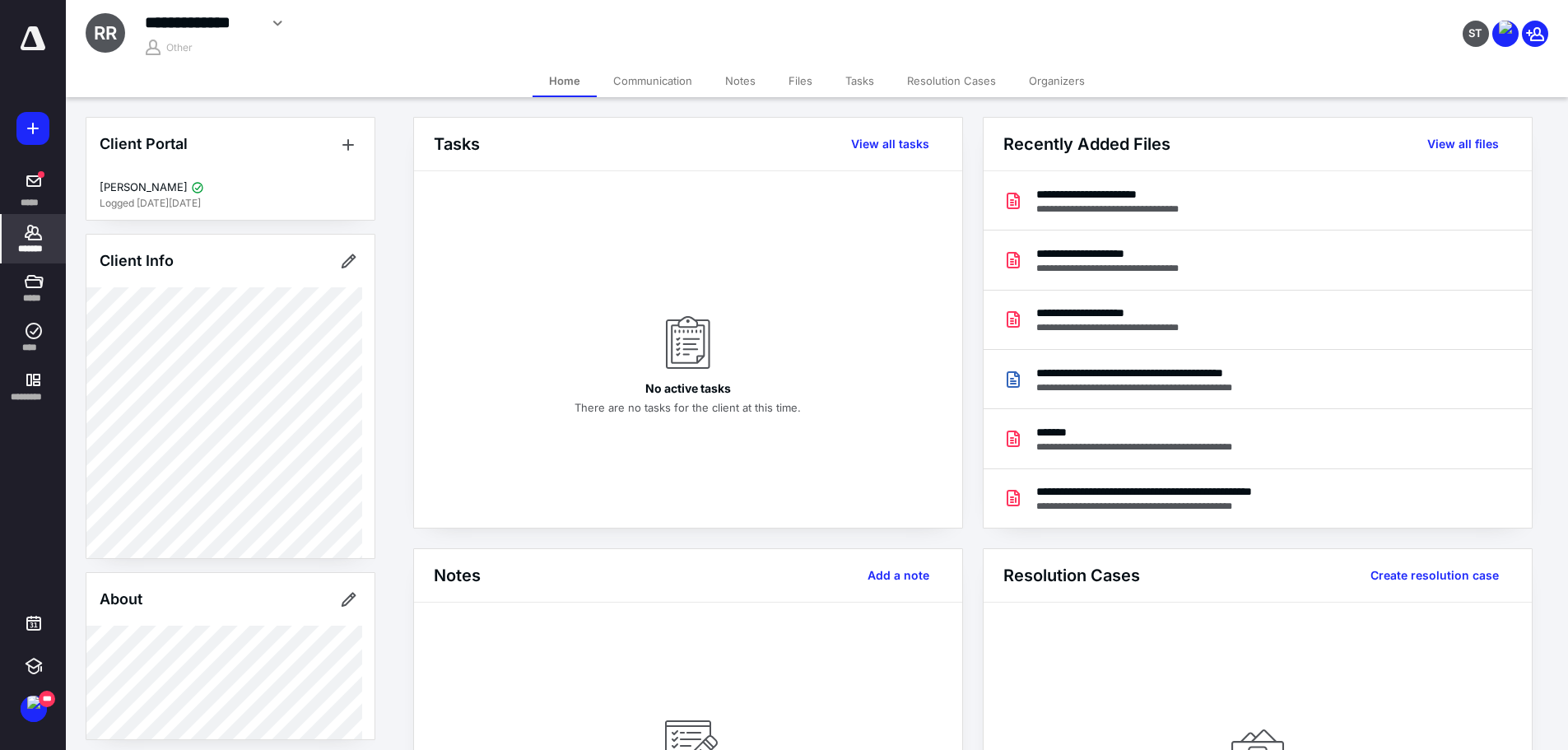 click 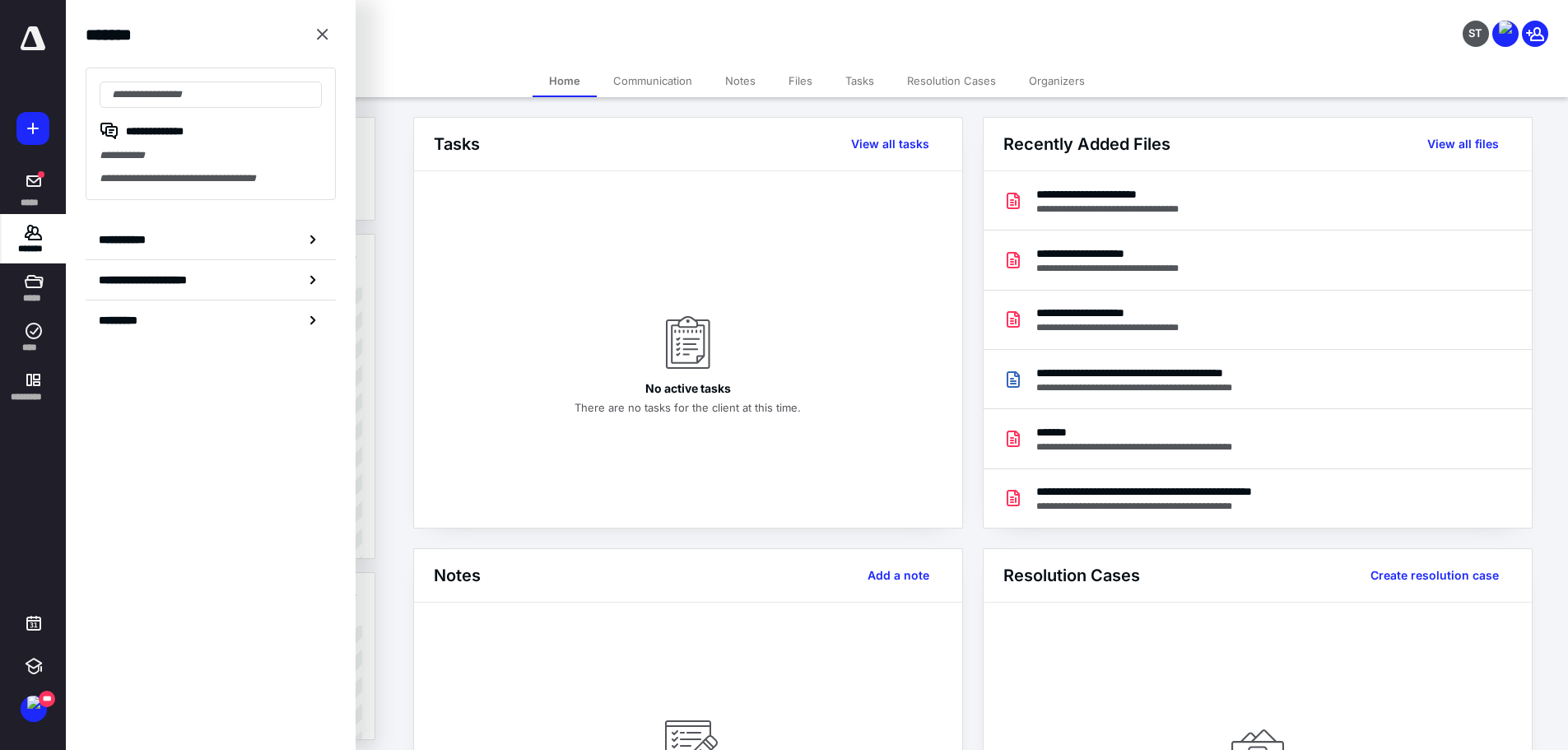 click 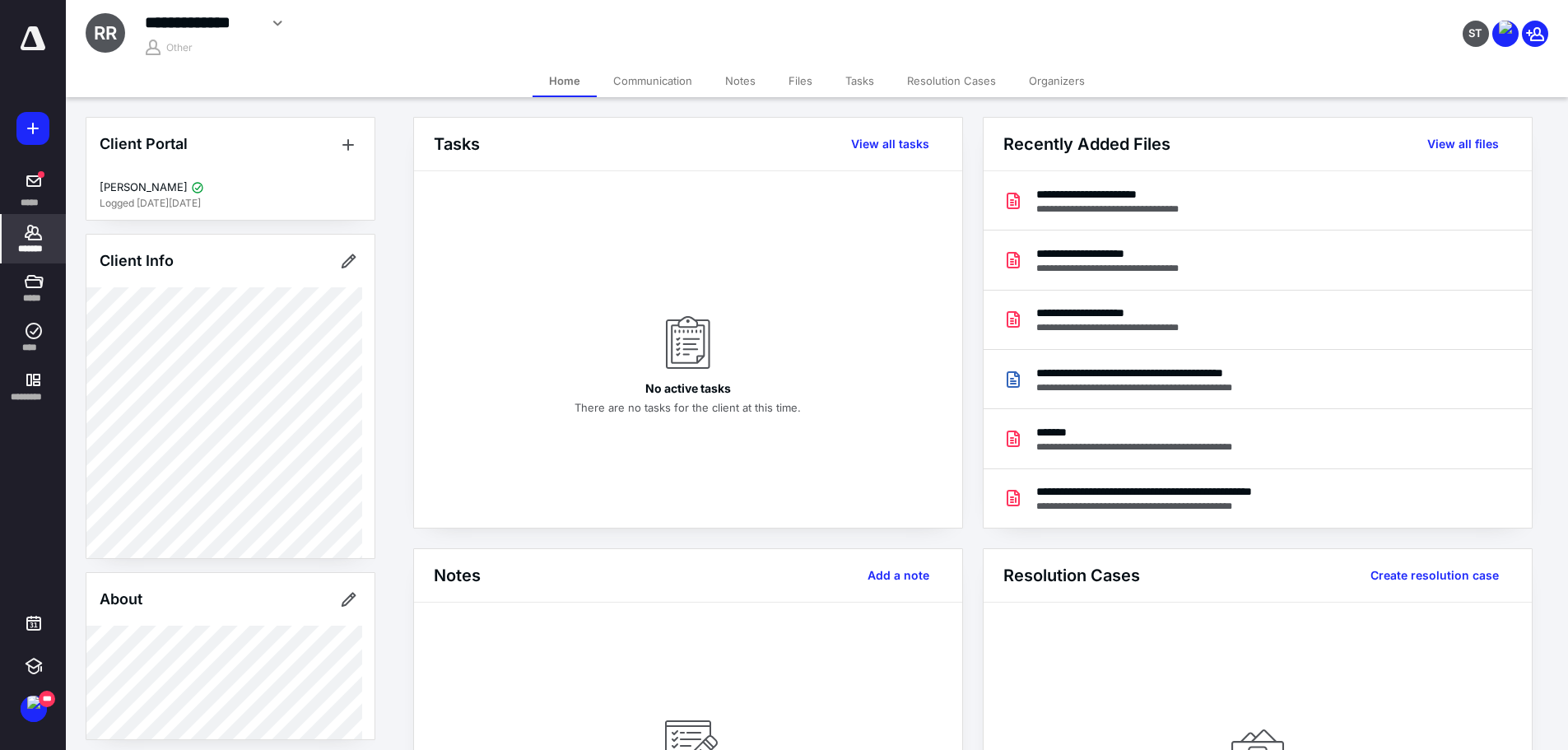 click on "Home" at bounding box center (565, 81) 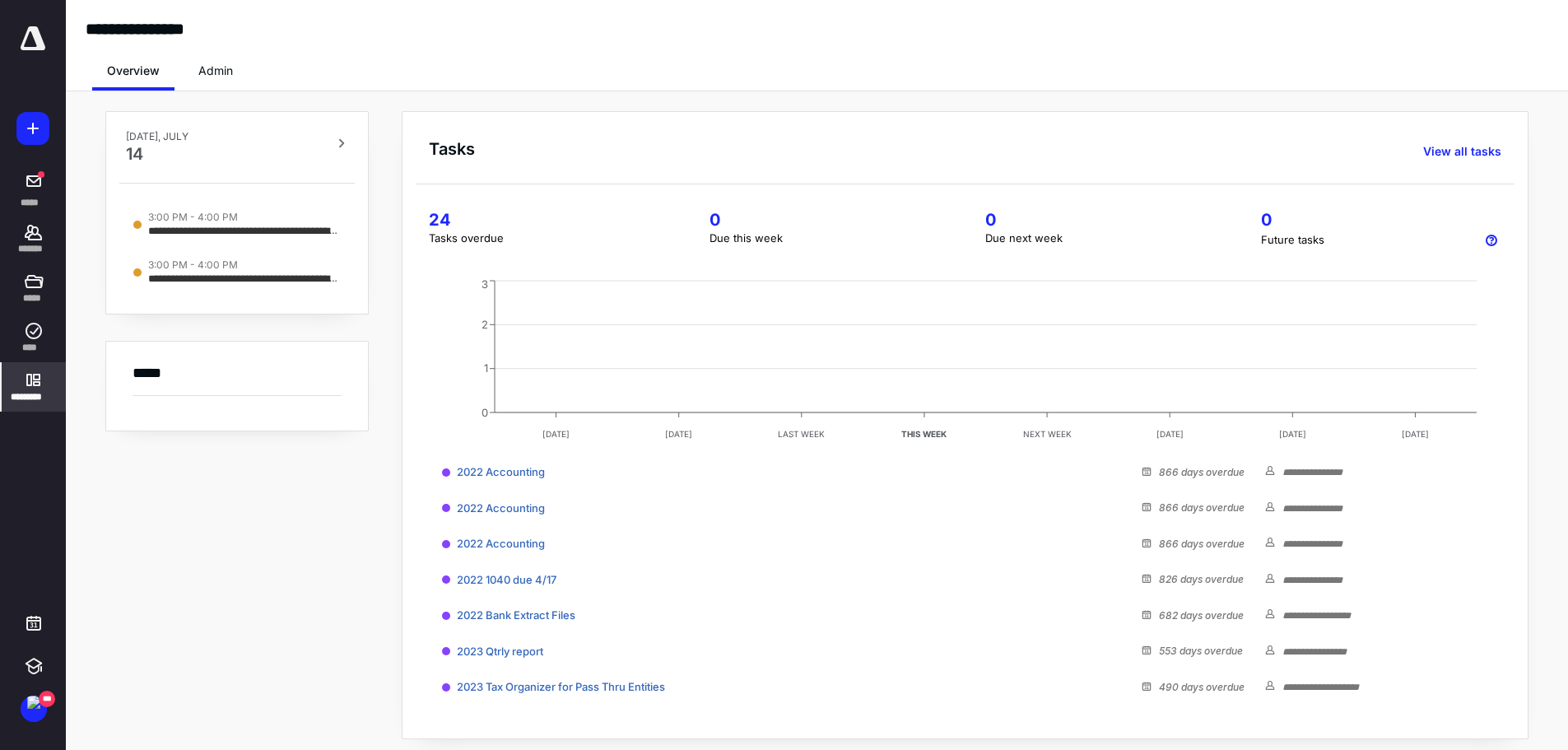 click on "*********" at bounding box center [34, 387] 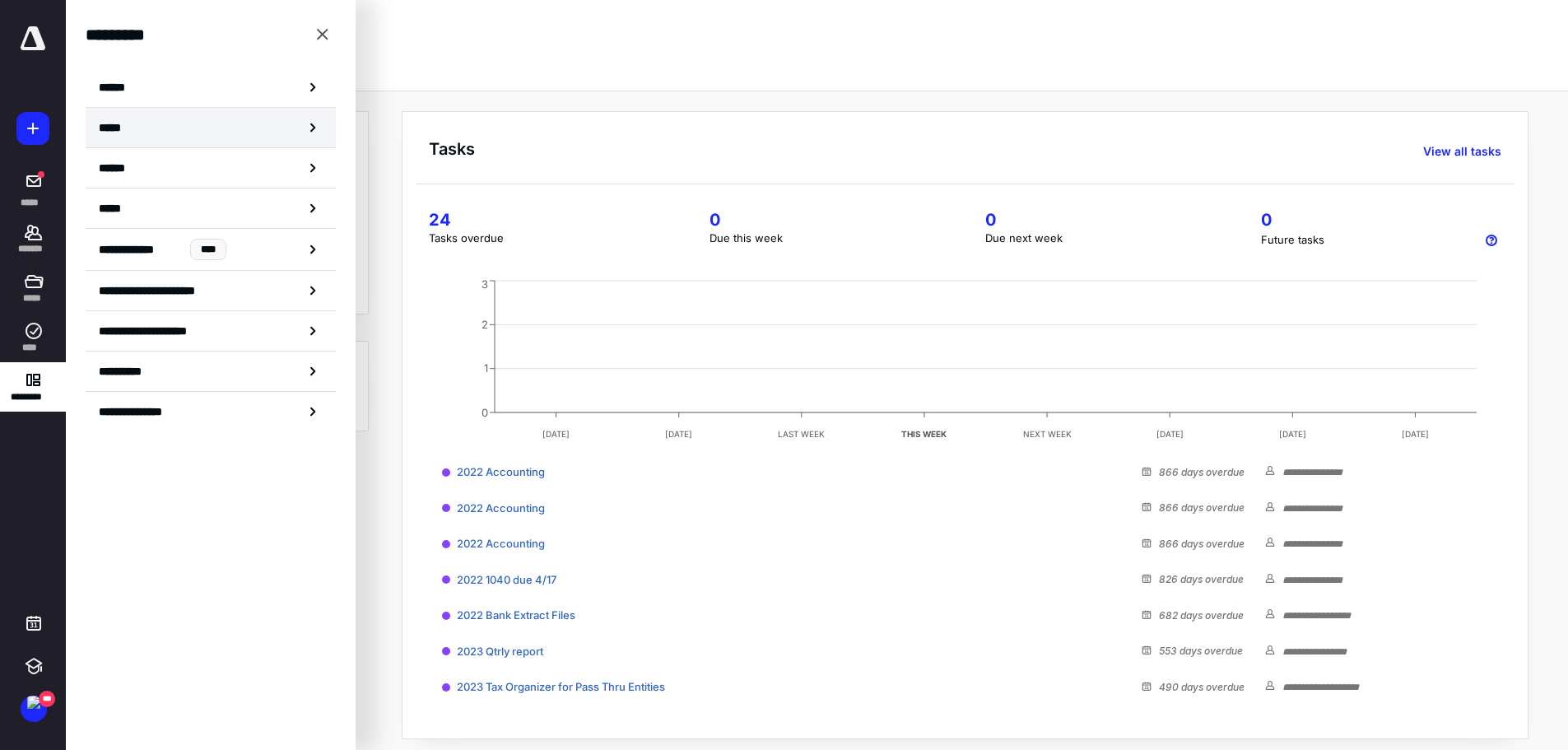 click on "*****" at bounding box center (114, 128) 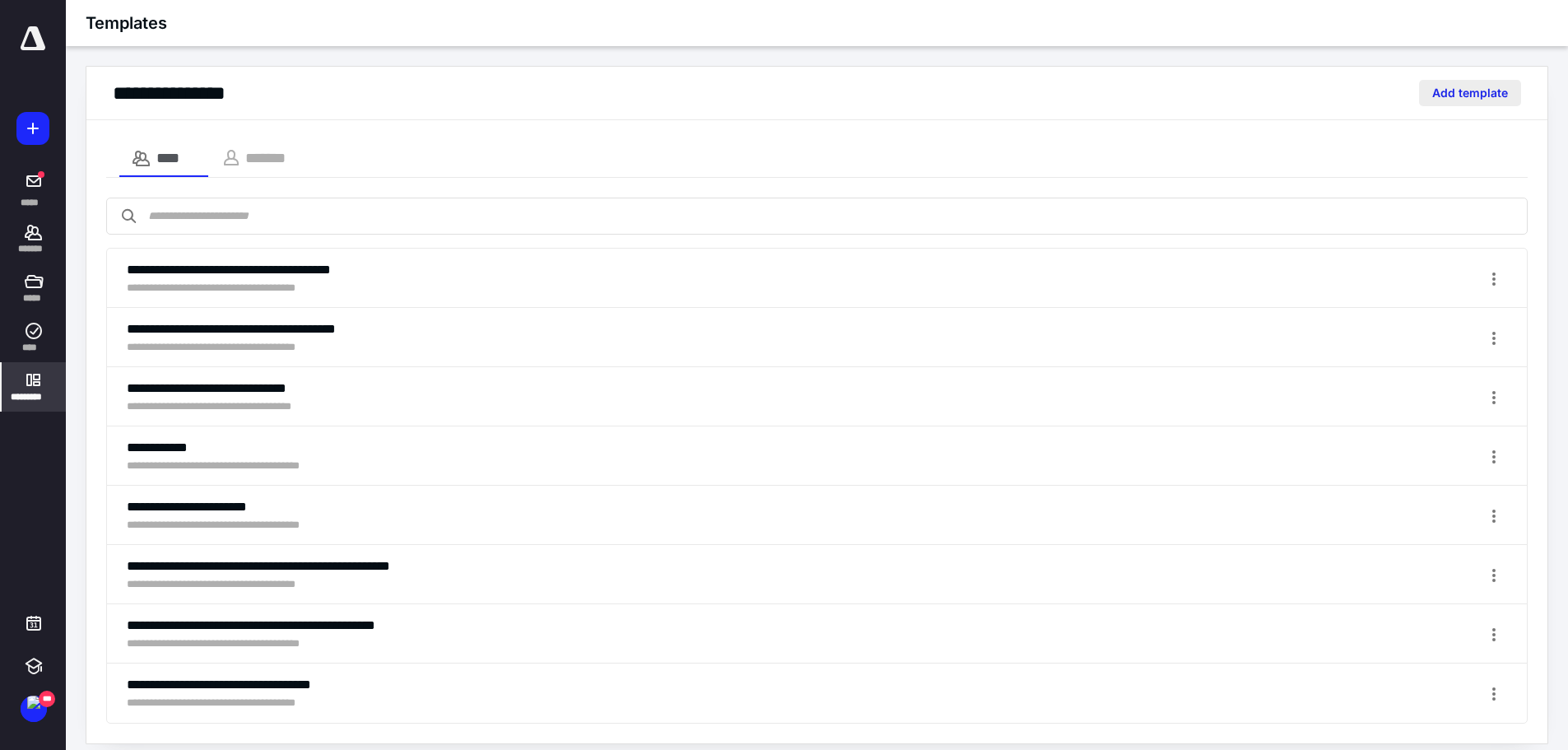 click on "Add template" at bounding box center [1470, 93] 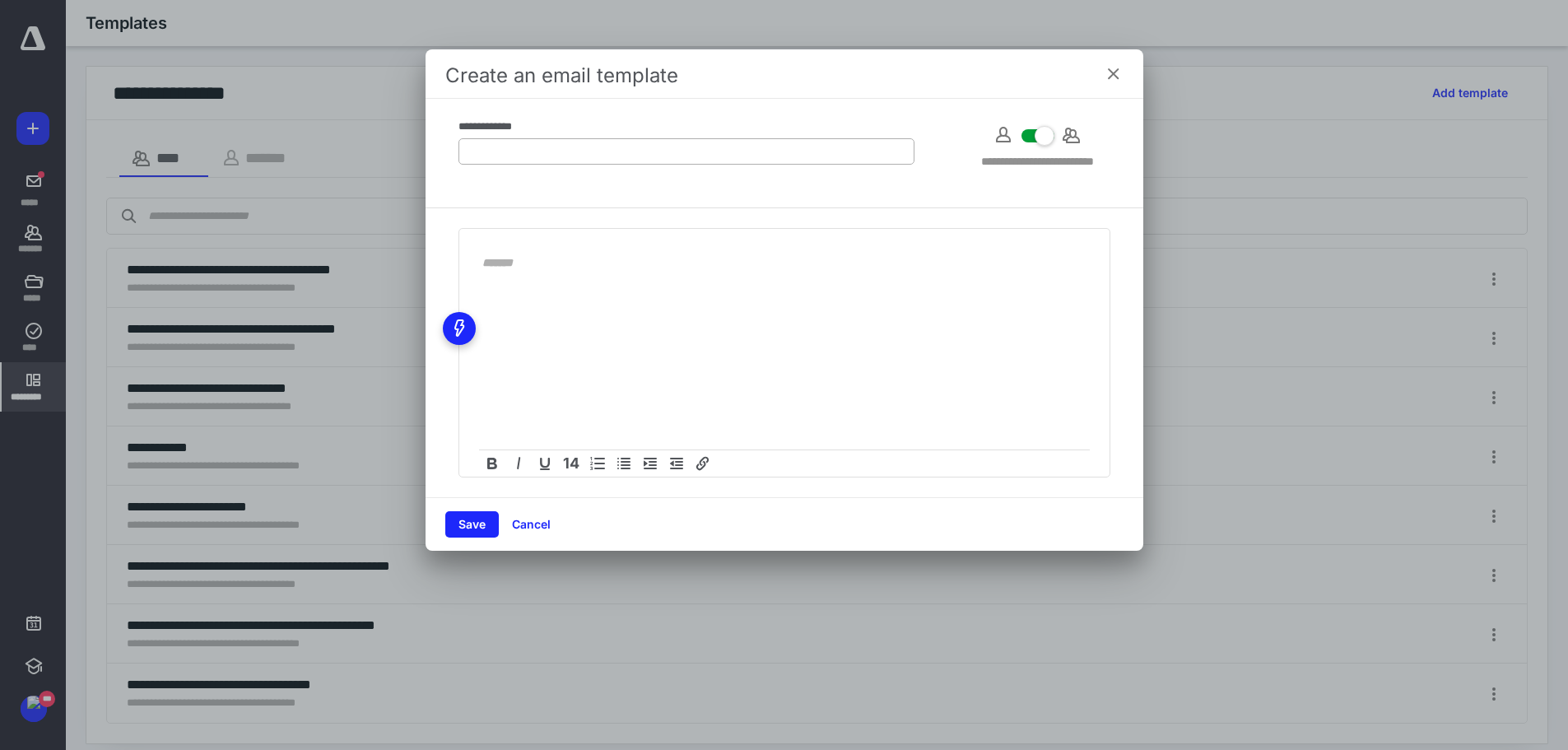 drag, startPoint x: 608, startPoint y: 139, endPoint x: 616, endPoint y: 145, distance: 10 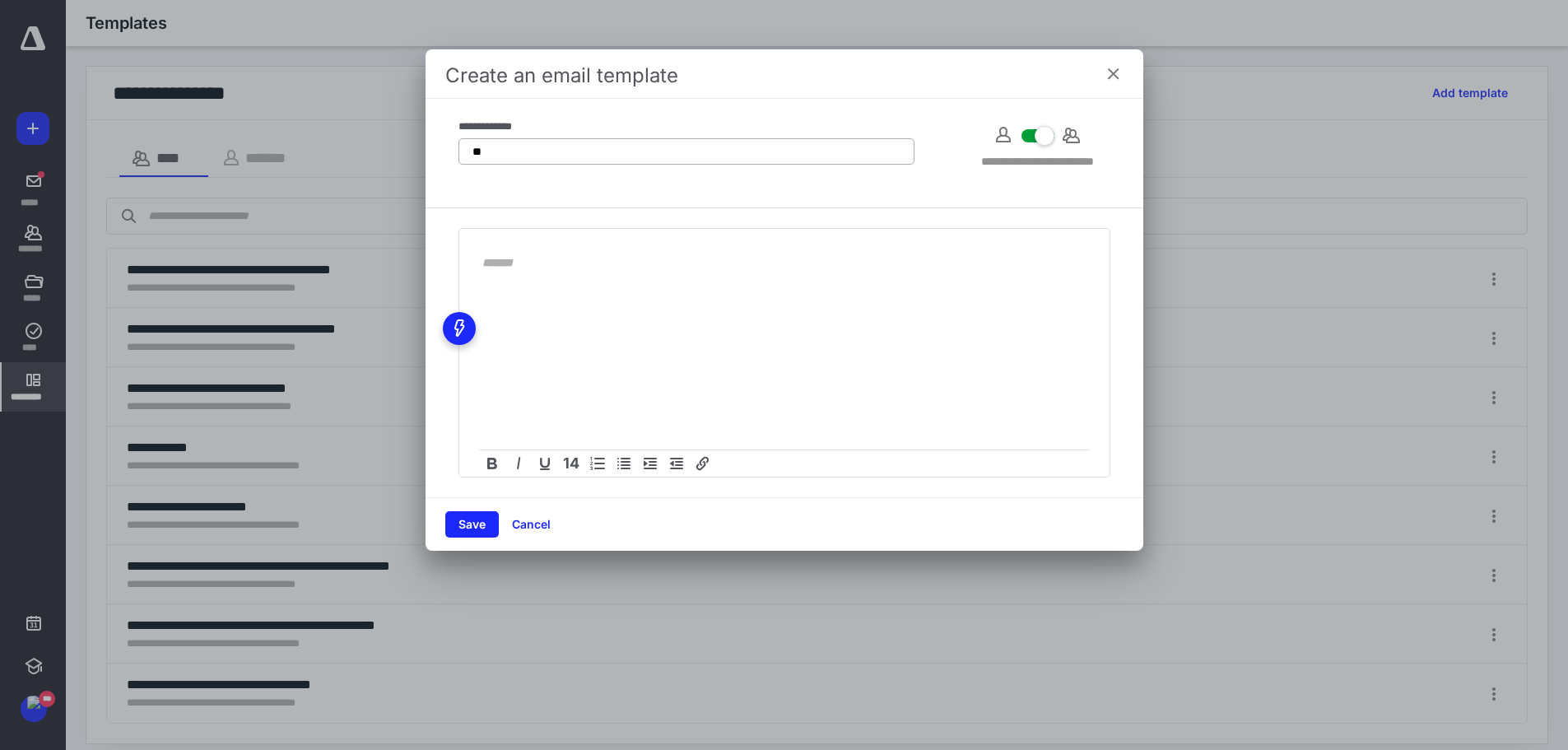 type on "*" 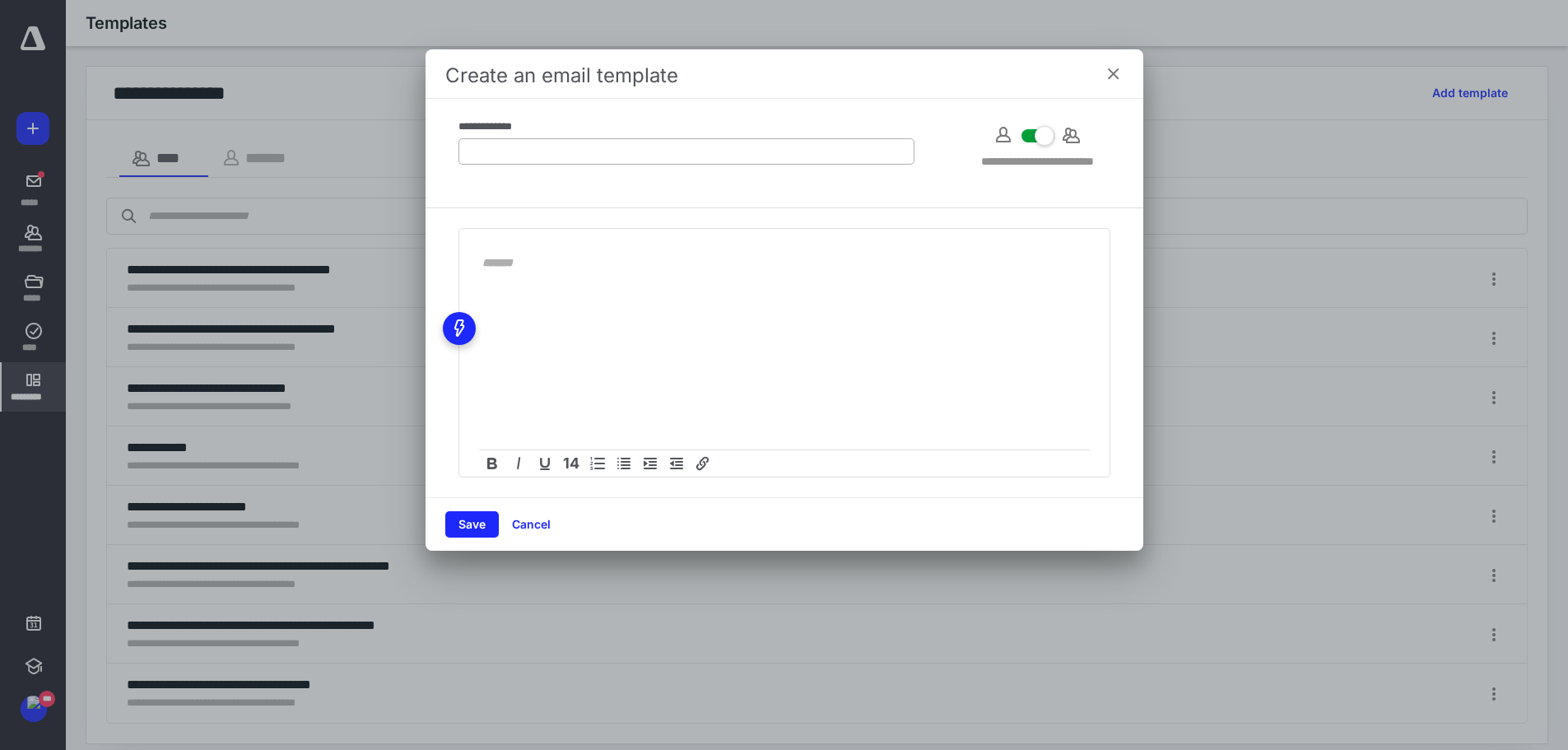 type on "*" 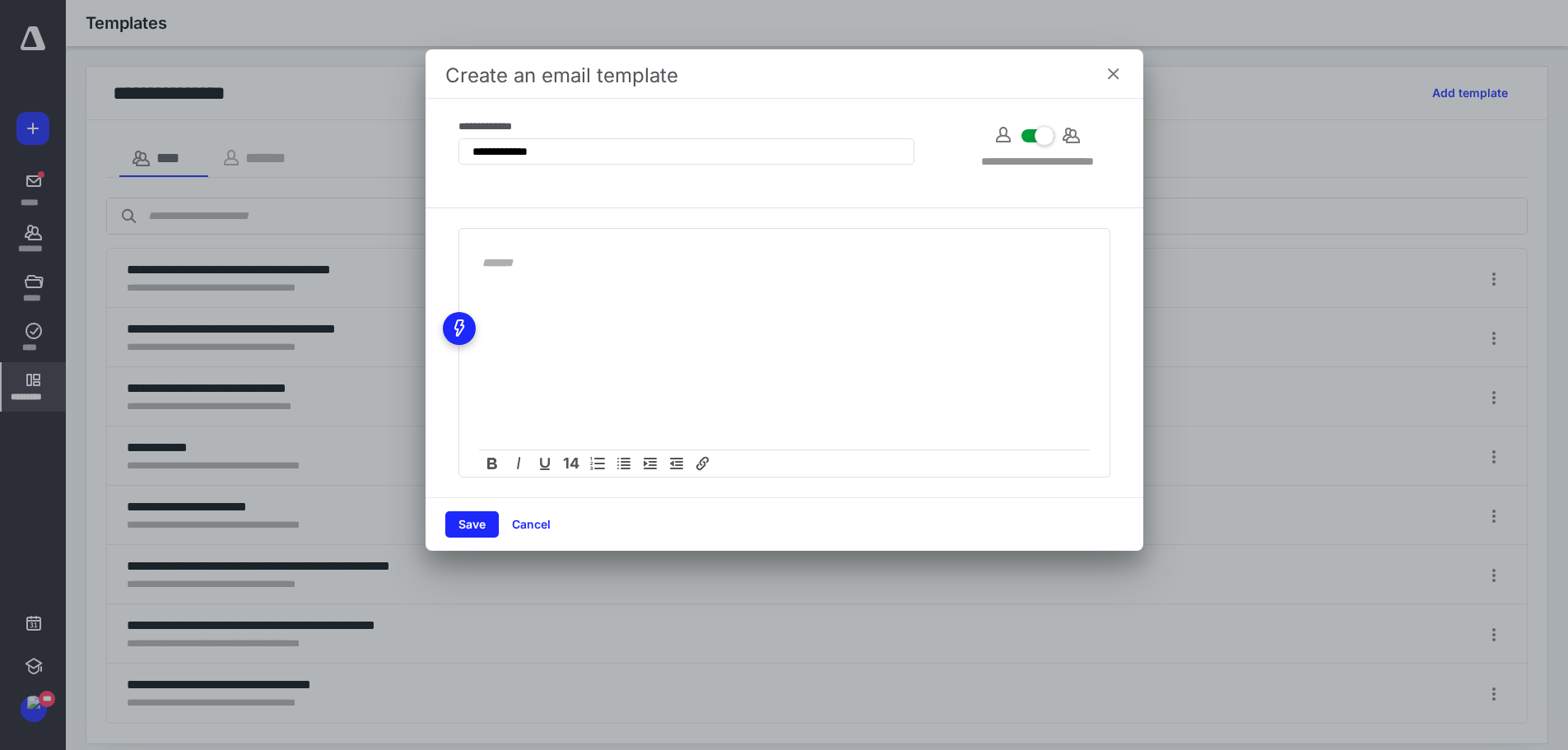 type on "**********" 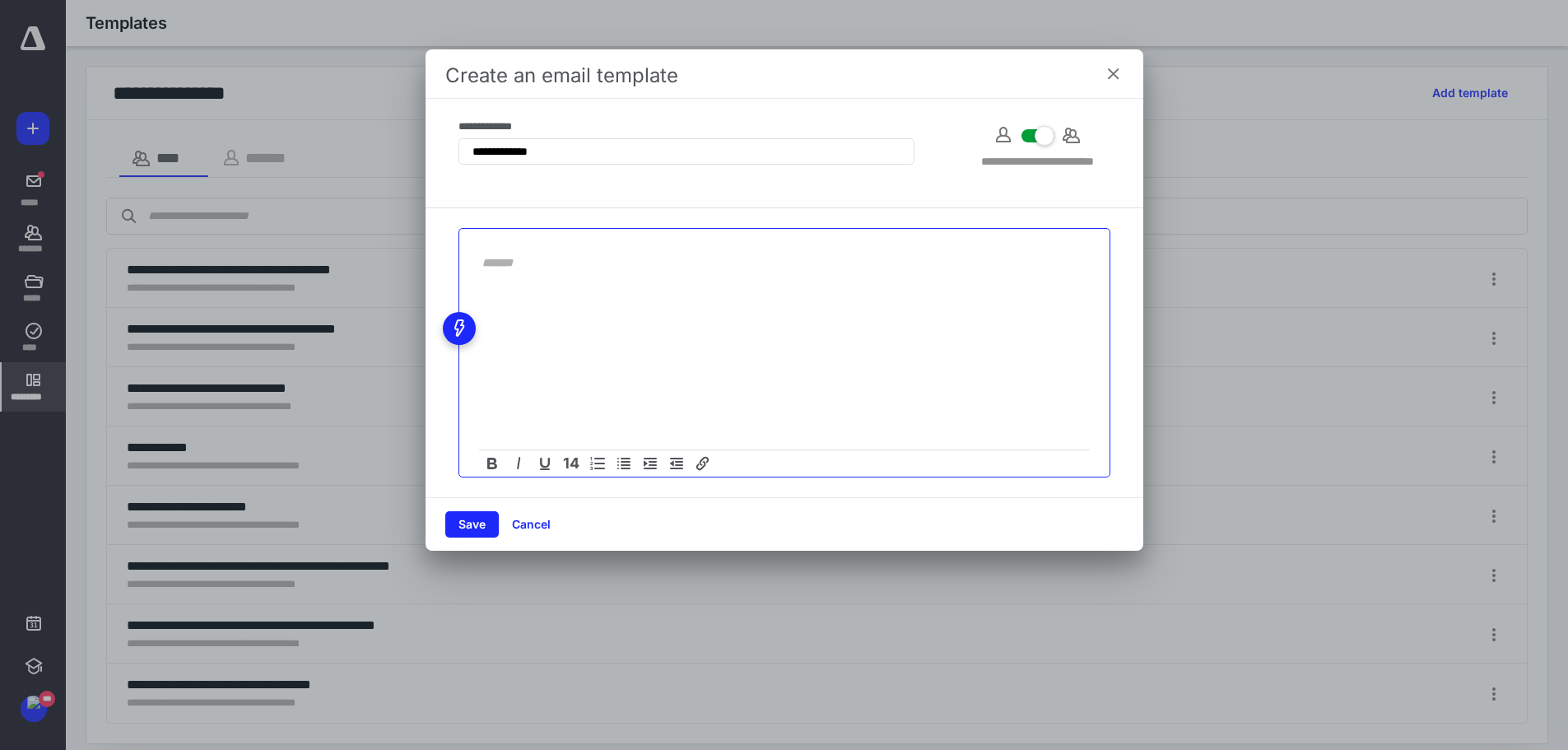 click at bounding box center (775, 263) 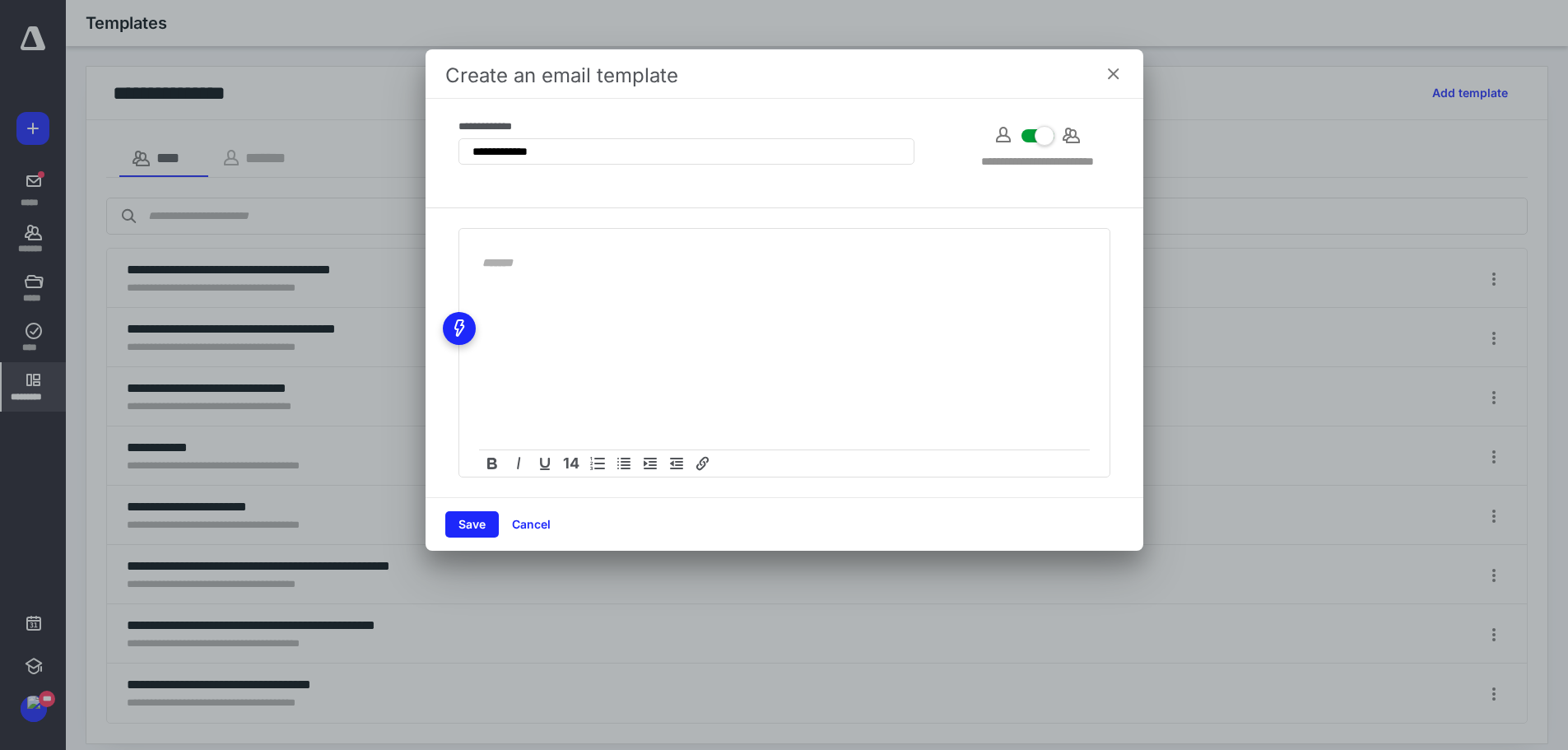 click at bounding box center [1114, 74] 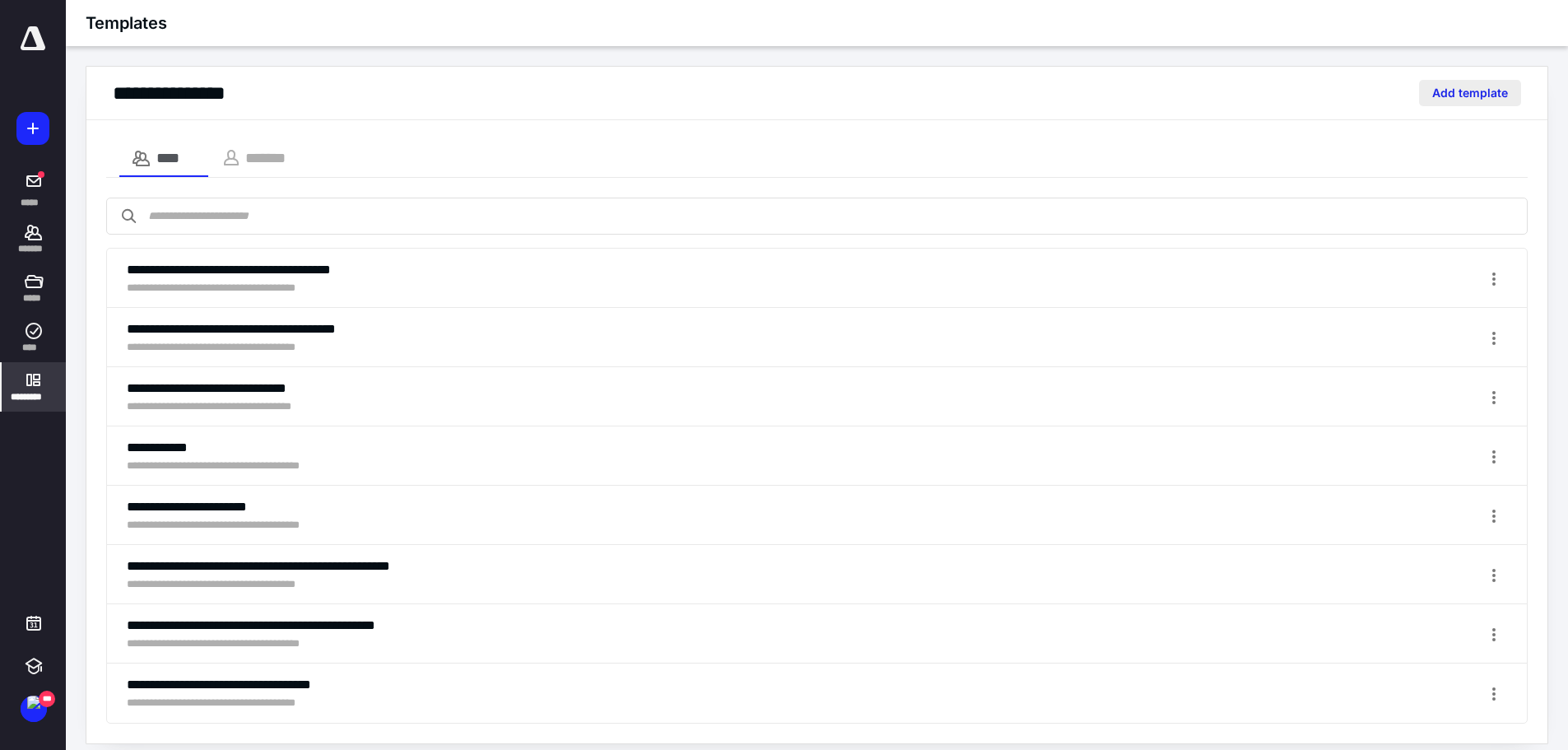 click on "Add template" at bounding box center [1470, 93] 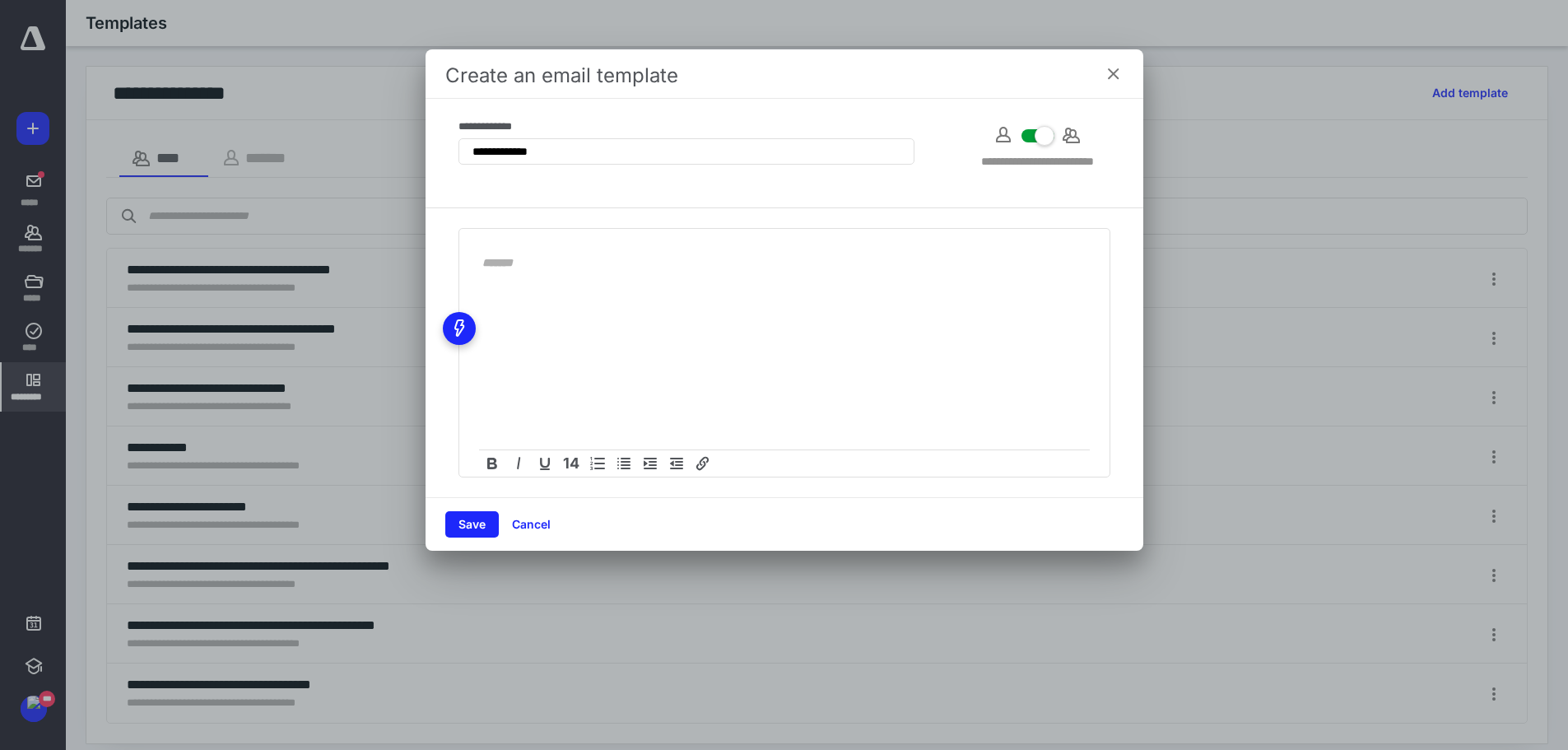 type on "**********" 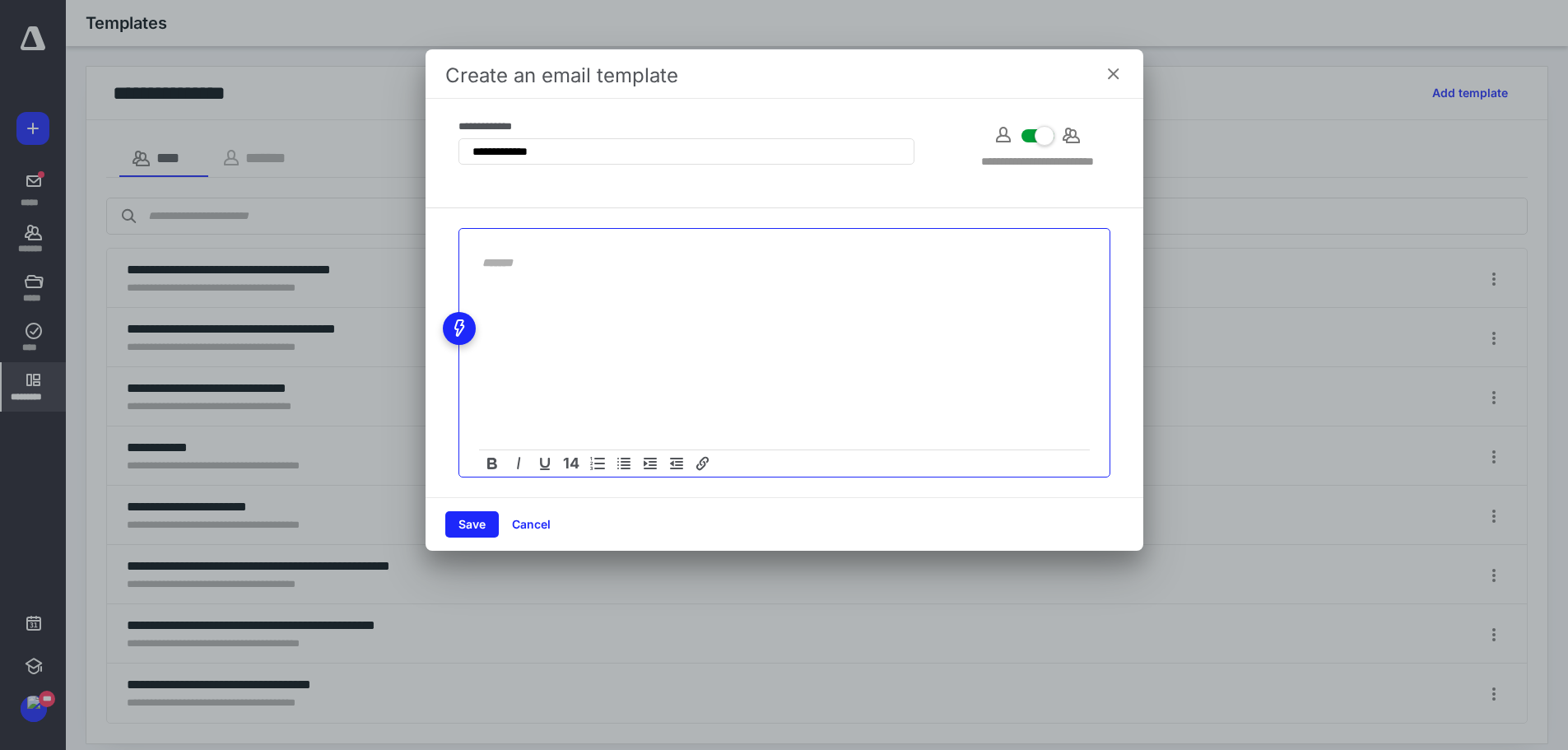 click at bounding box center (775, 263) 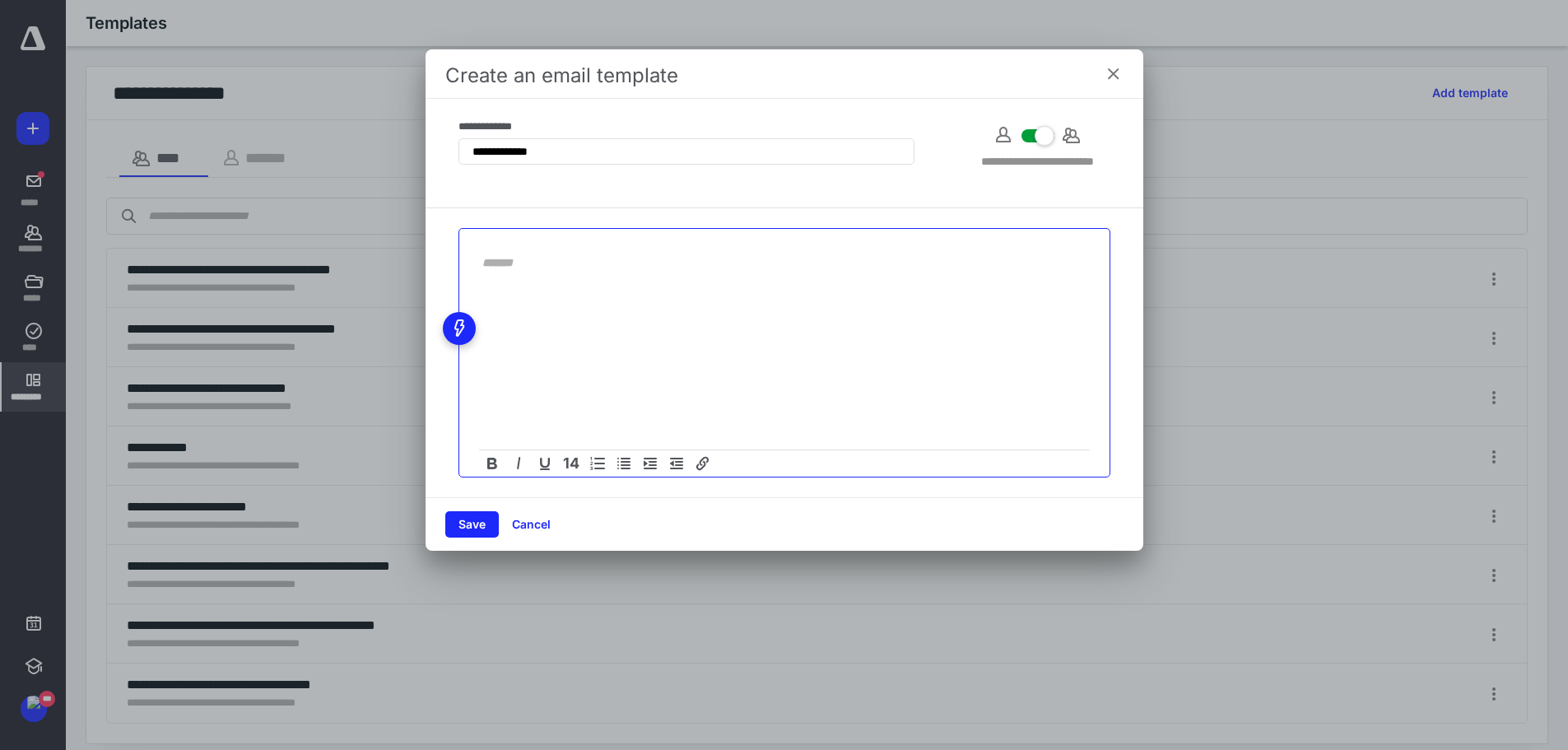 paste on "**********" 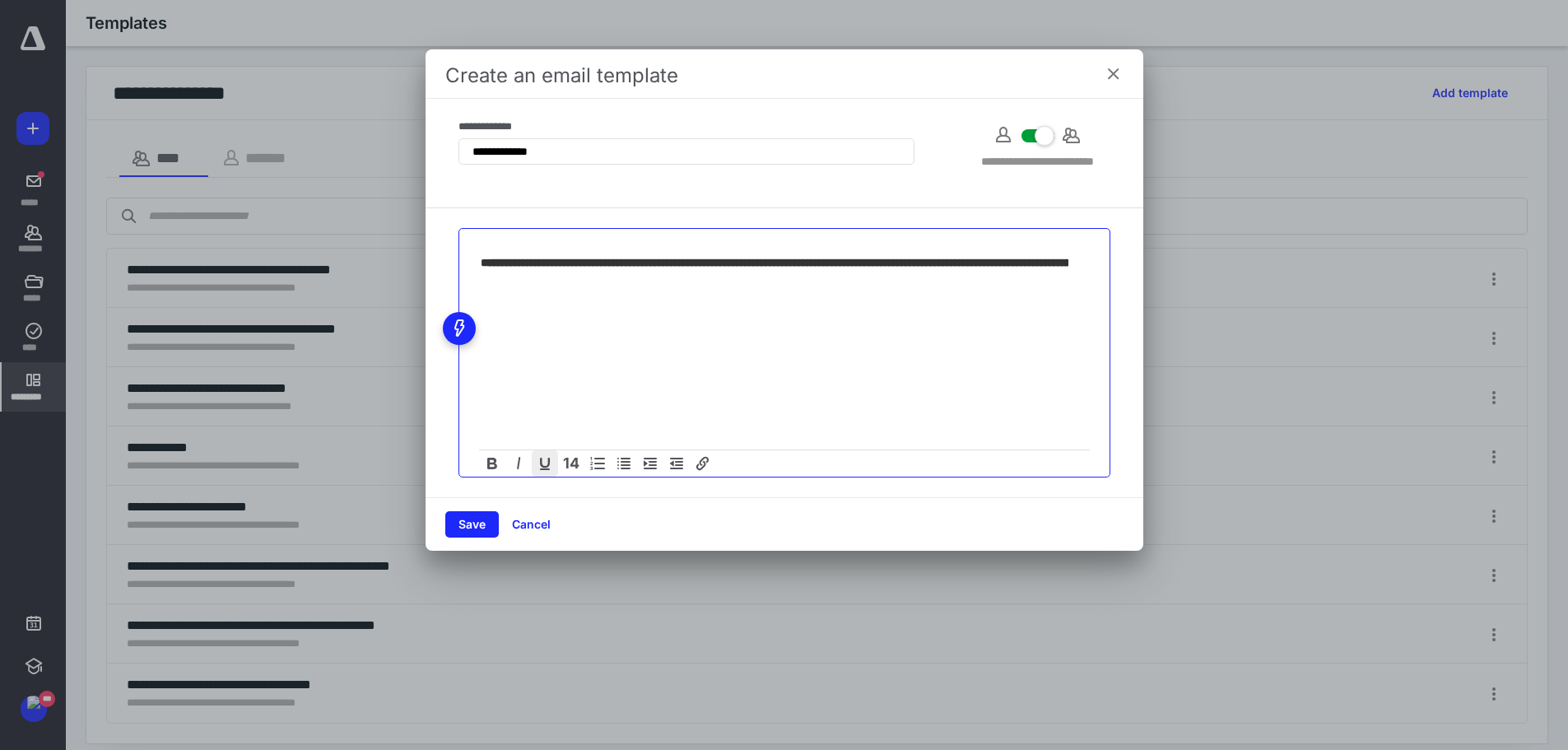 scroll, scrollTop: 0, scrollLeft: 20782, axis: horizontal 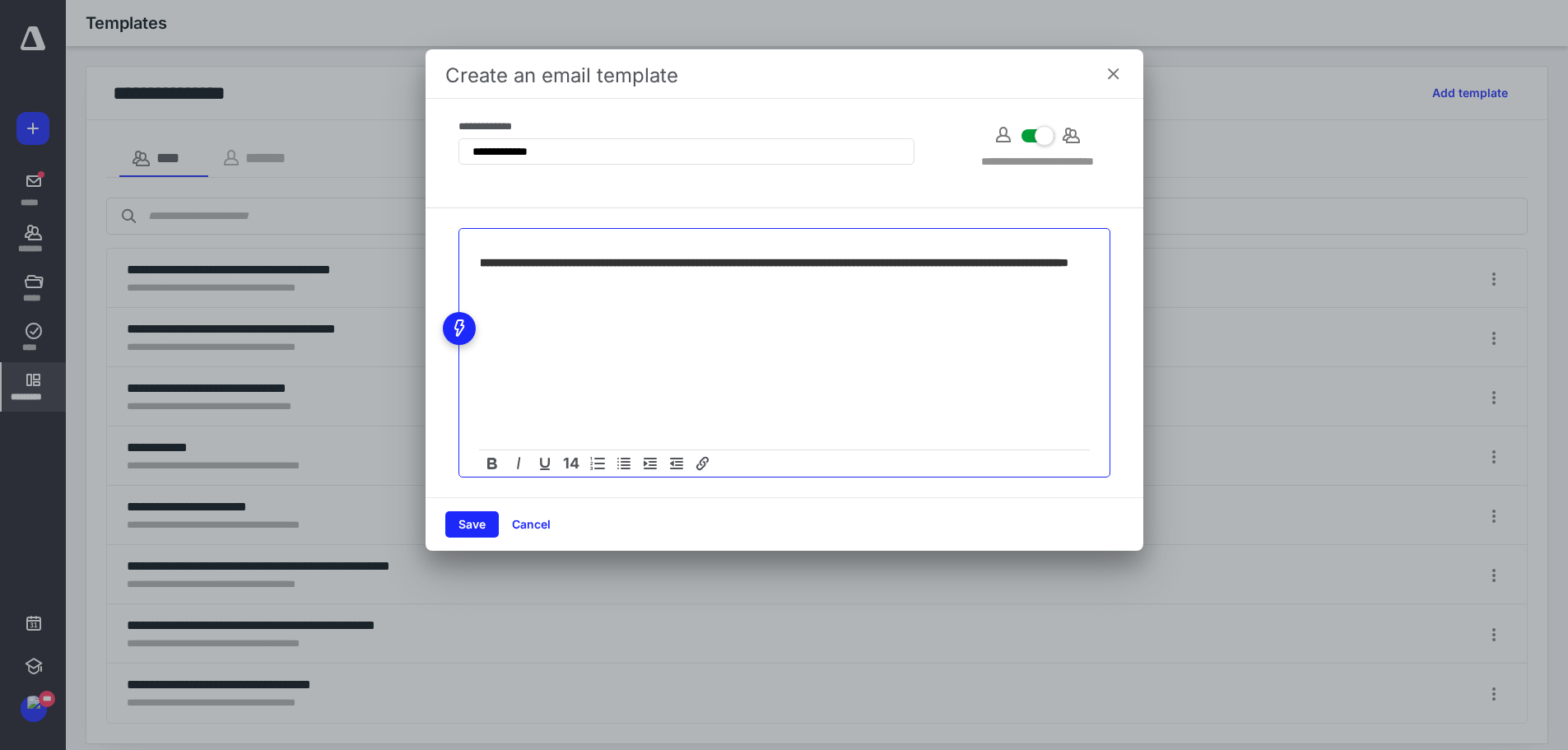 type on "**********" 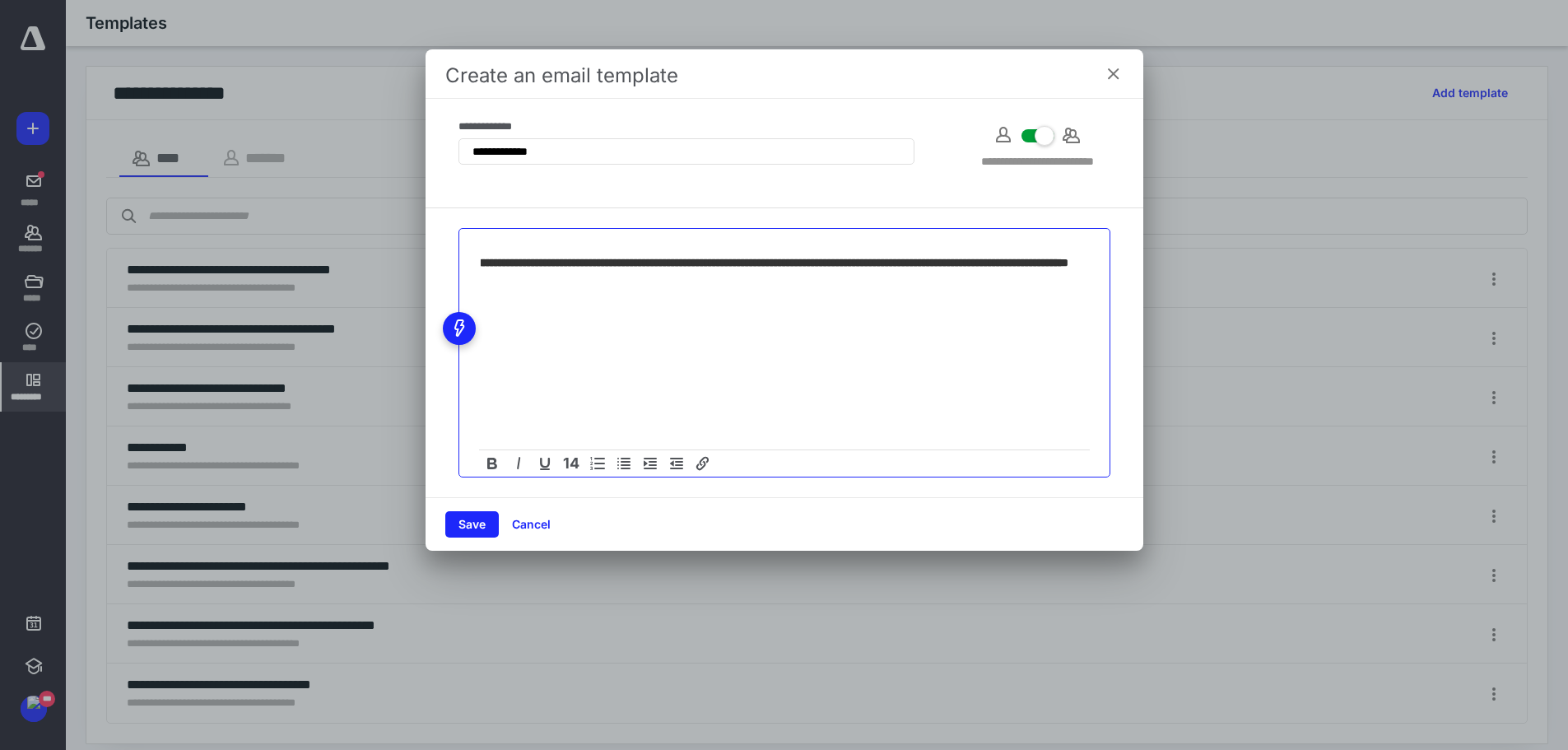 scroll, scrollTop: 0, scrollLeft: 0, axis: both 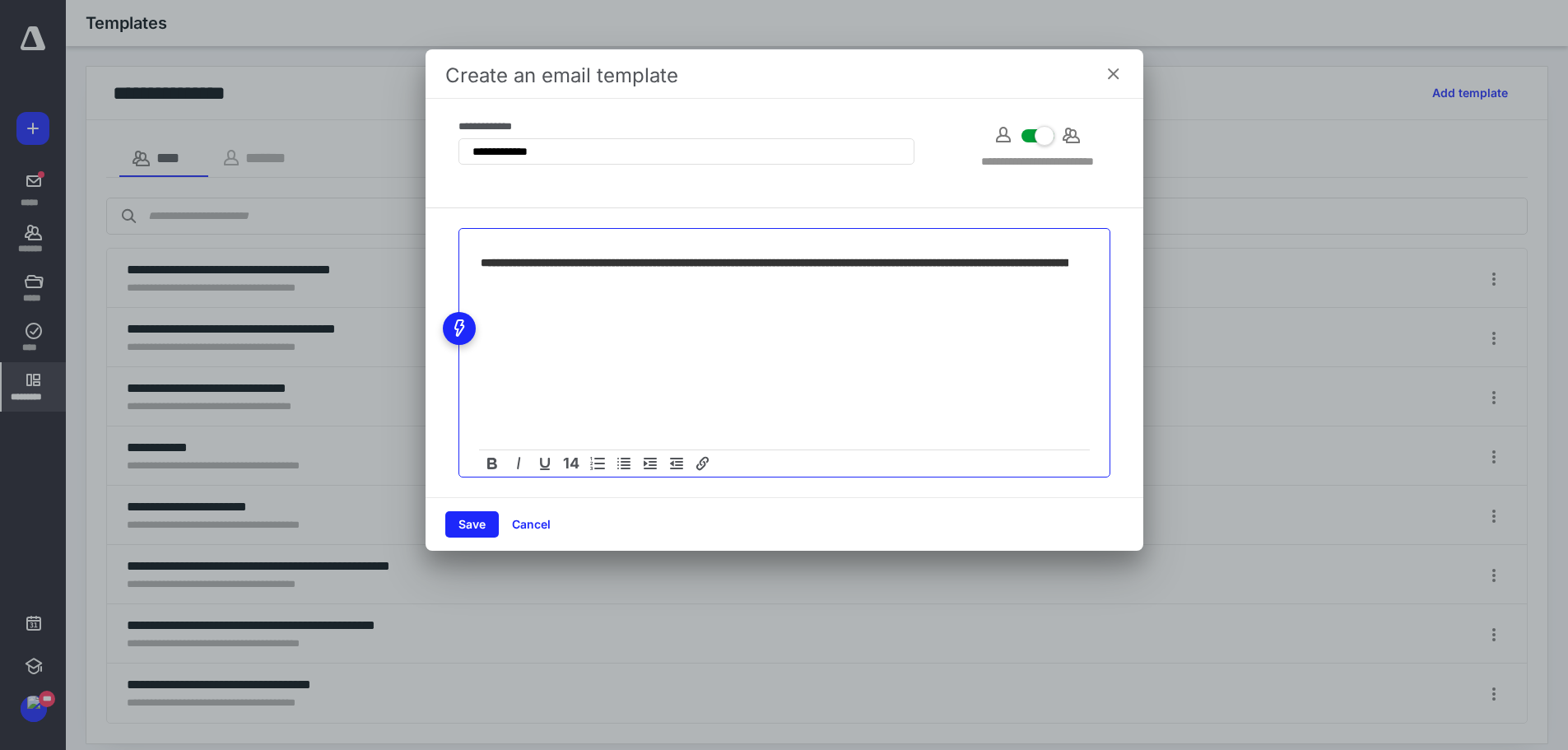 click at bounding box center [784, 293] 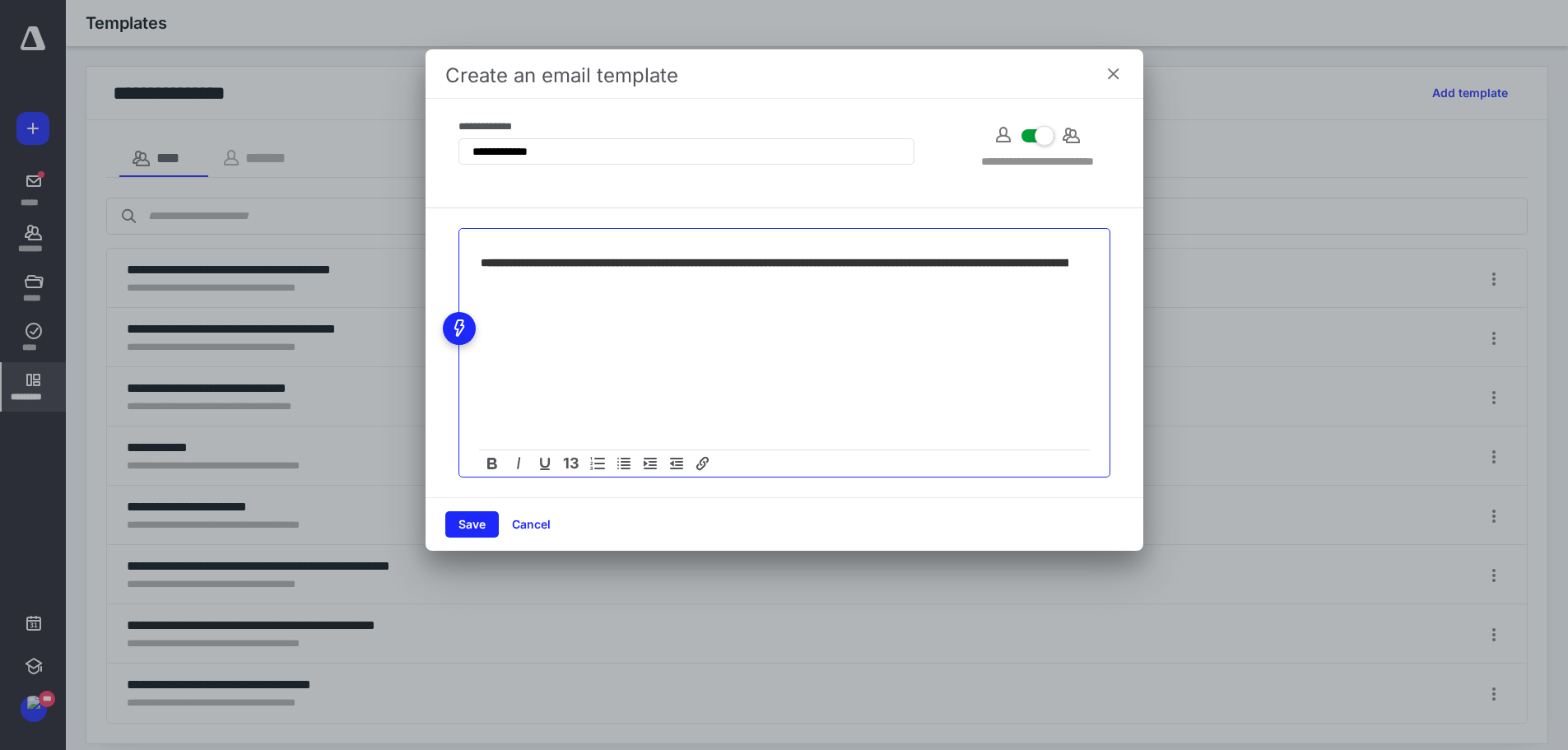 click at bounding box center [775, 263] 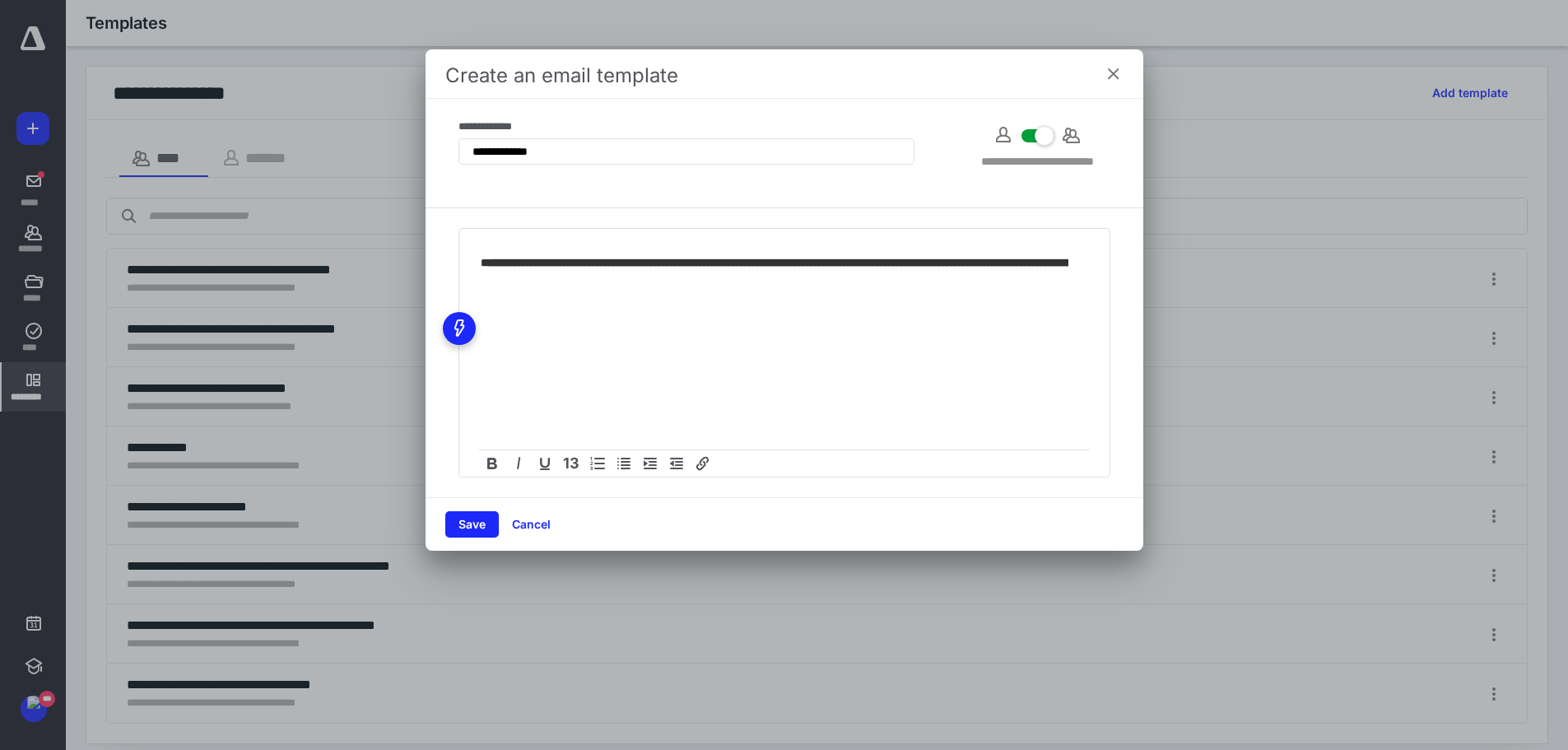 drag, startPoint x: 1071, startPoint y: 258, endPoint x: 560, endPoint y: 246, distance: 511.1409 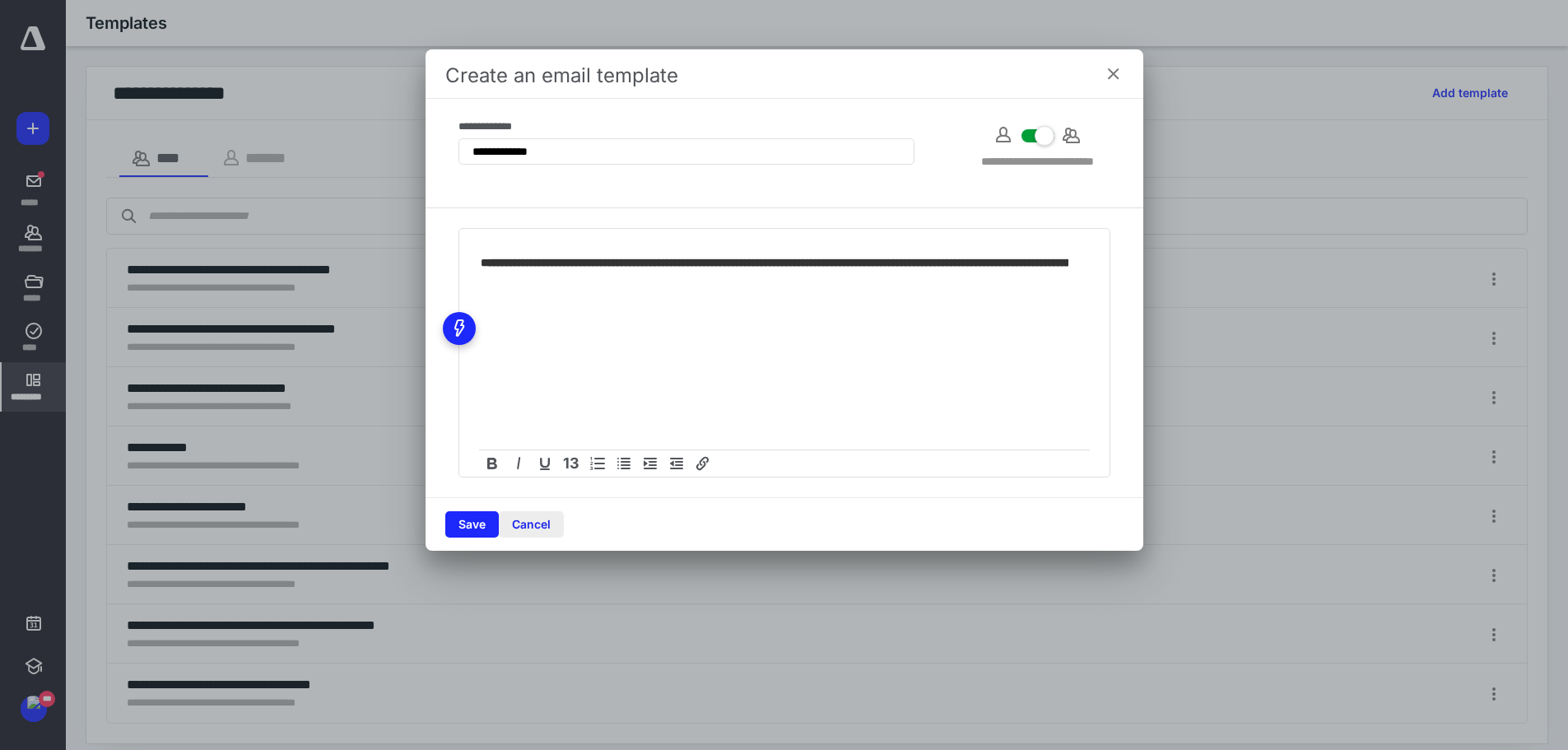 click on "Cancel" at bounding box center [531, 524] 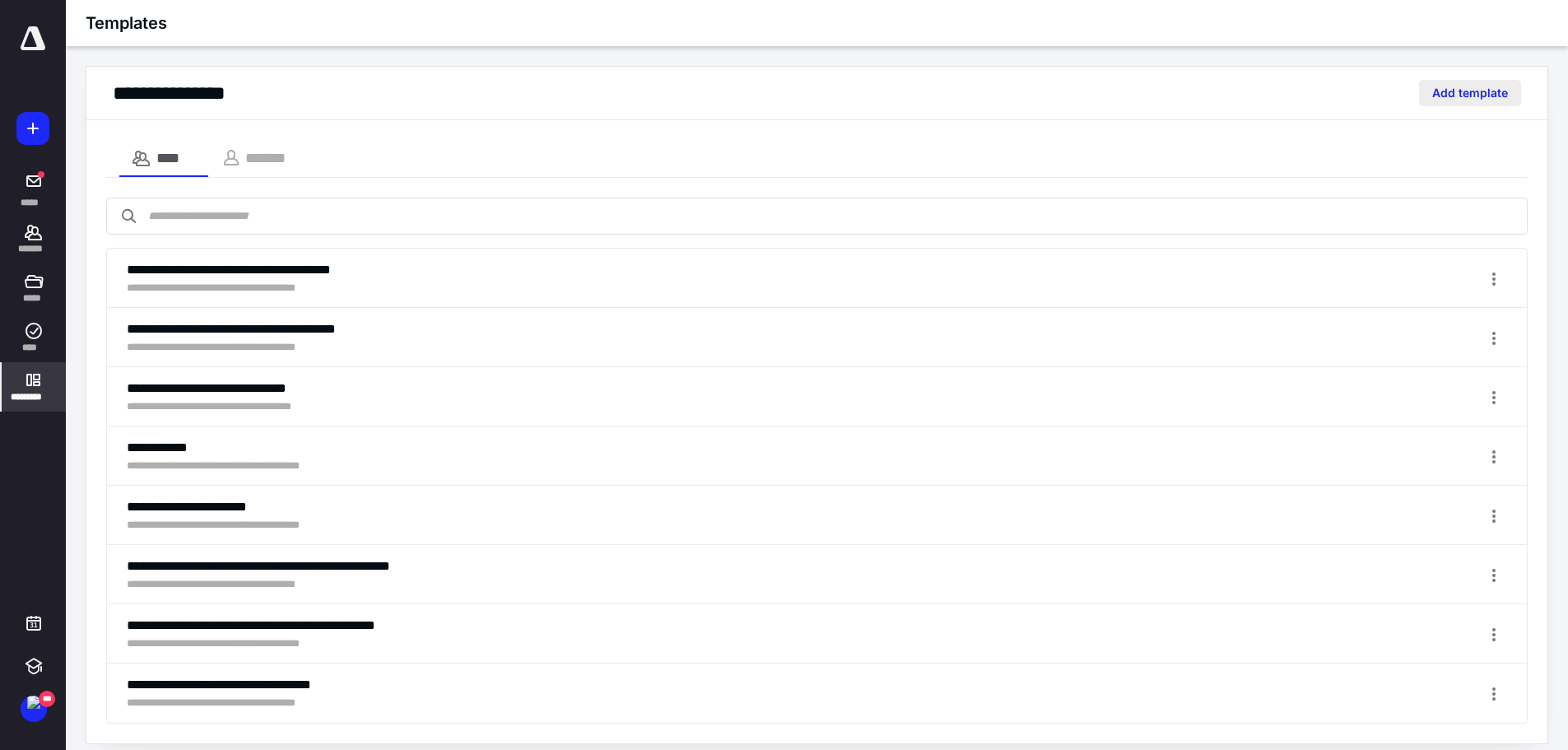 click on "Add template" at bounding box center [1470, 93] 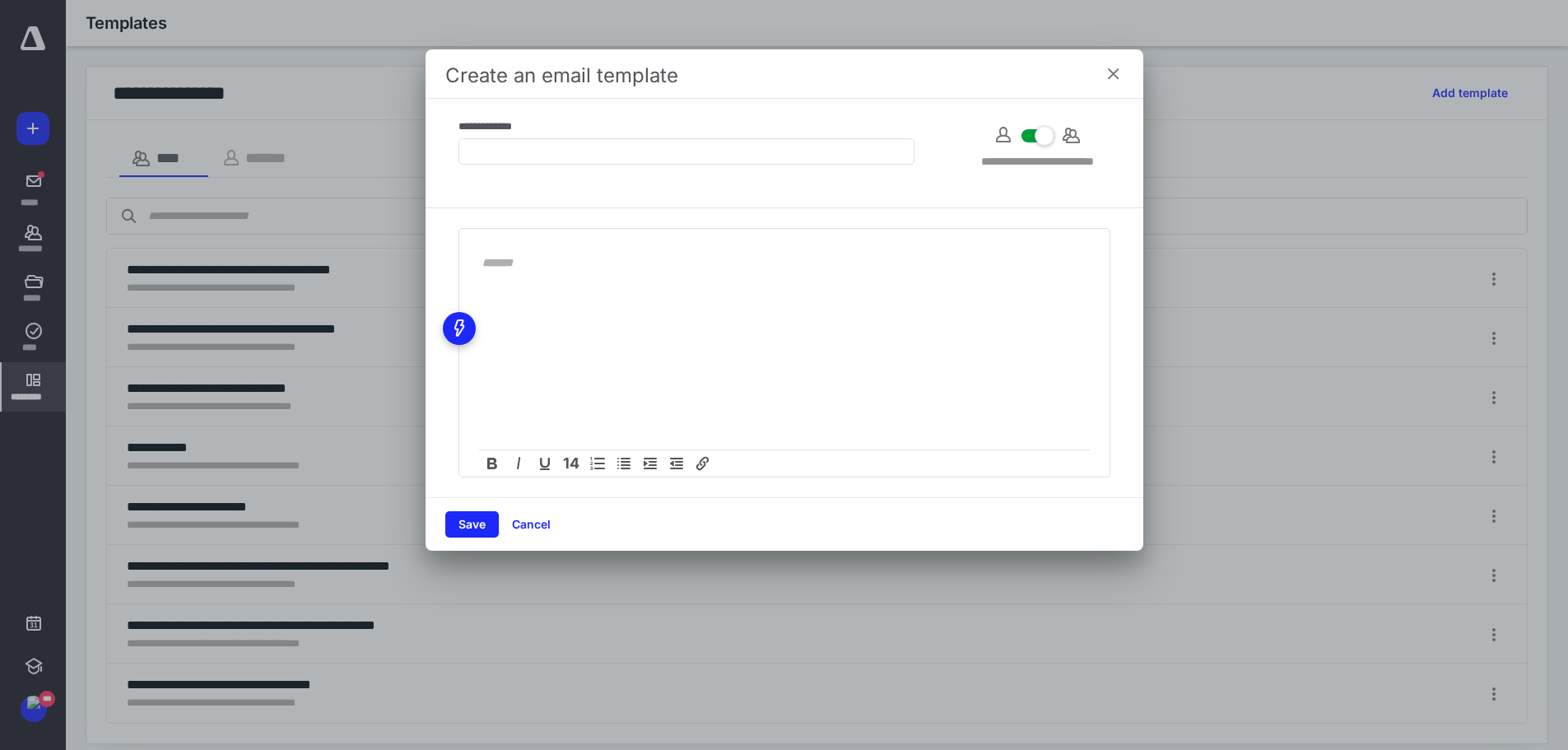 click at bounding box center [1114, 74] 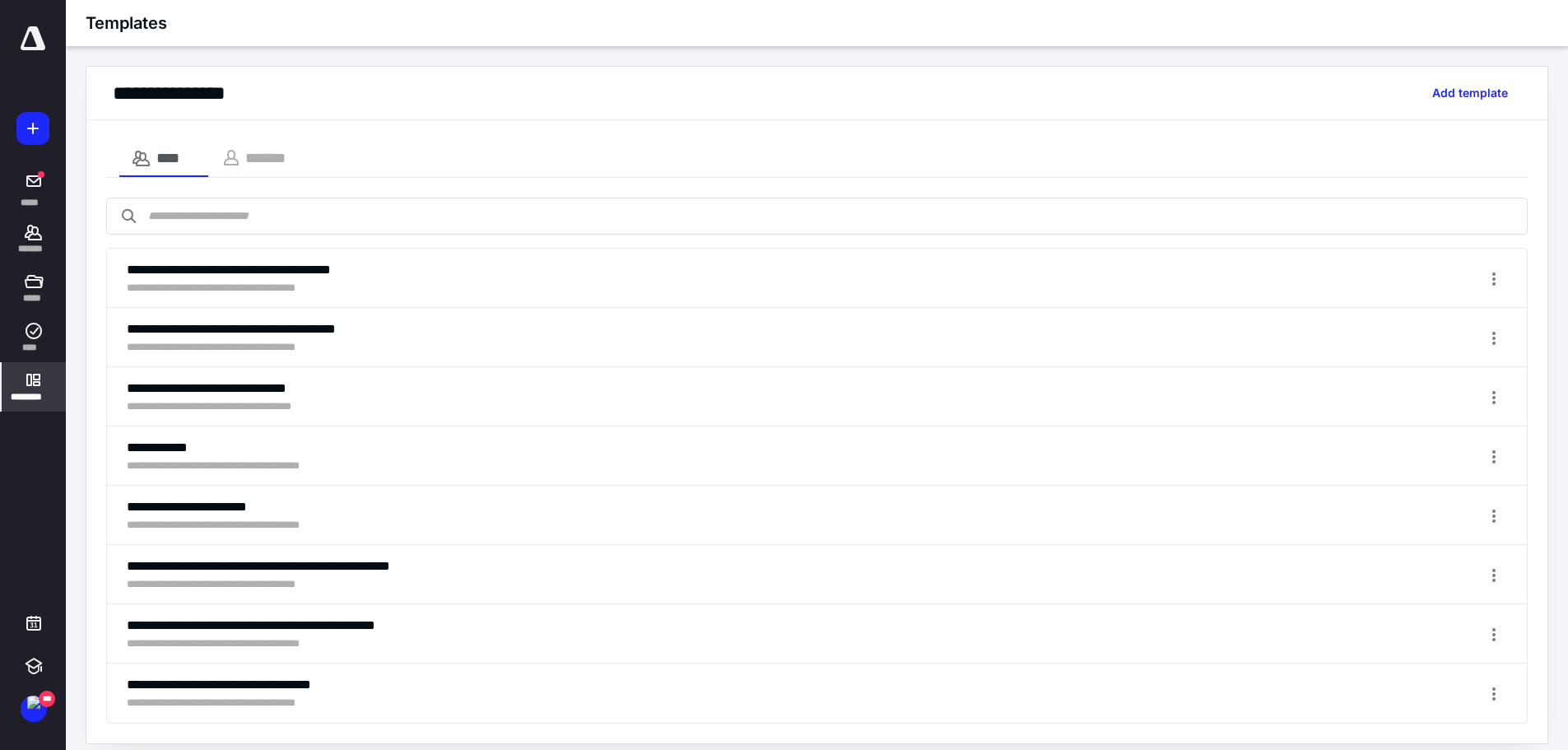 scroll, scrollTop: 14, scrollLeft: 0, axis: vertical 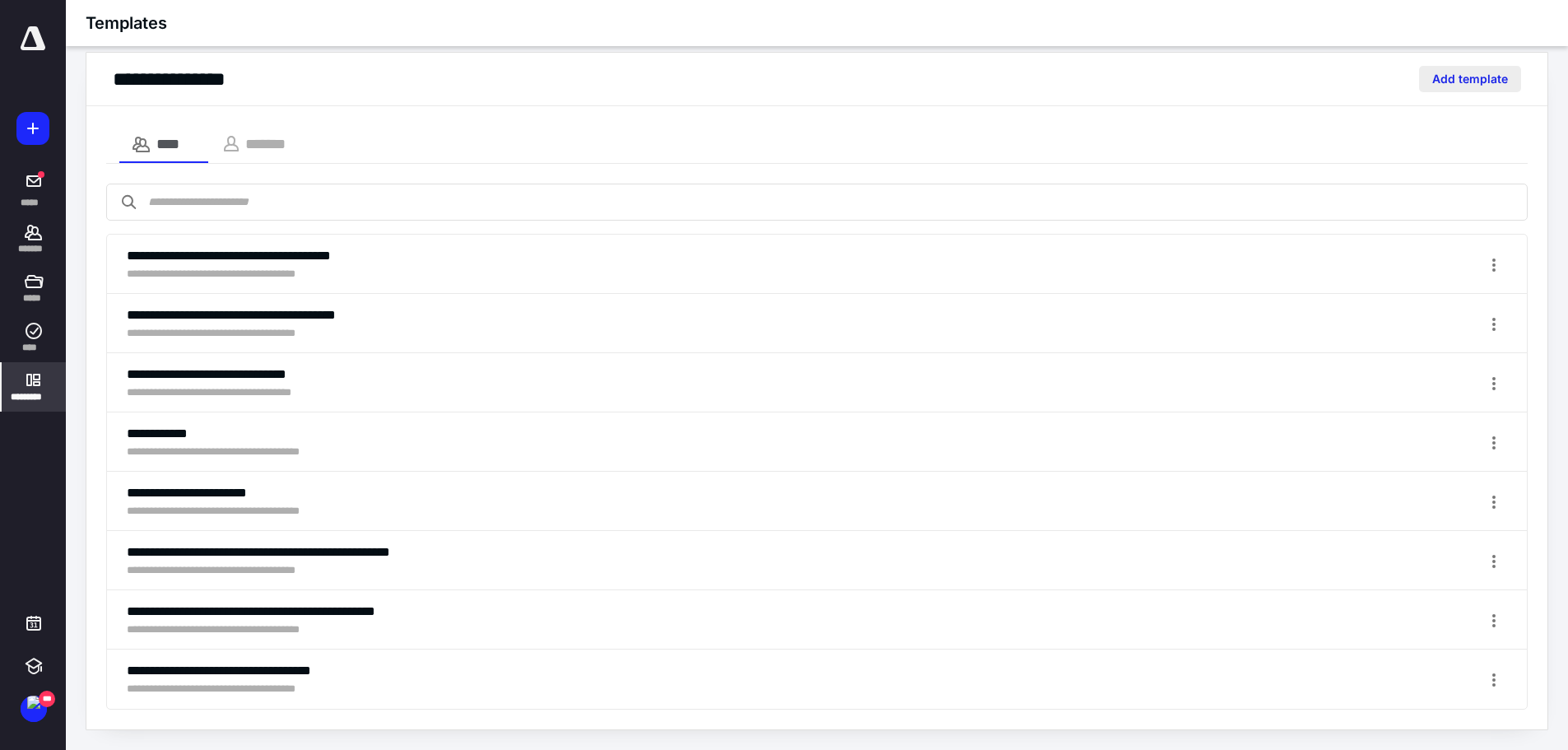 click on "Add template" at bounding box center (1470, 79) 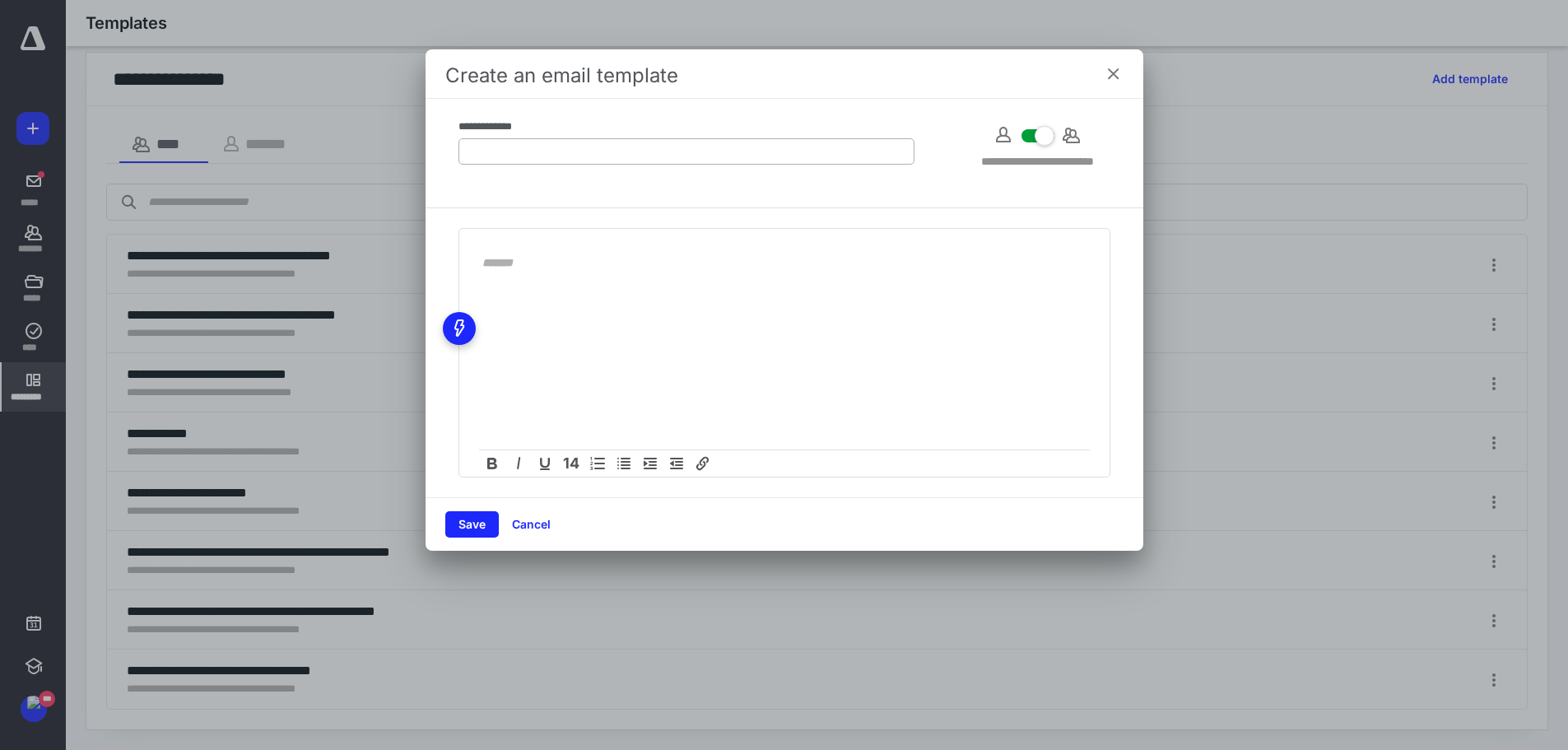 click at bounding box center [686, 151] 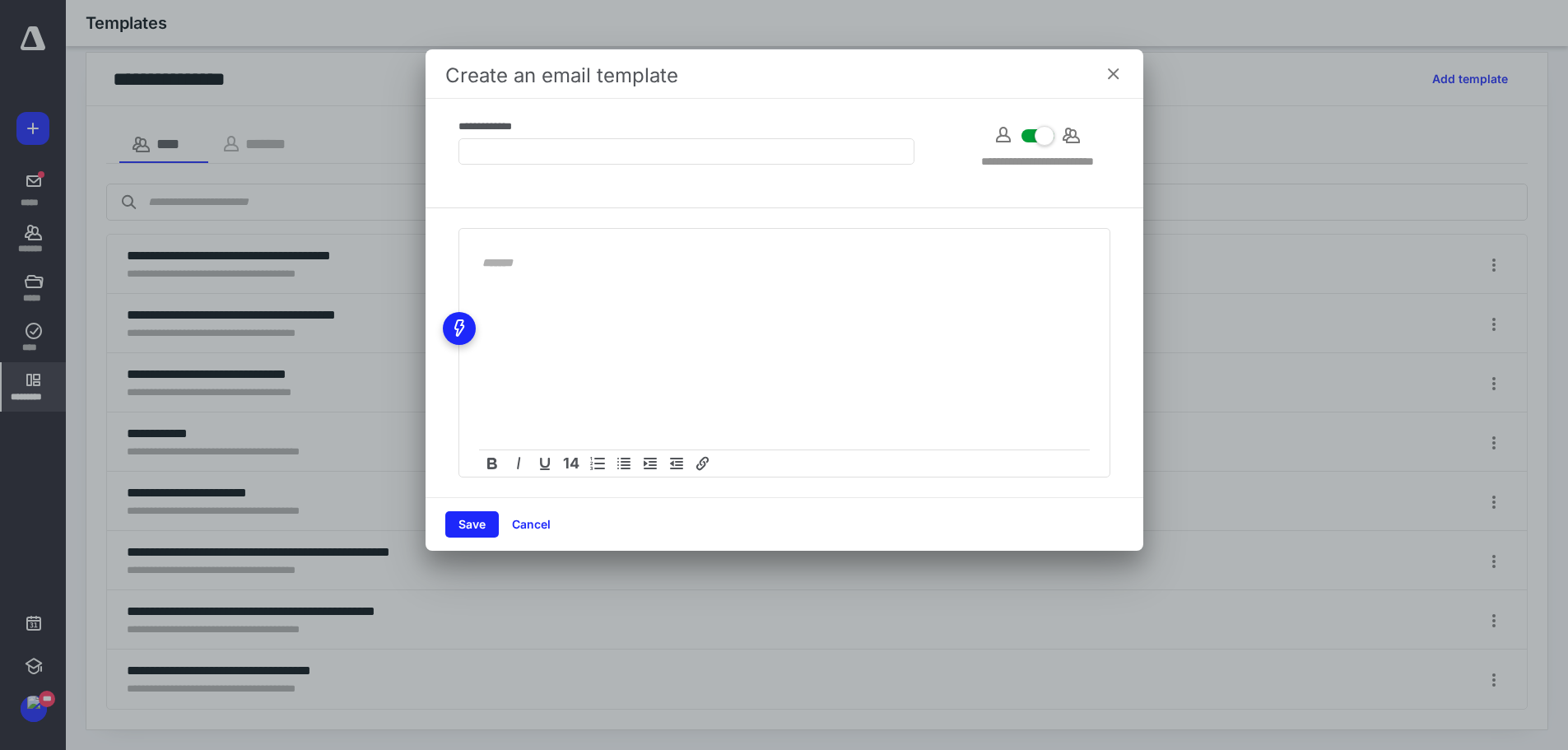 click on "14" at bounding box center [784, 352] 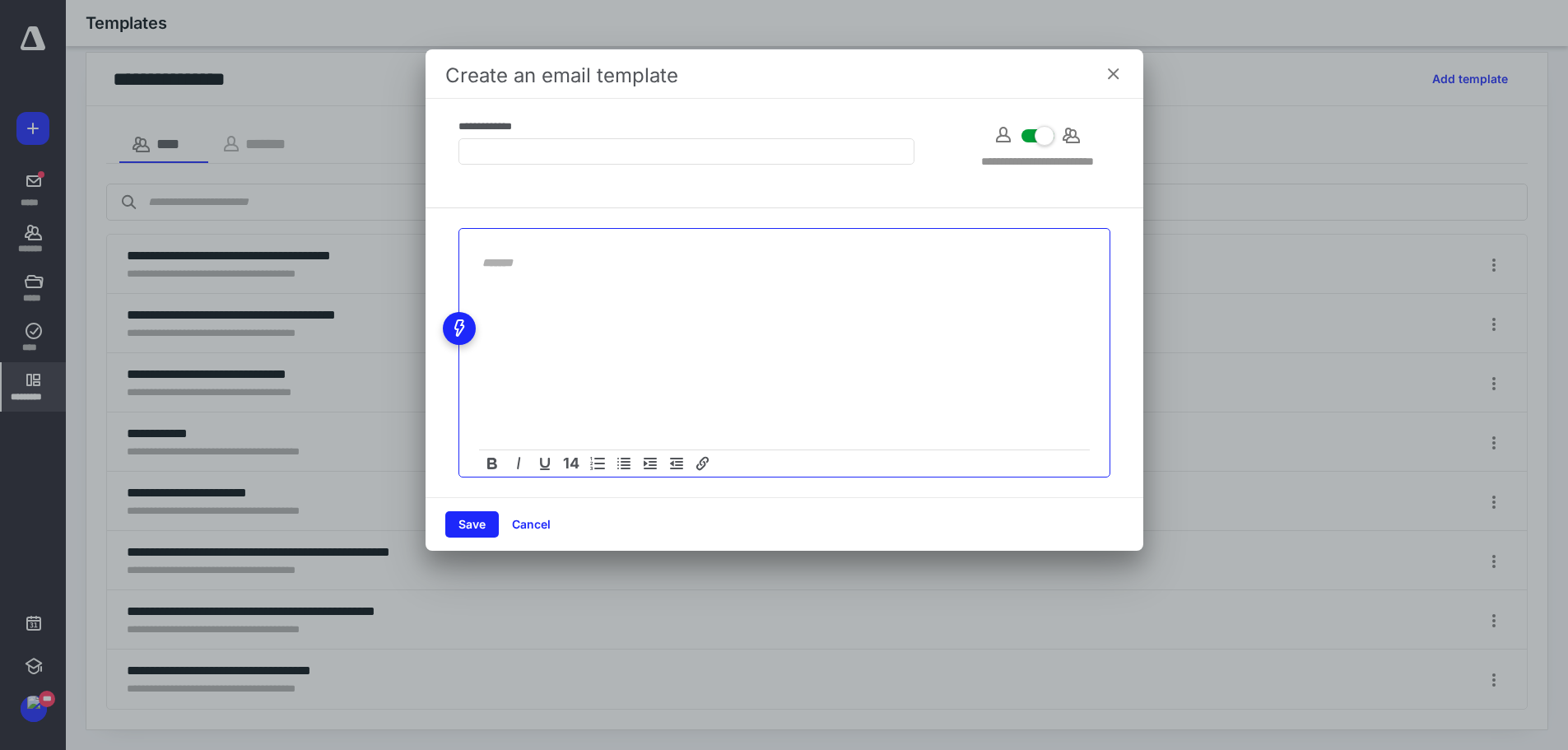 click at bounding box center [784, 293] 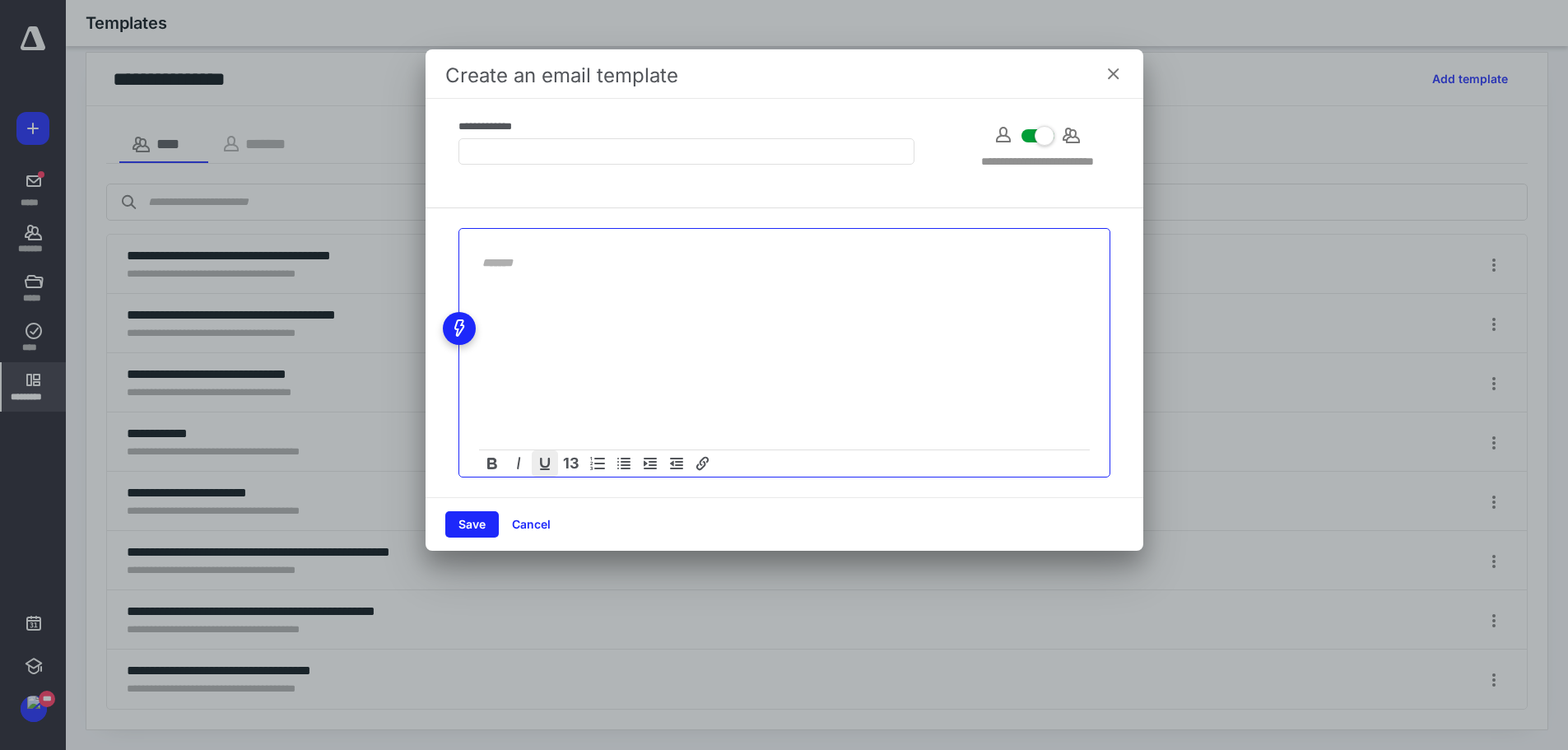 type 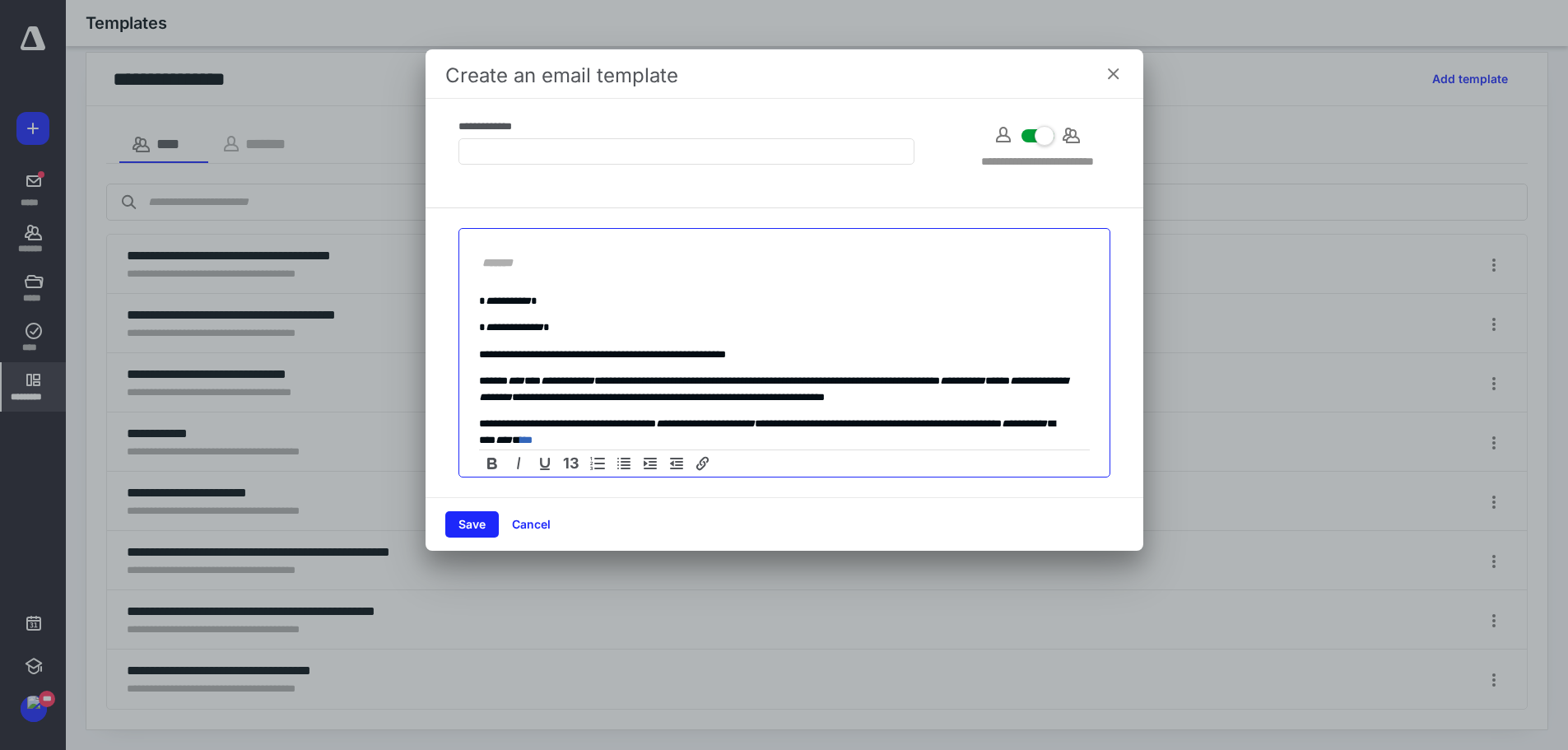 scroll, scrollTop: 66, scrollLeft: 0, axis: vertical 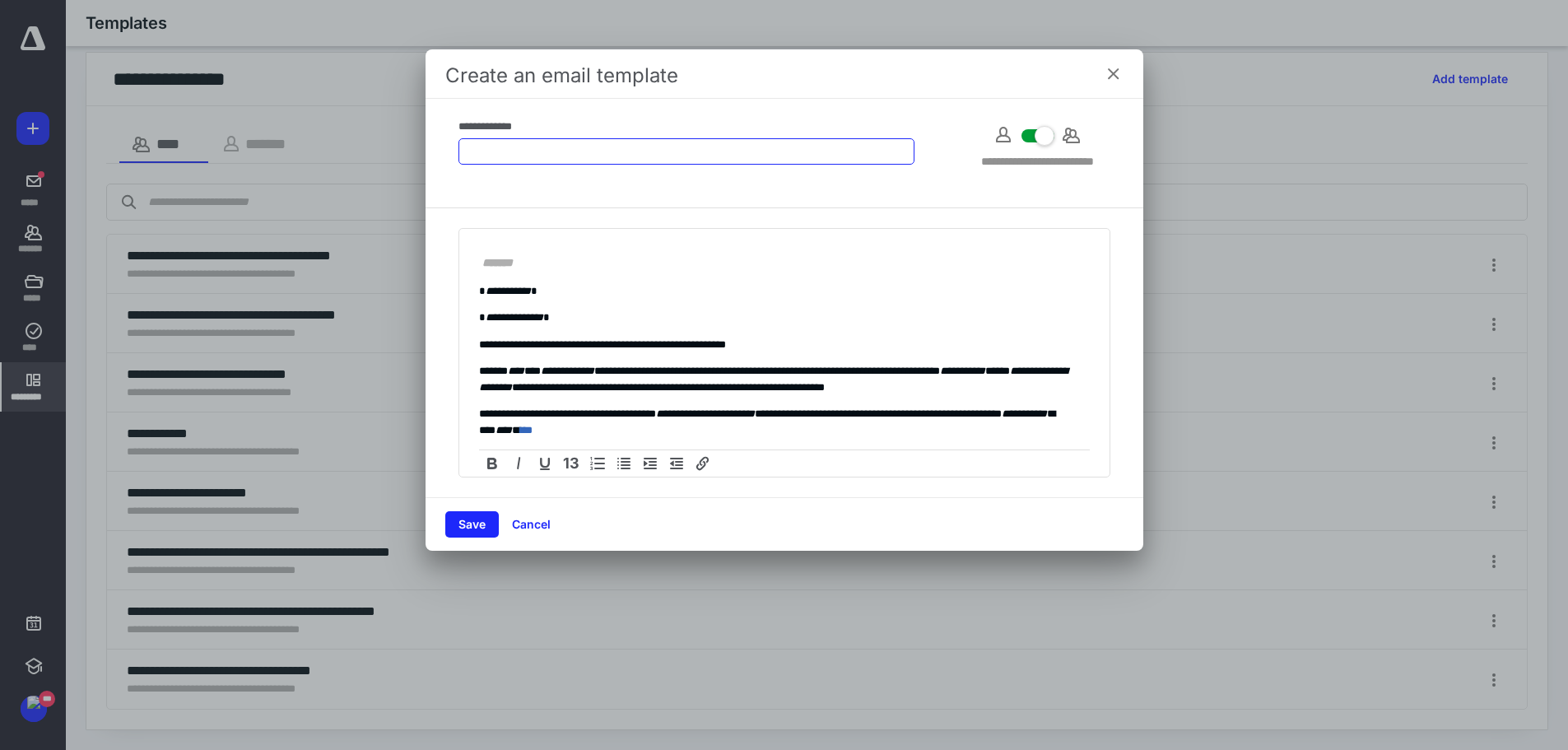 click at bounding box center [686, 151] 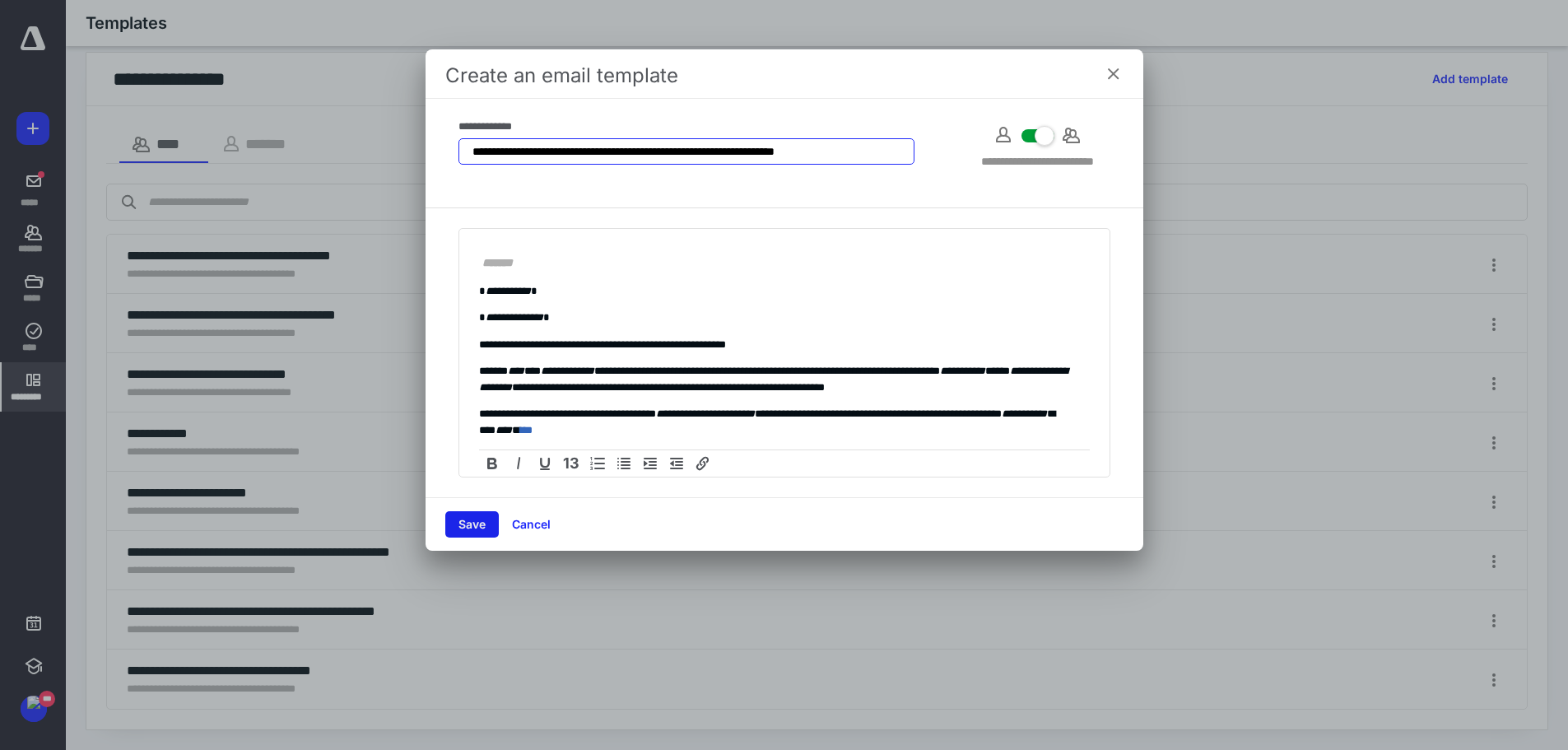 type on "**********" 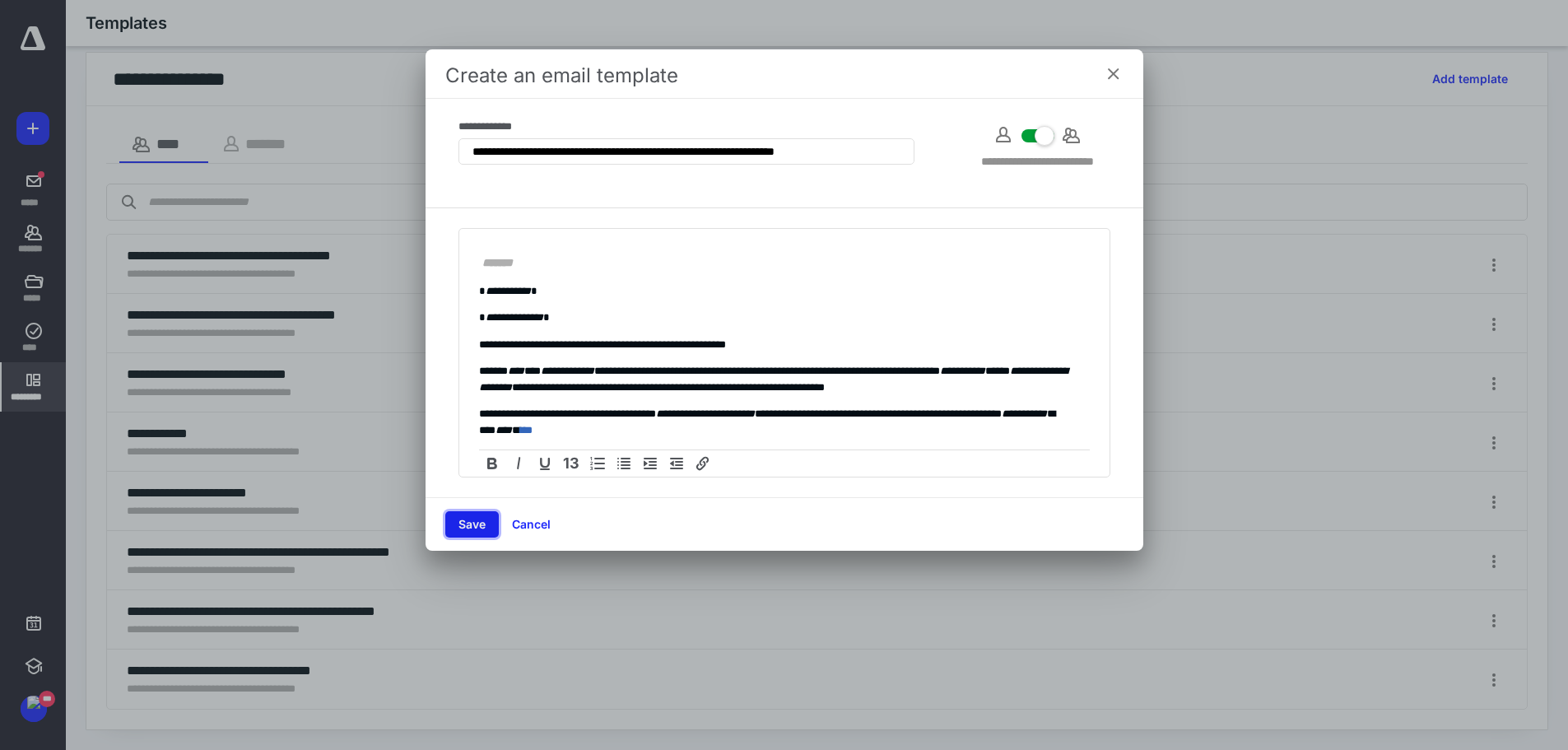 click on "Save" at bounding box center (472, 524) 